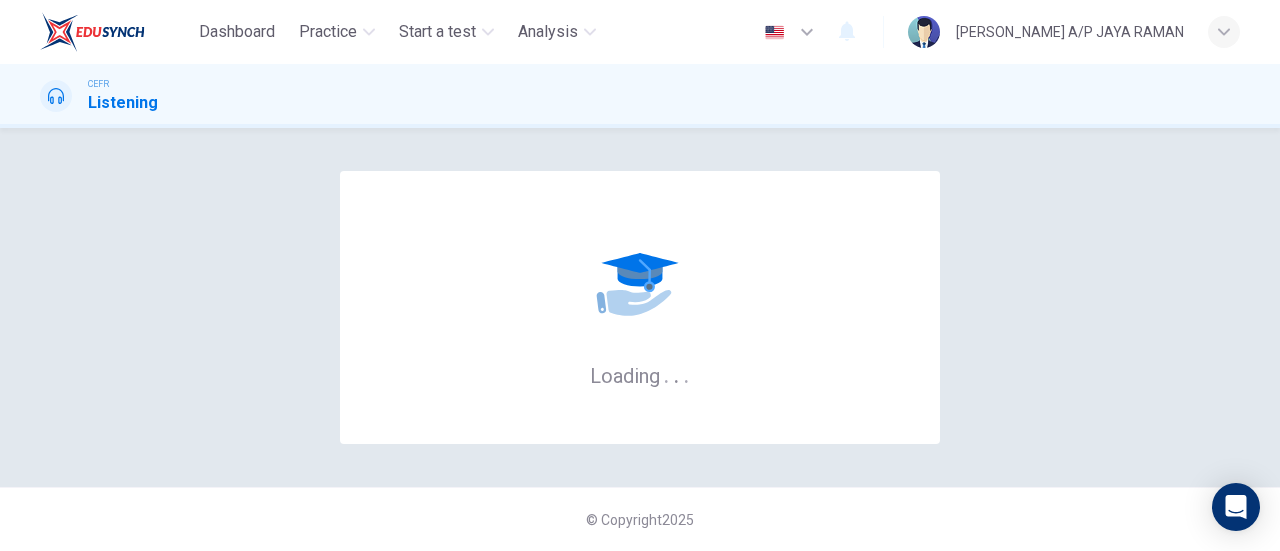 scroll, scrollTop: 0, scrollLeft: 0, axis: both 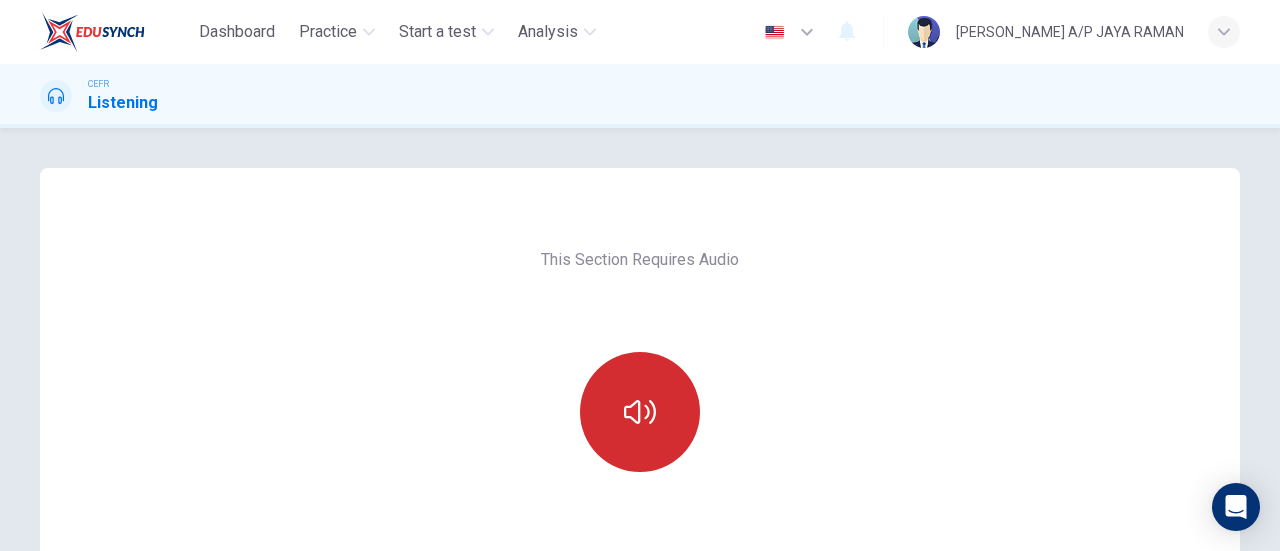 click 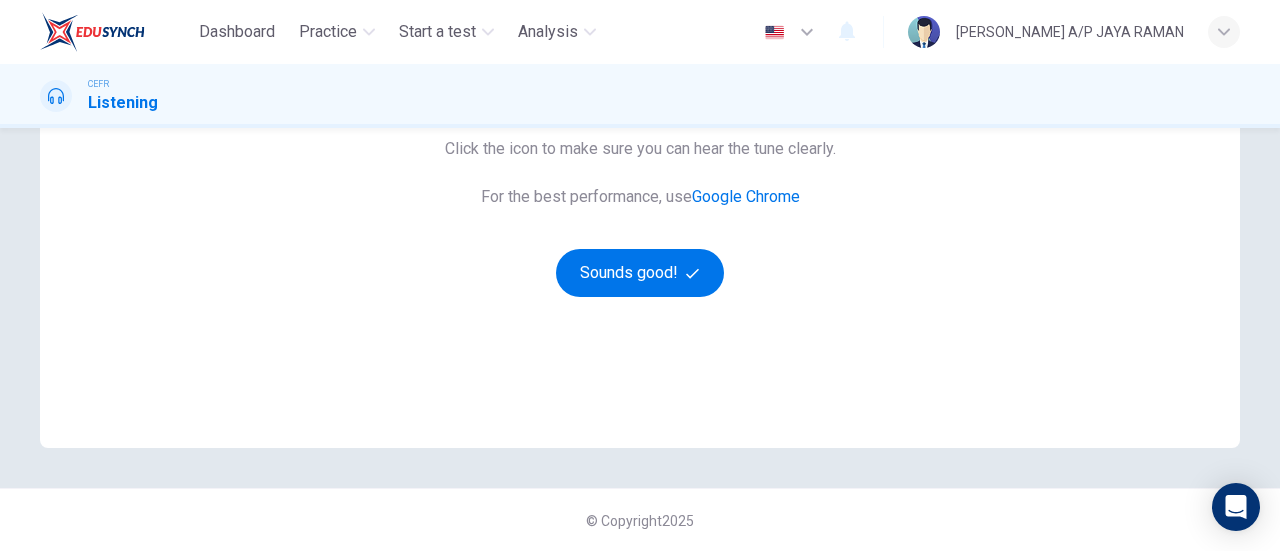 scroll, scrollTop: 416, scrollLeft: 0, axis: vertical 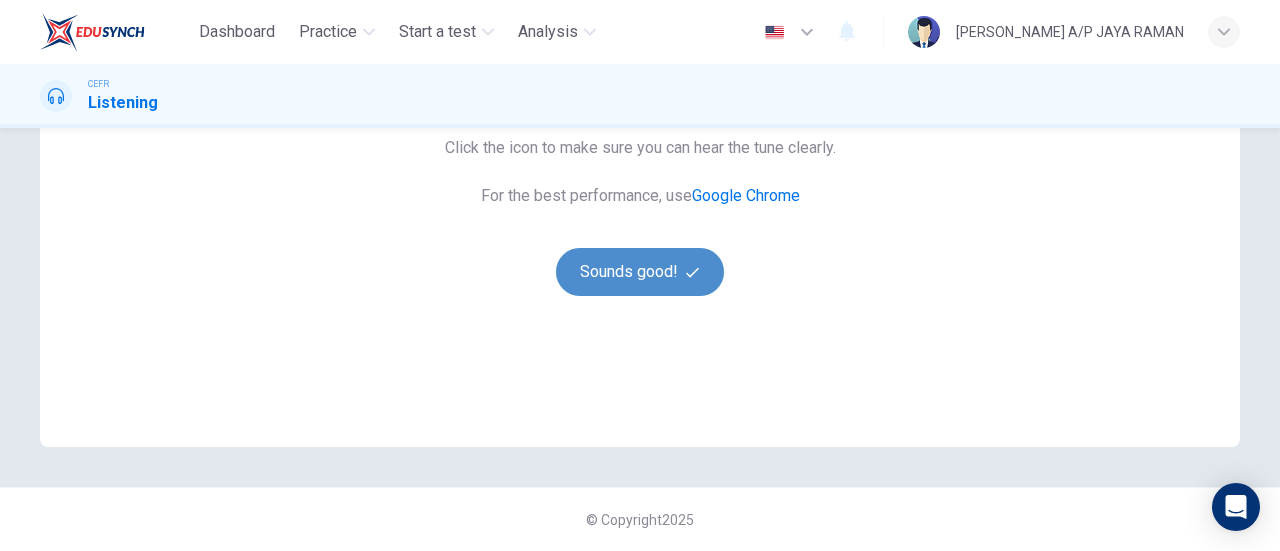 click on "Sounds good!" at bounding box center (640, 272) 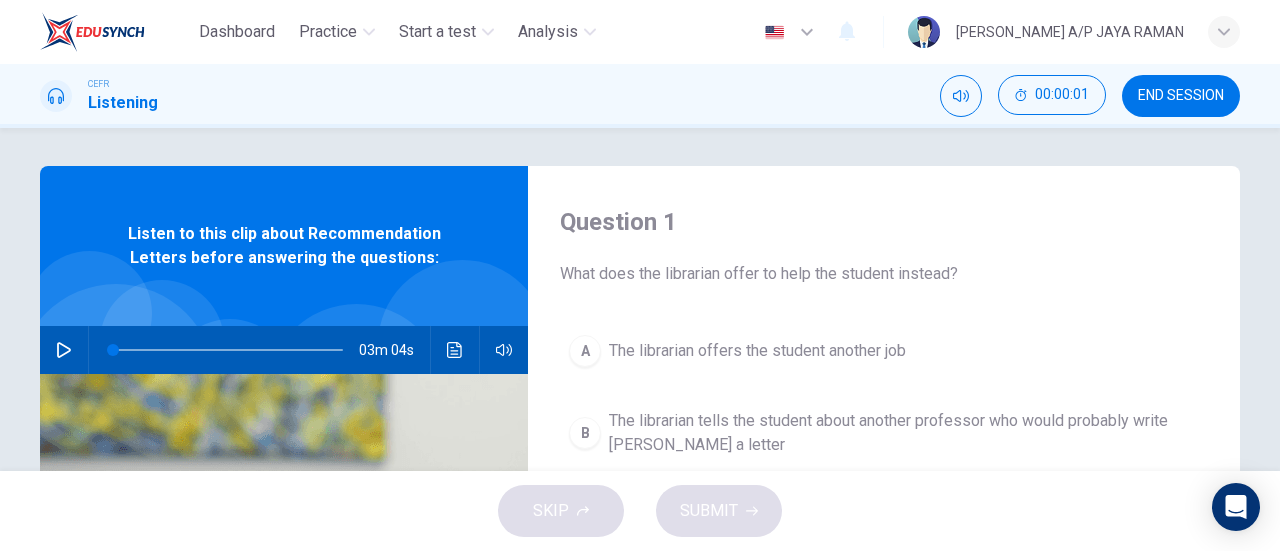 scroll, scrollTop: 0, scrollLeft: 0, axis: both 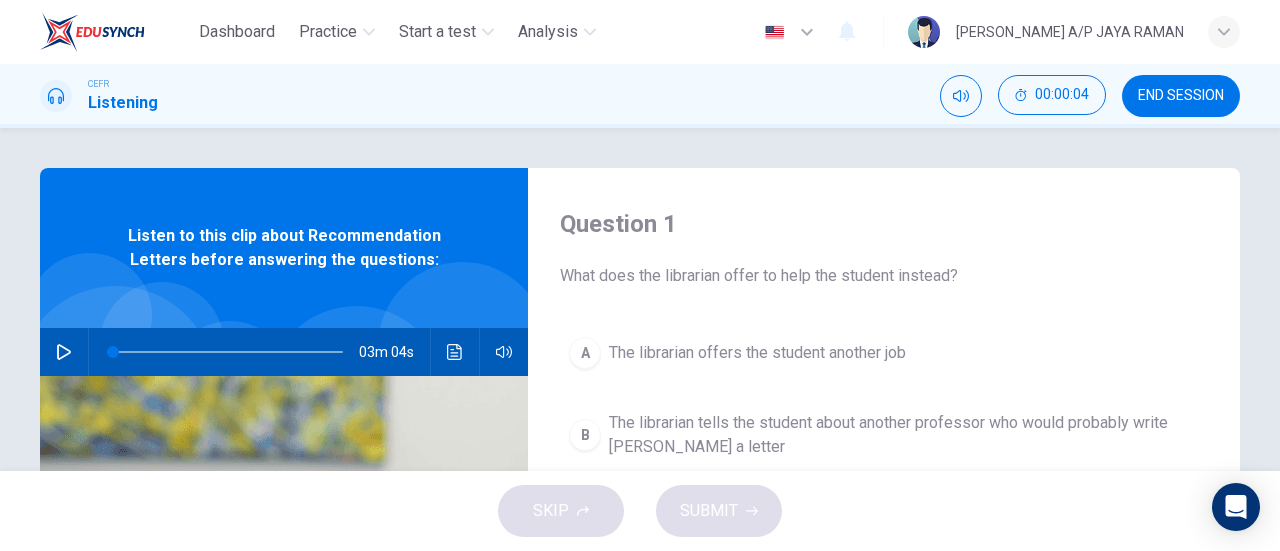 click at bounding box center (64, 352) 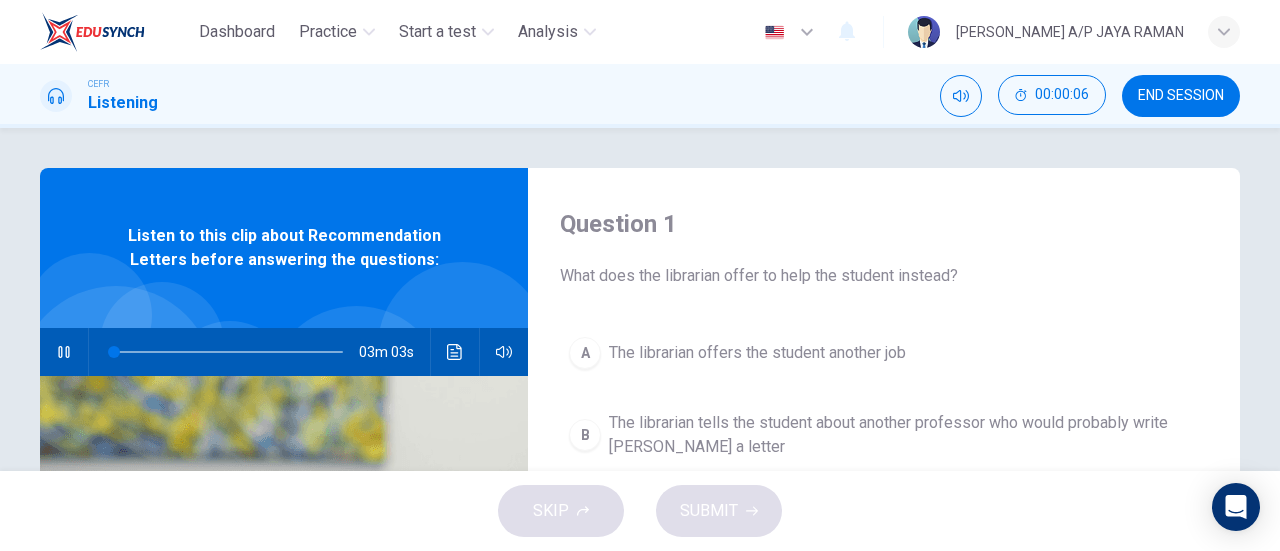 type on "1" 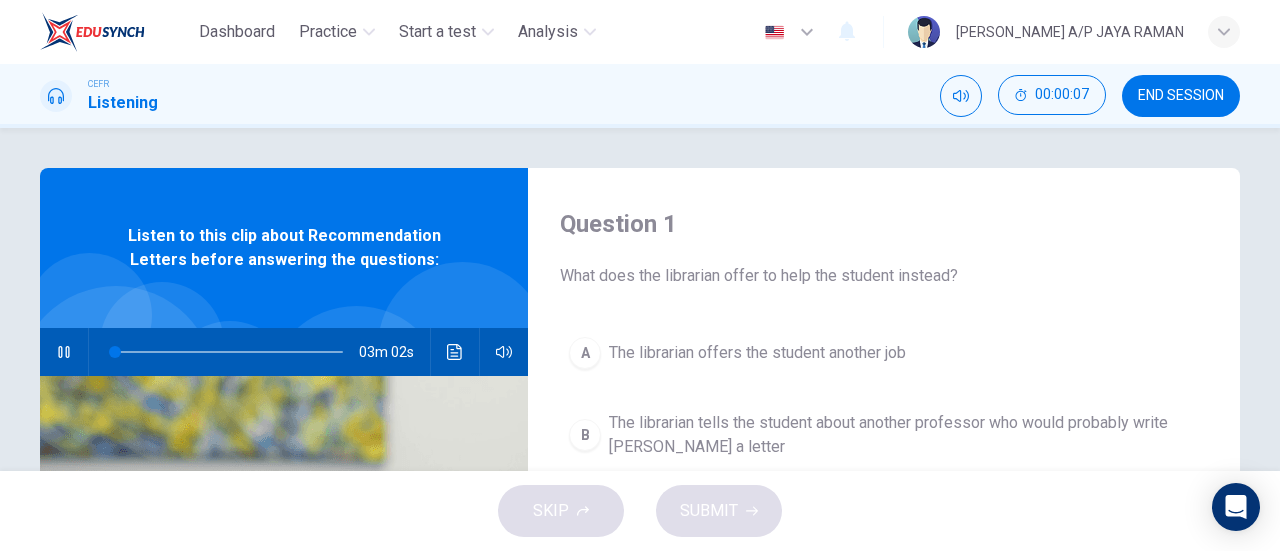 type 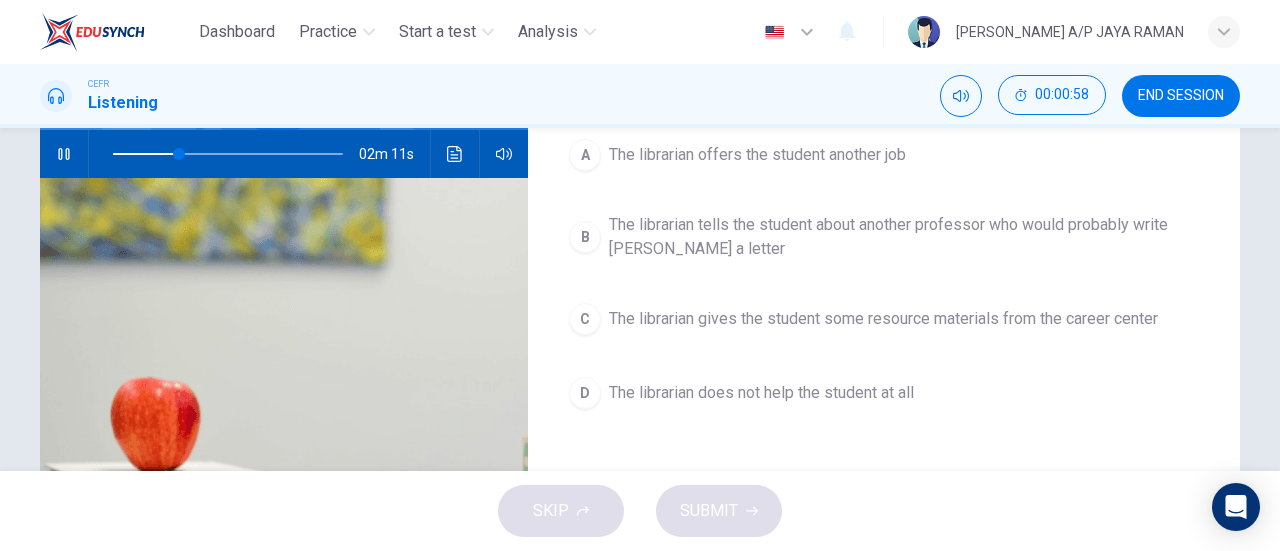 scroll, scrollTop: 198, scrollLeft: 0, axis: vertical 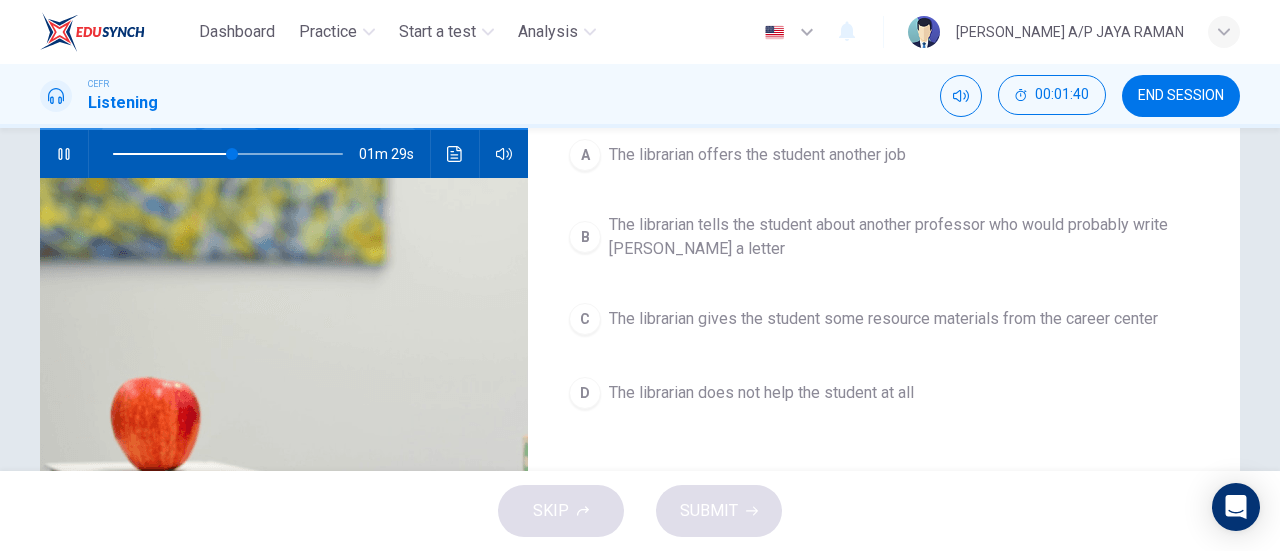 click on "The librarian gives the student some resource materials from the career center" at bounding box center [883, 319] 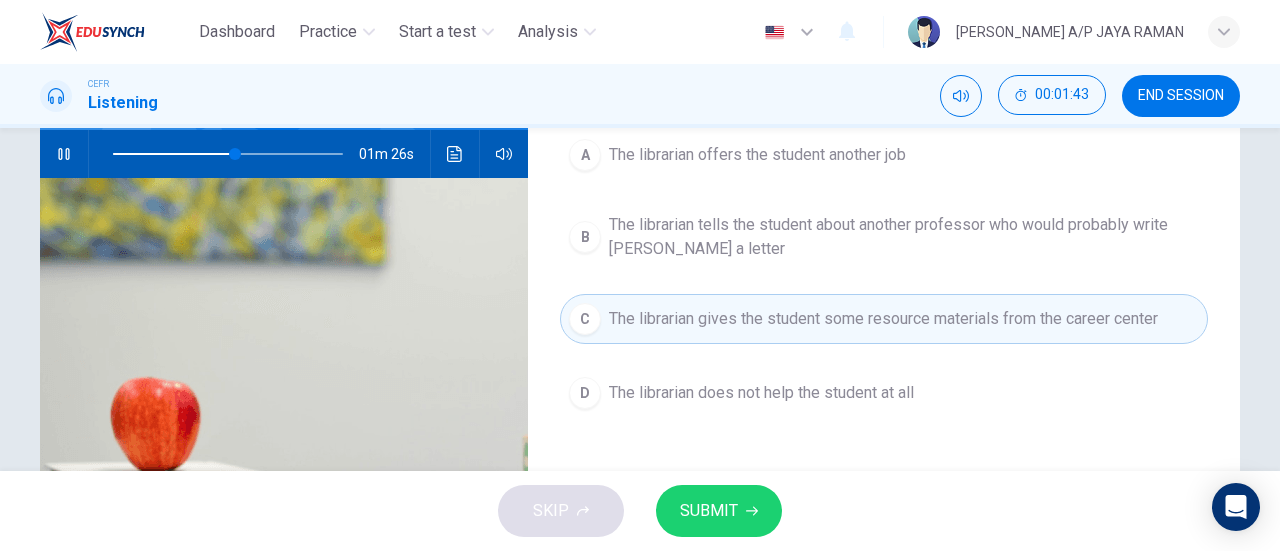 click on "SUBMIT" at bounding box center (719, 511) 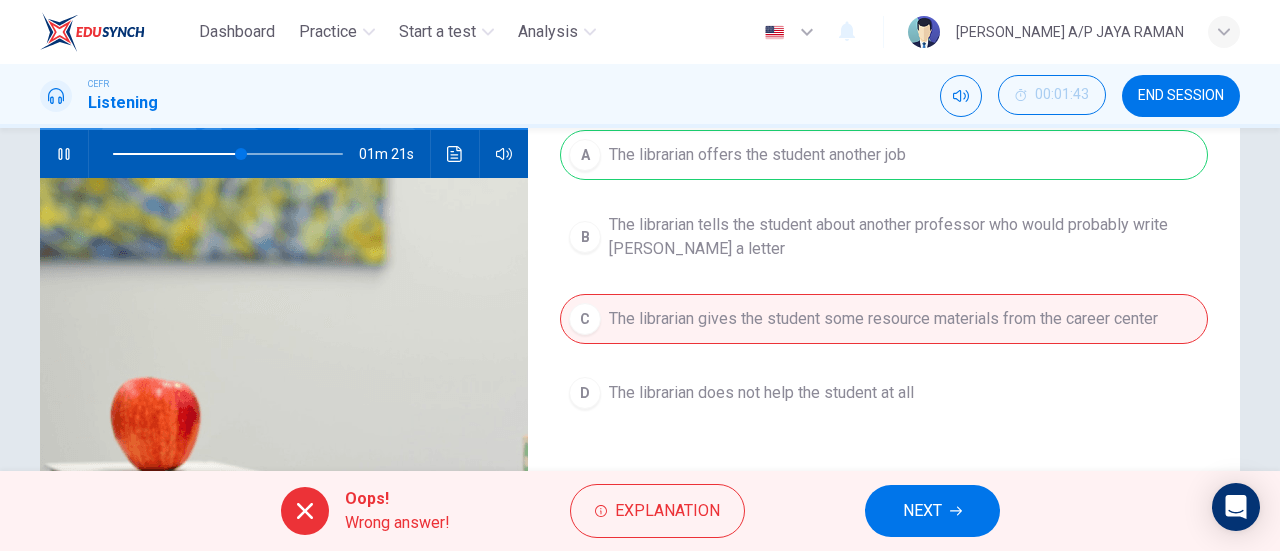 click on "NEXT" at bounding box center (932, 511) 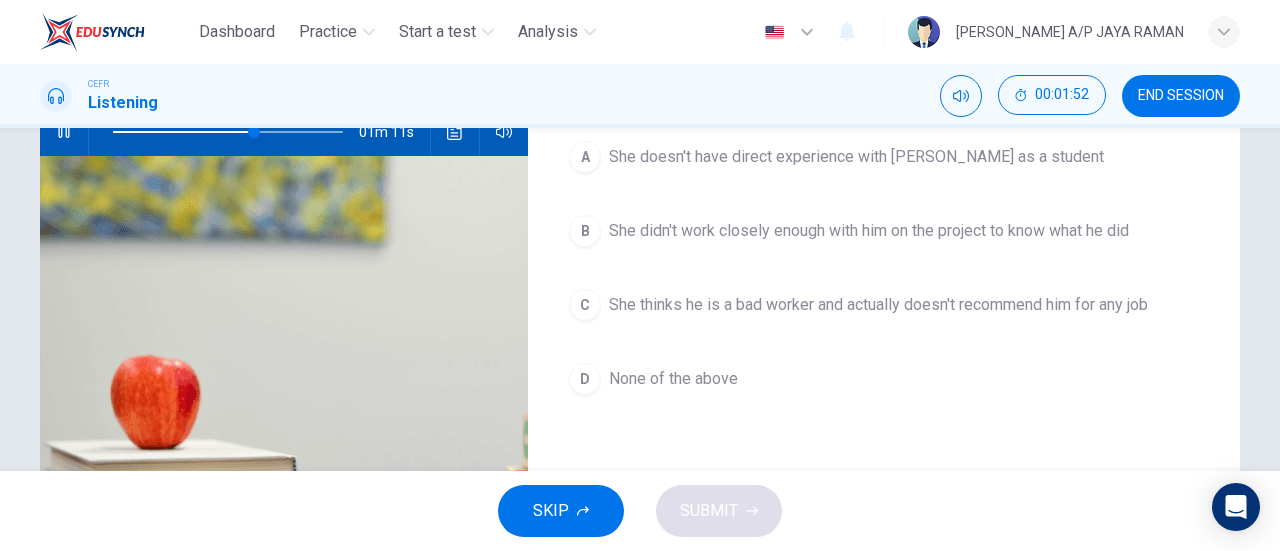 scroll, scrollTop: 221, scrollLeft: 0, axis: vertical 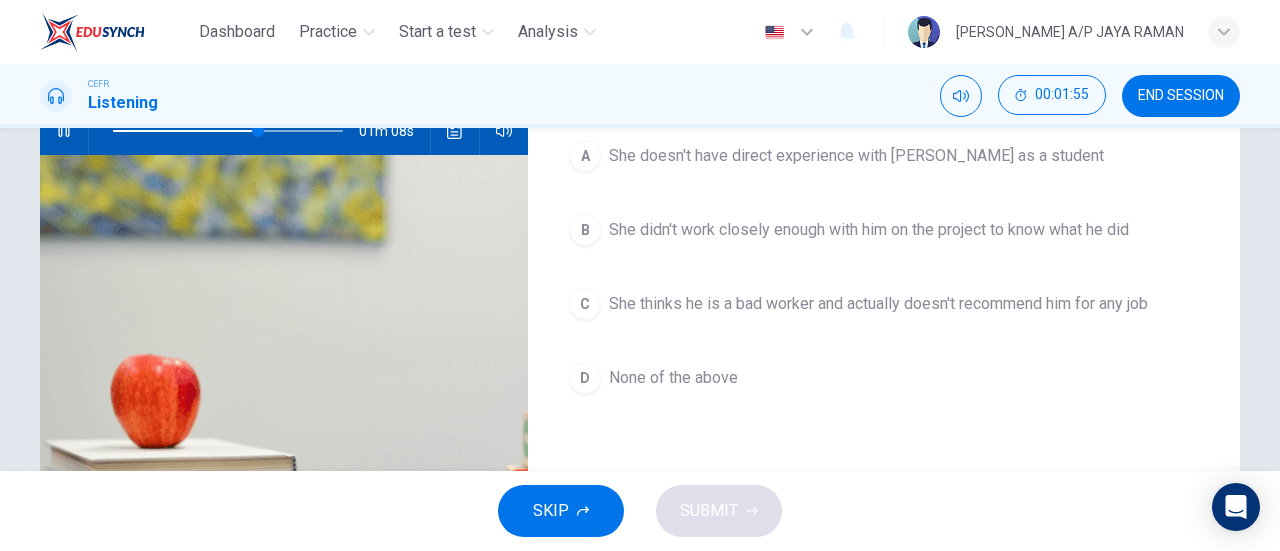 click on "B She didn't work closely enough with him on the project to know what he did" at bounding box center (884, 230) 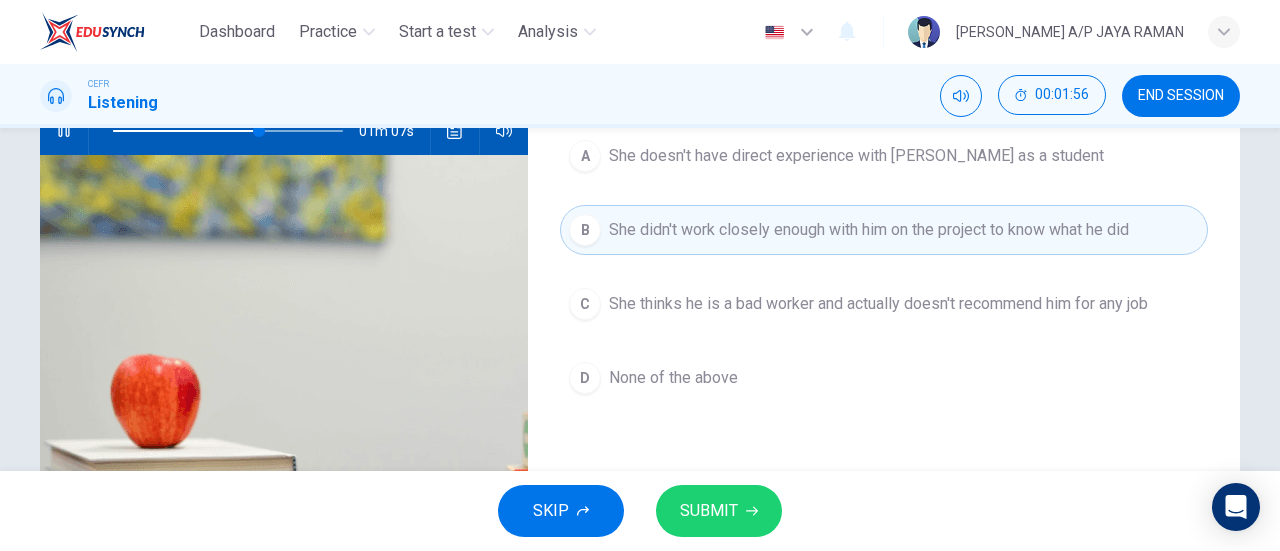 click on "SUBMIT" at bounding box center [719, 511] 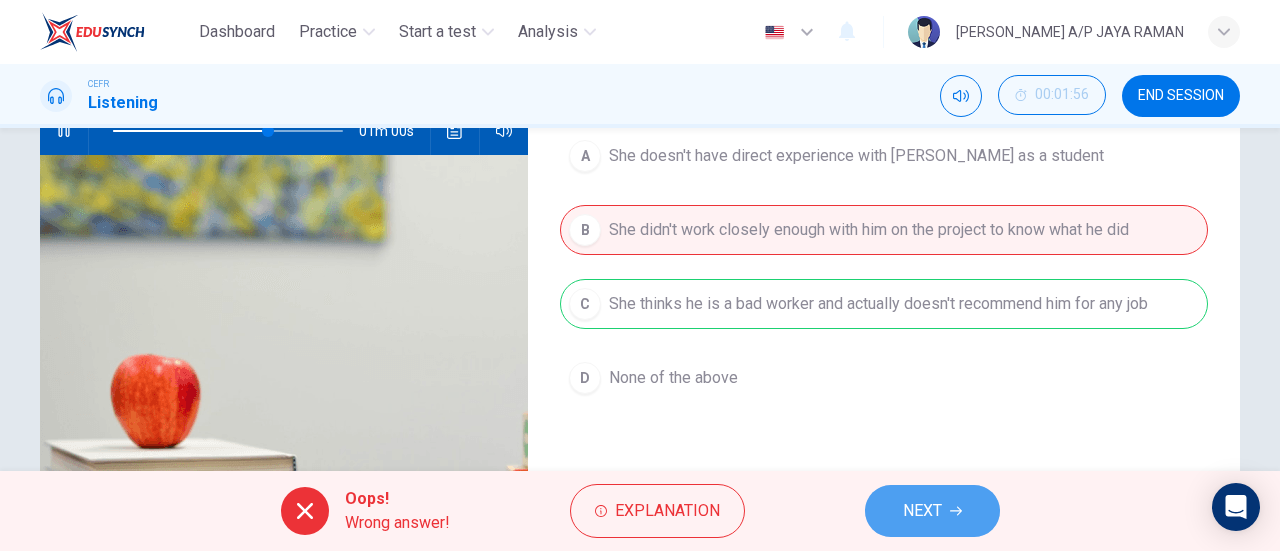 click 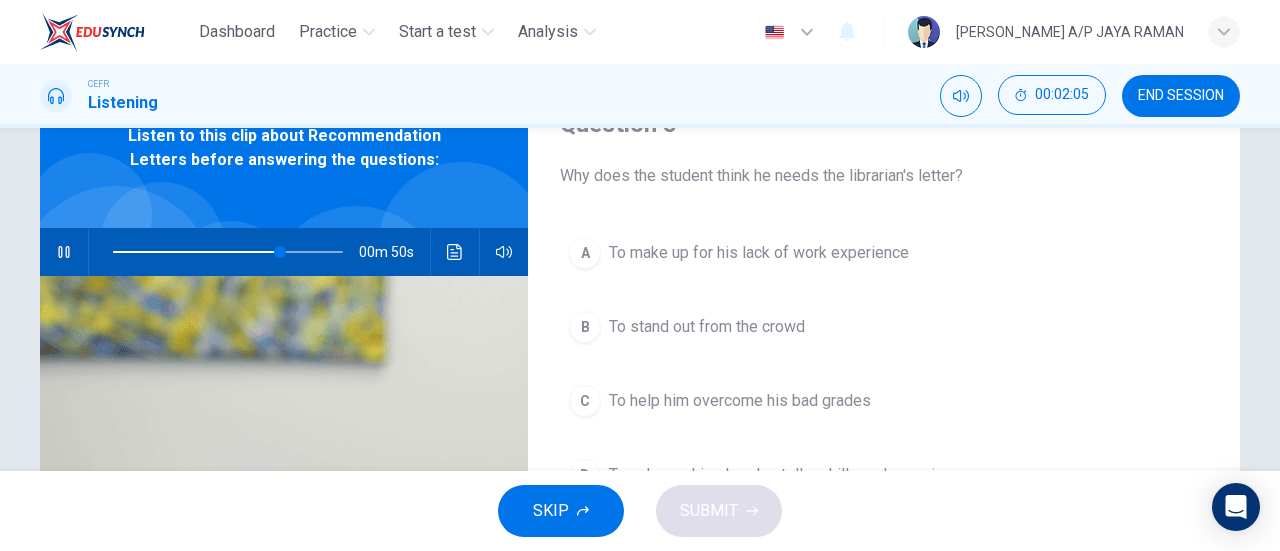 scroll, scrollTop: 99, scrollLeft: 0, axis: vertical 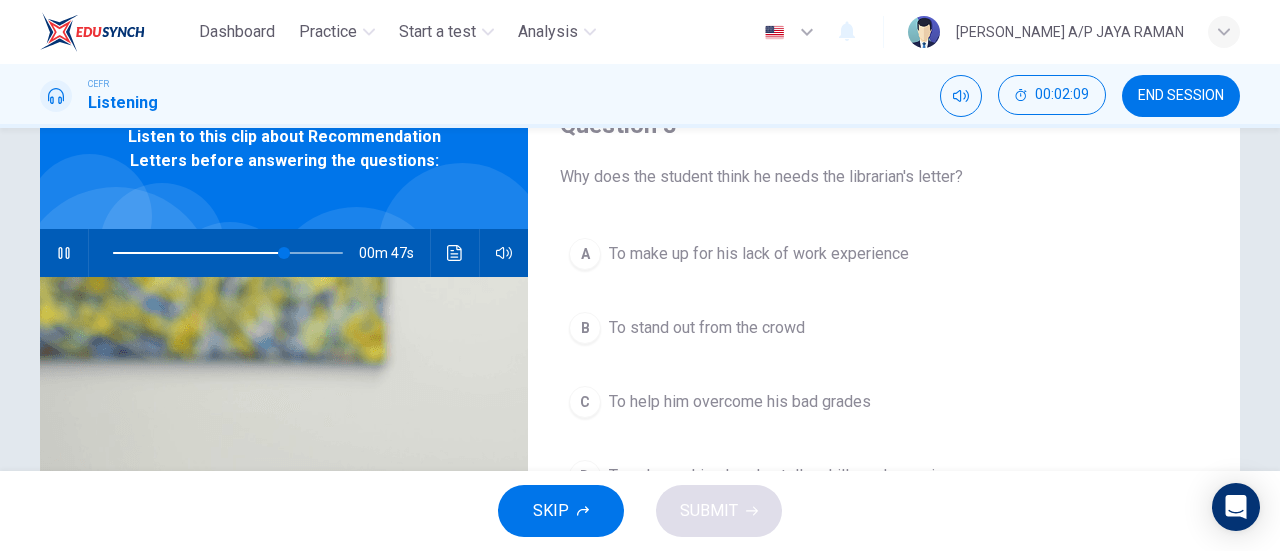 click on "A To make up for his lack of work experience" at bounding box center (884, 254) 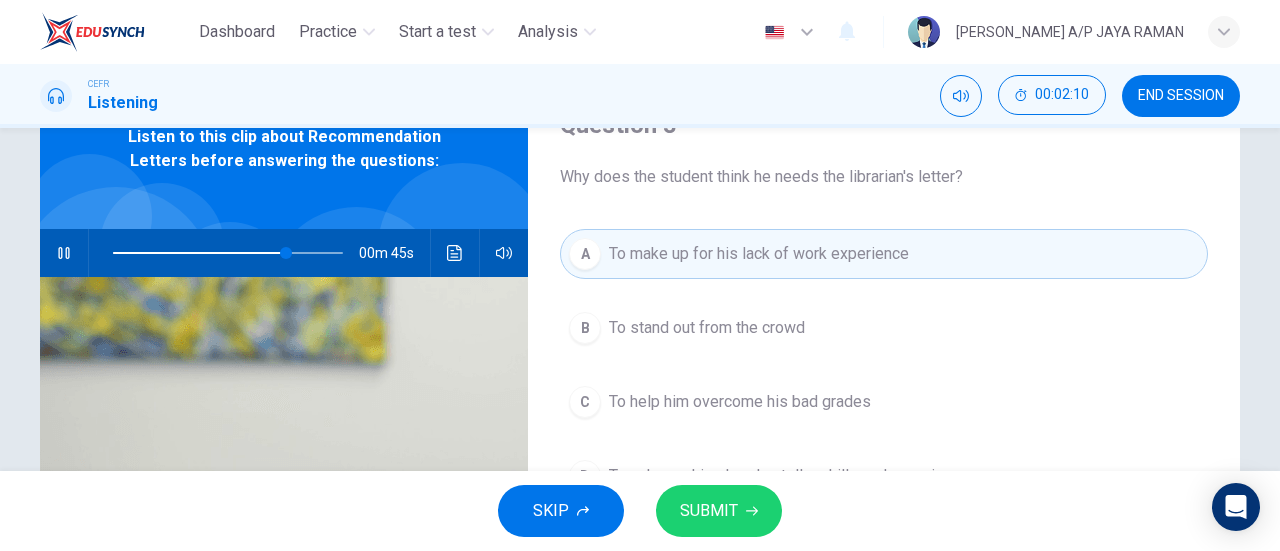 click on "SUBMIT" at bounding box center (709, 511) 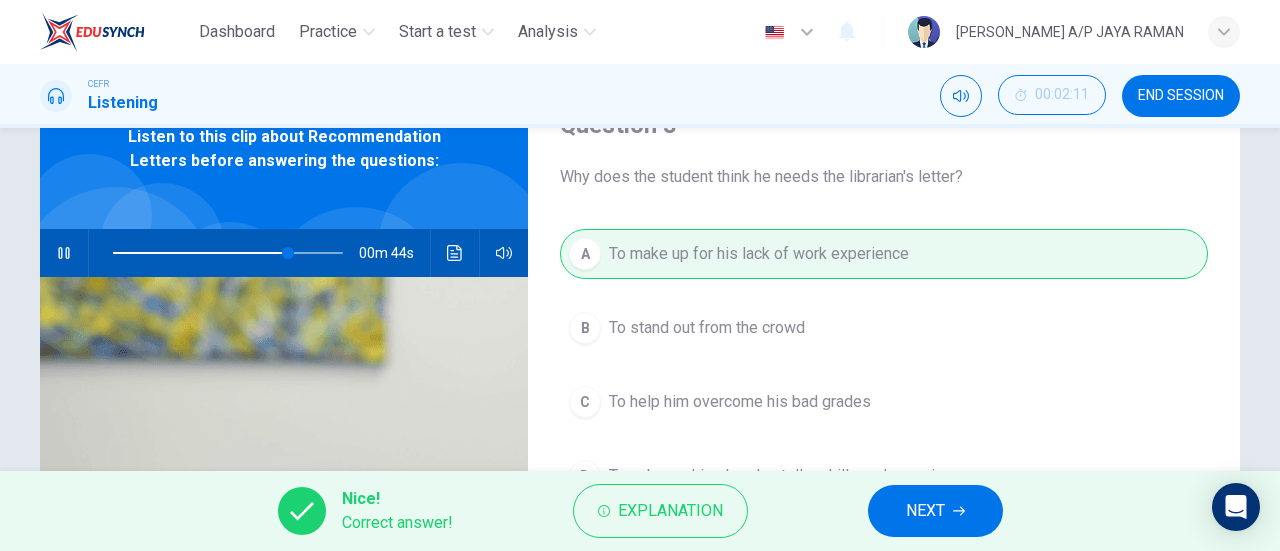 click on "NEXT" at bounding box center (935, 511) 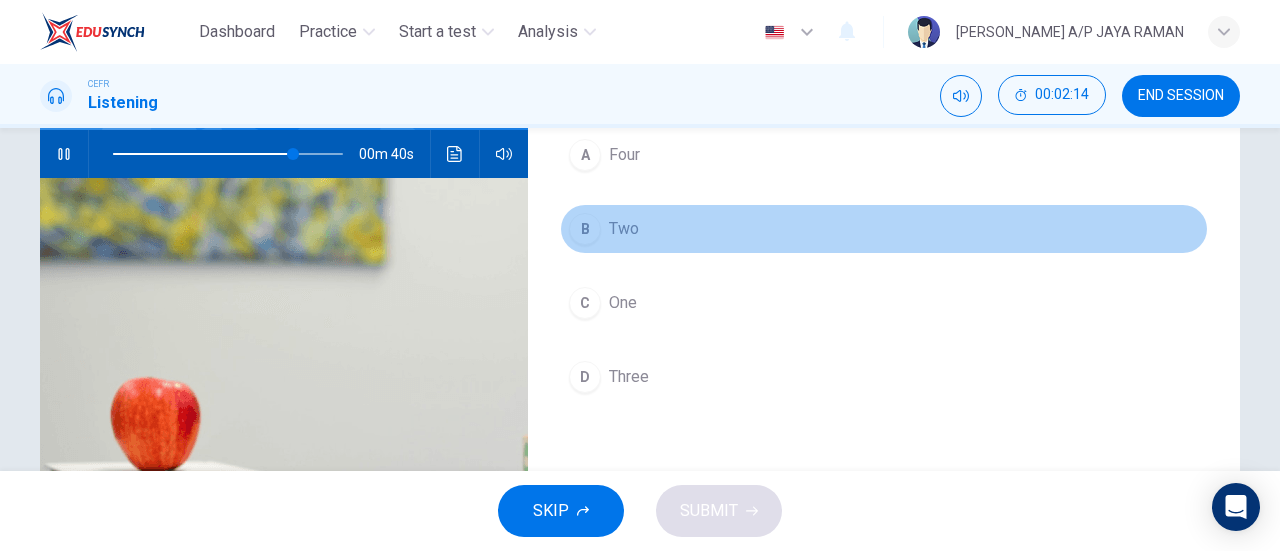 click on "B Two" at bounding box center (884, 229) 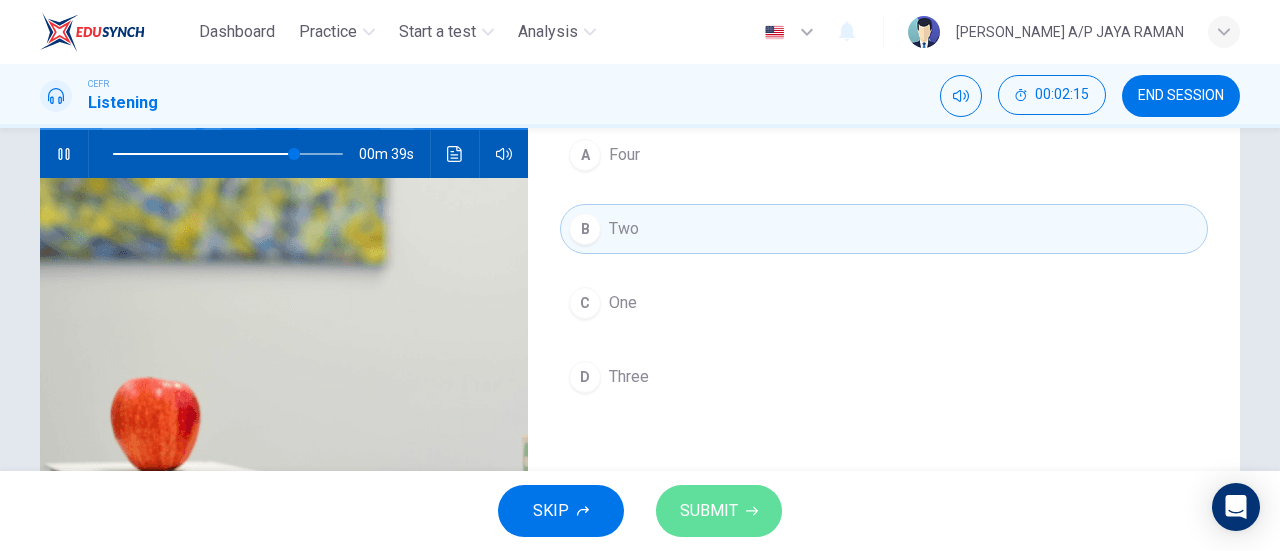 click on "SUBMIT" at bounding box center [719, 511] 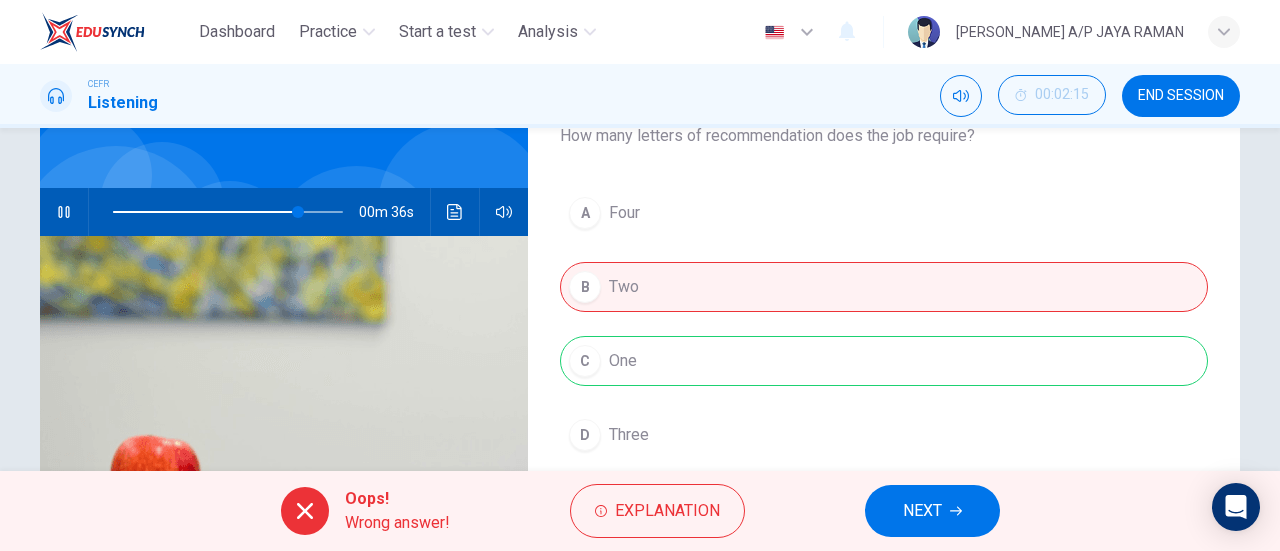 scroll, scrollTop: 139, scrollLeft: 0, axis: vertical 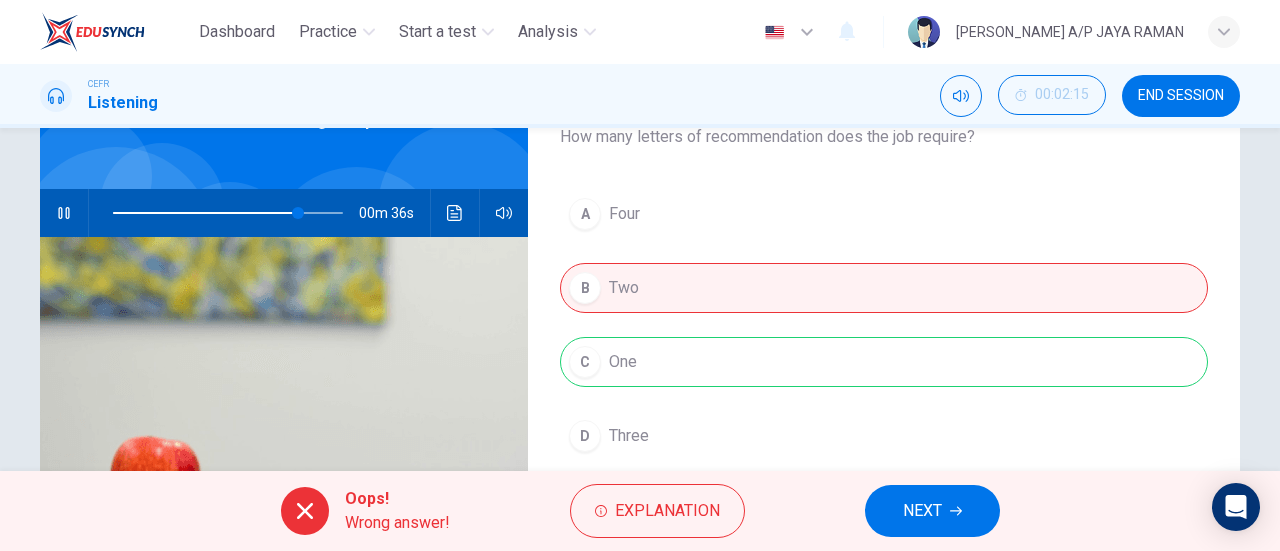 click on "NEXT" at bounding box center [932, 511] 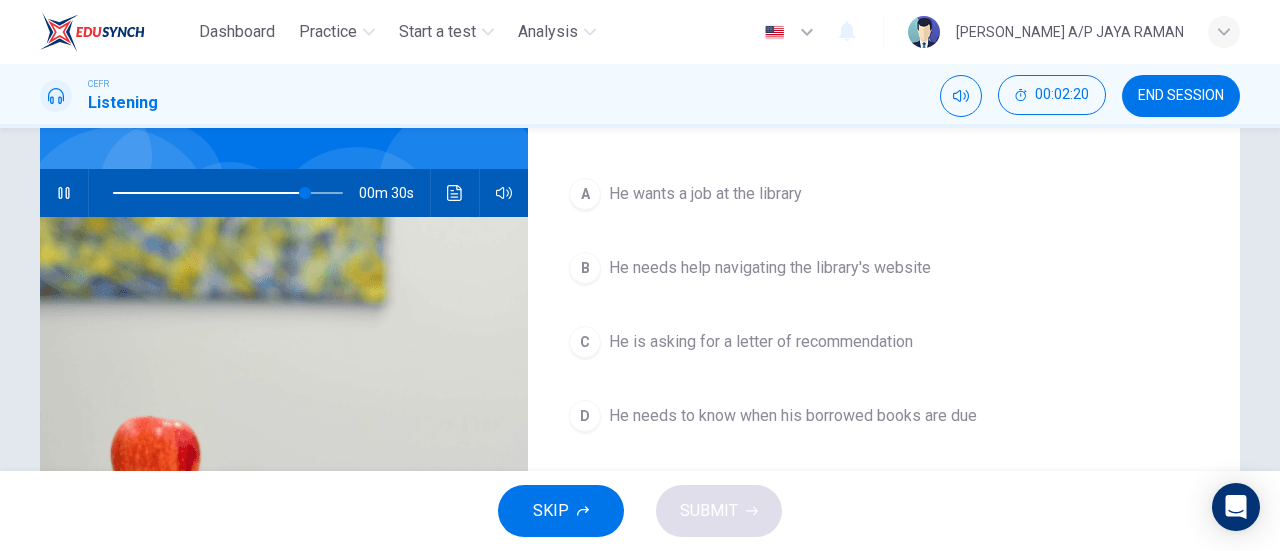 scroll, scrollTop: 160, scrollLeft: 0, axis: vertical 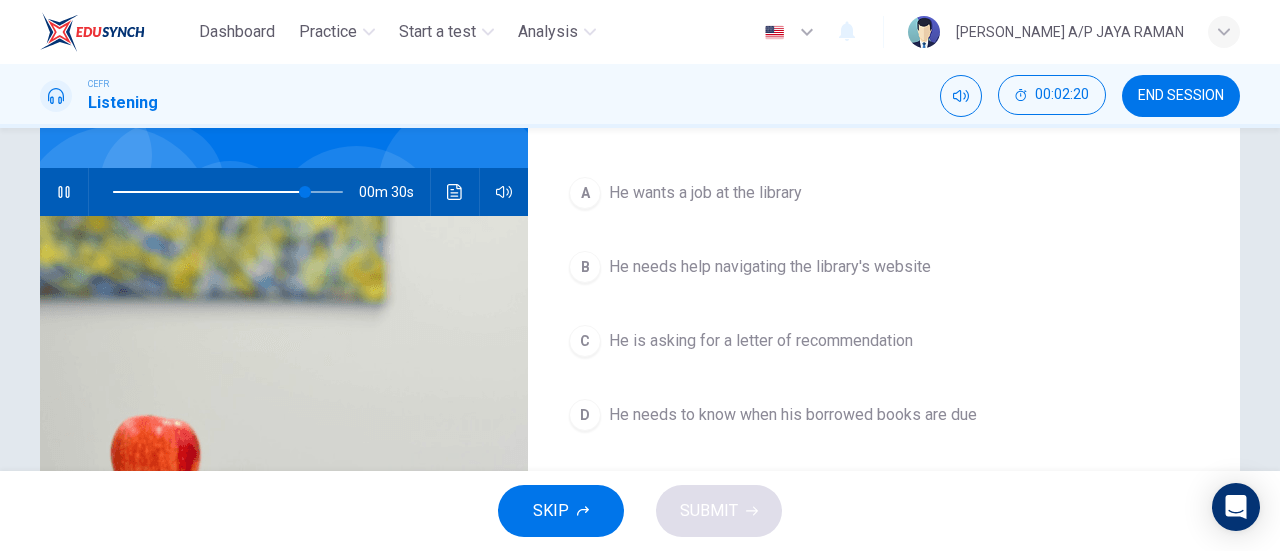 click on "C He is asking for a letter of recommendation" at bounding box center [884, 341] 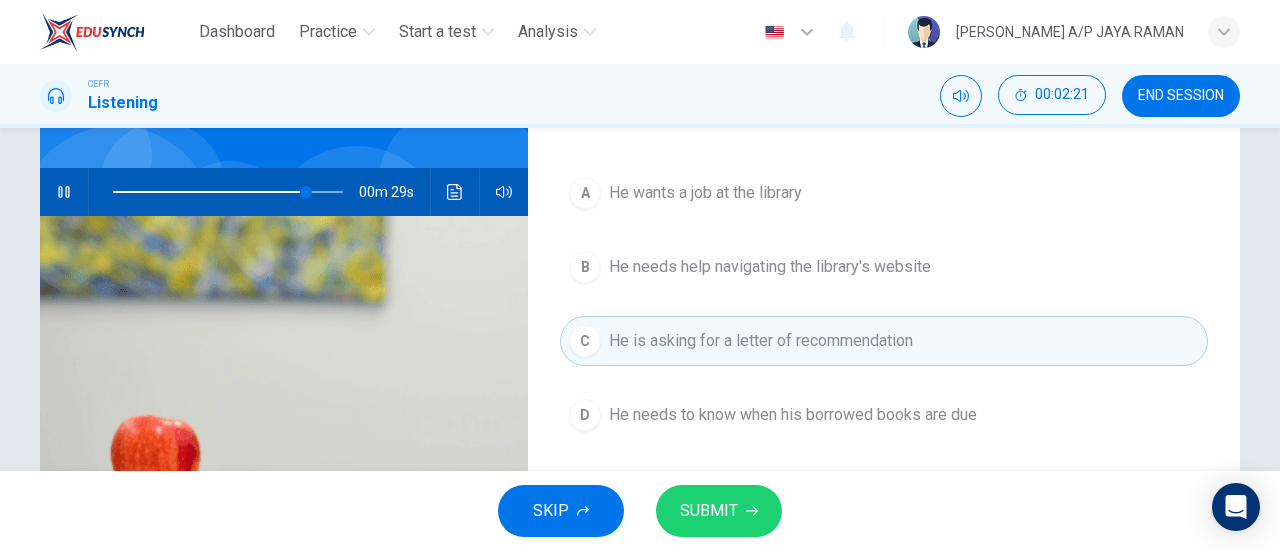 click on "SUBMIT" at bounding box center (719, 511) 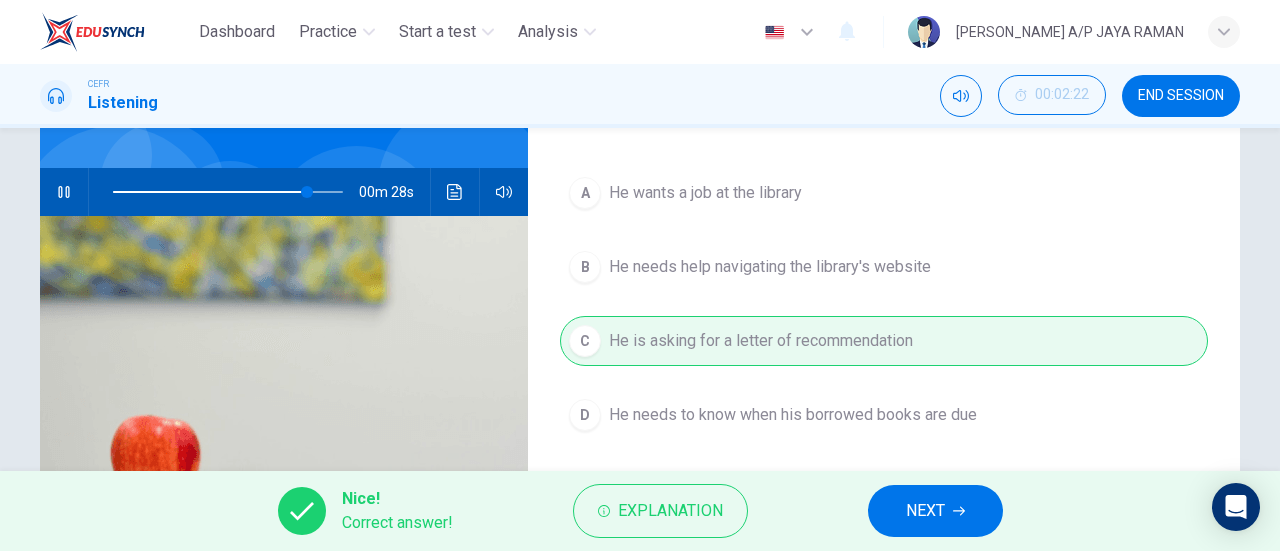 type on "85" 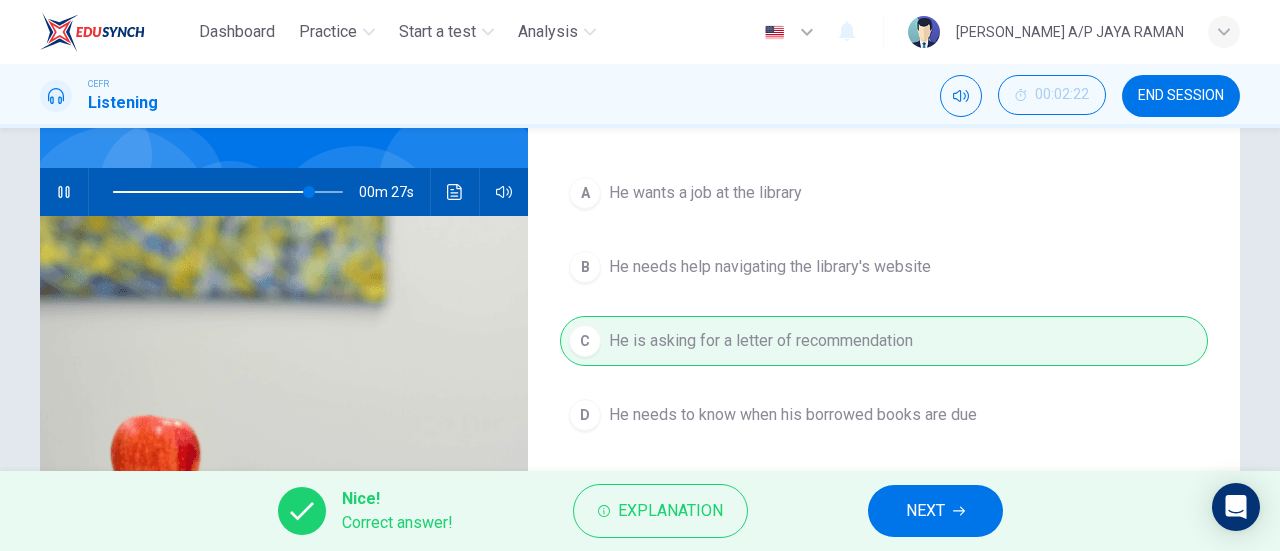click on "NEXT" at bounding box center [935, 511] 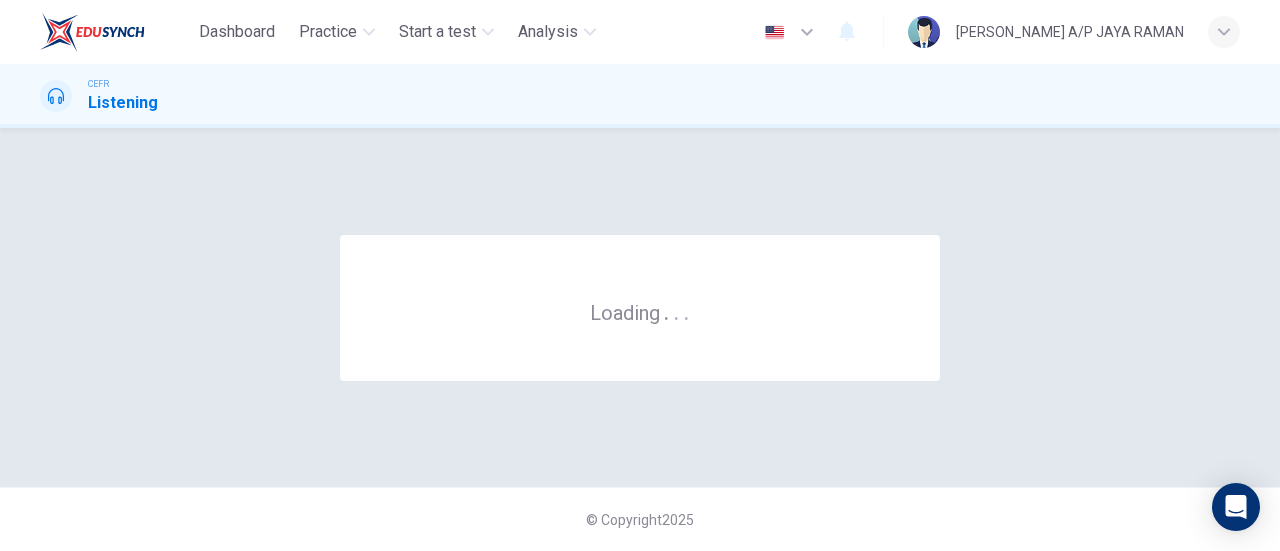 scroll, scrollTop: 0, scrollLeft: 0, axis: both 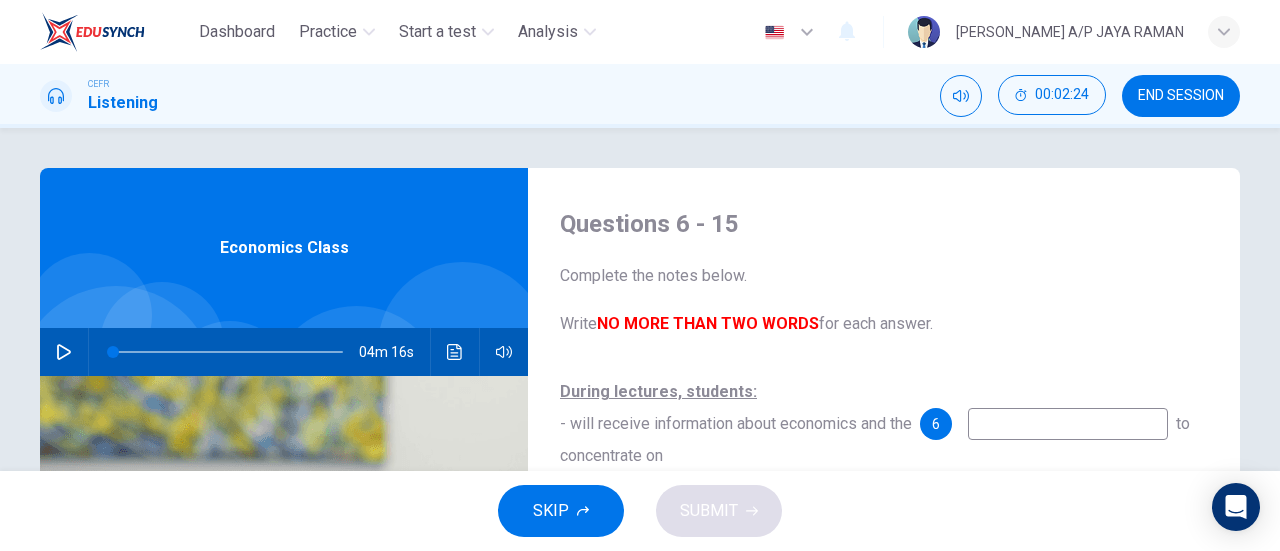 click on "04m 16s" at bounding box center (284, 352) 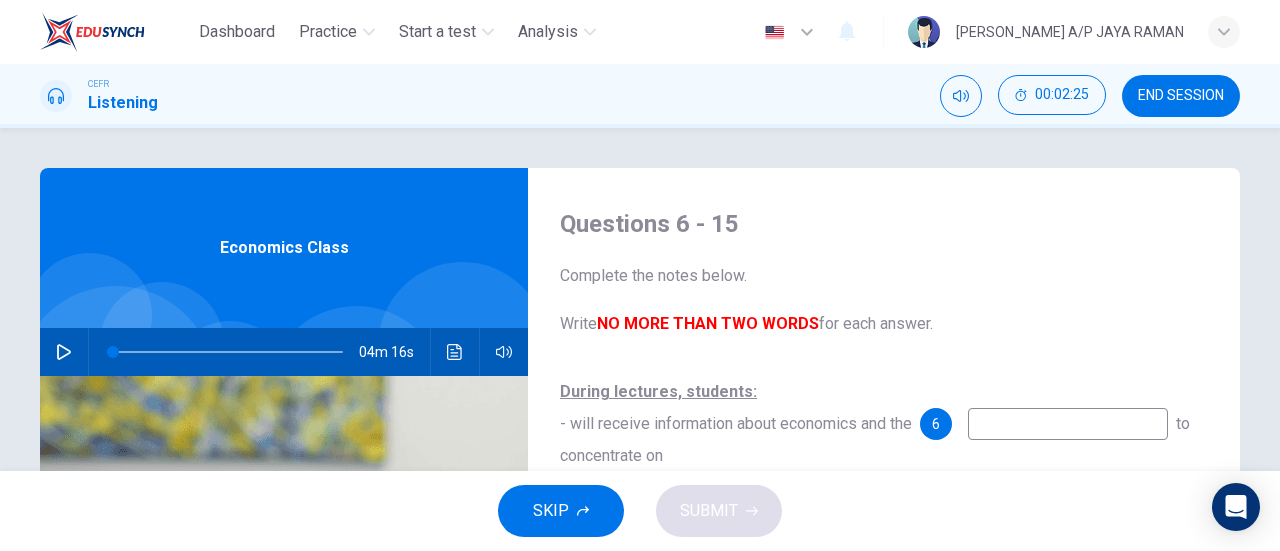 click 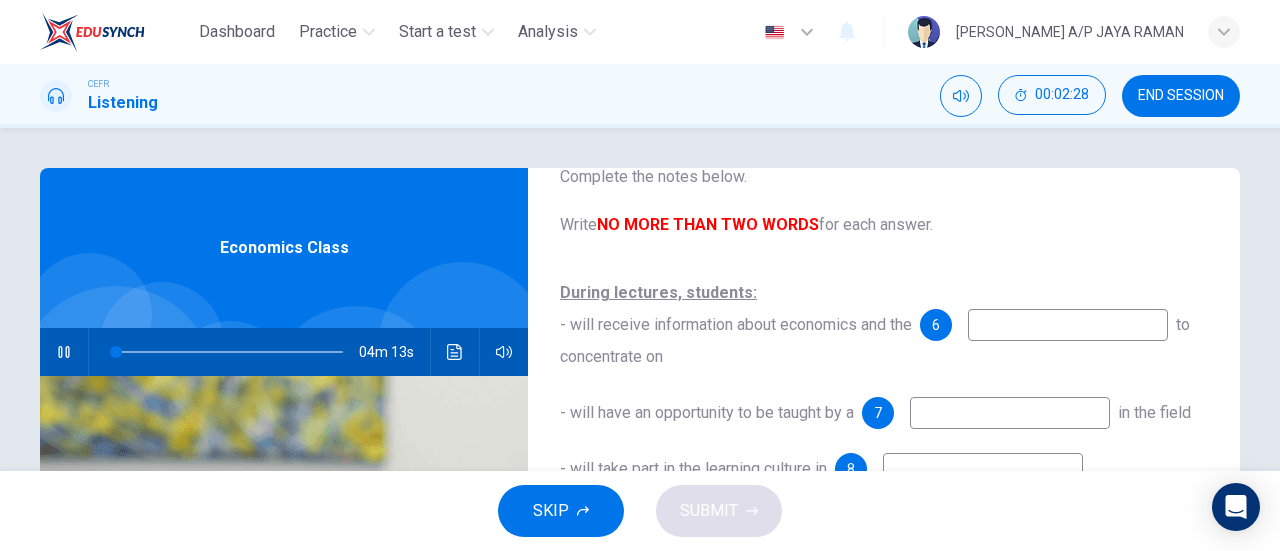 scroll, scrollTop: 100, scrollLeft: 0, axis: vertical 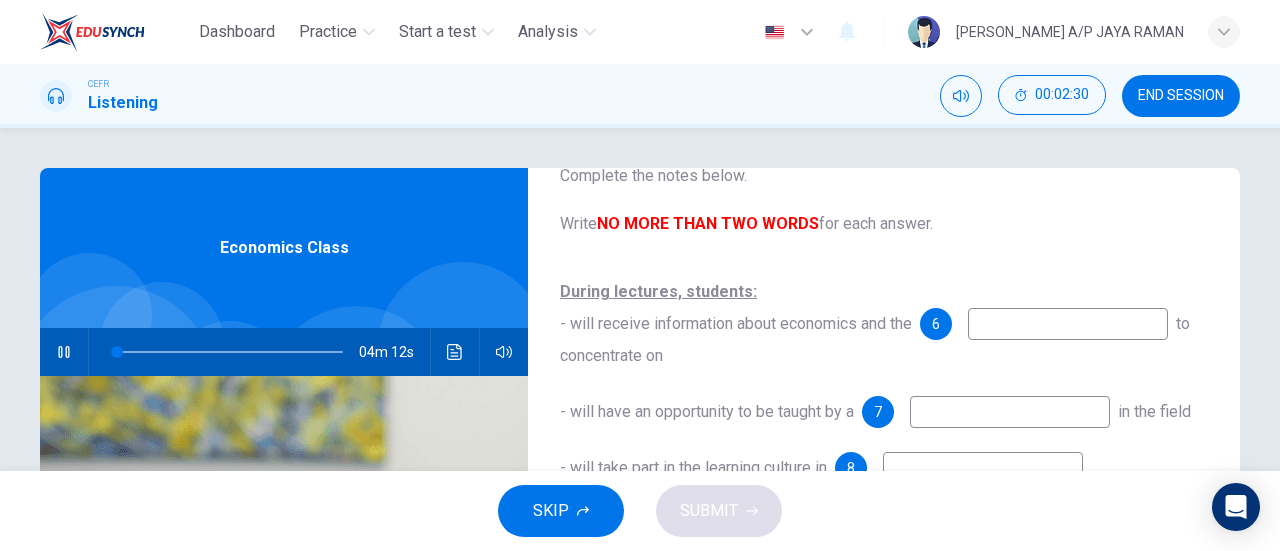click at bounding box center (1068, 324) 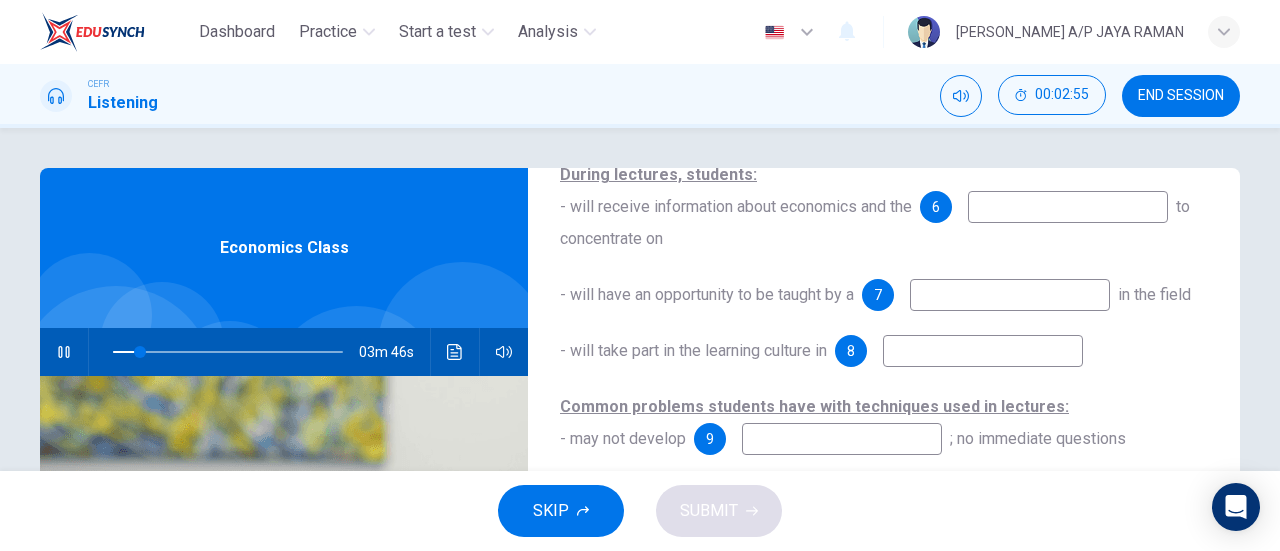 scroll, scrollTop: 284, scrollLeft: 0, axis: vertical 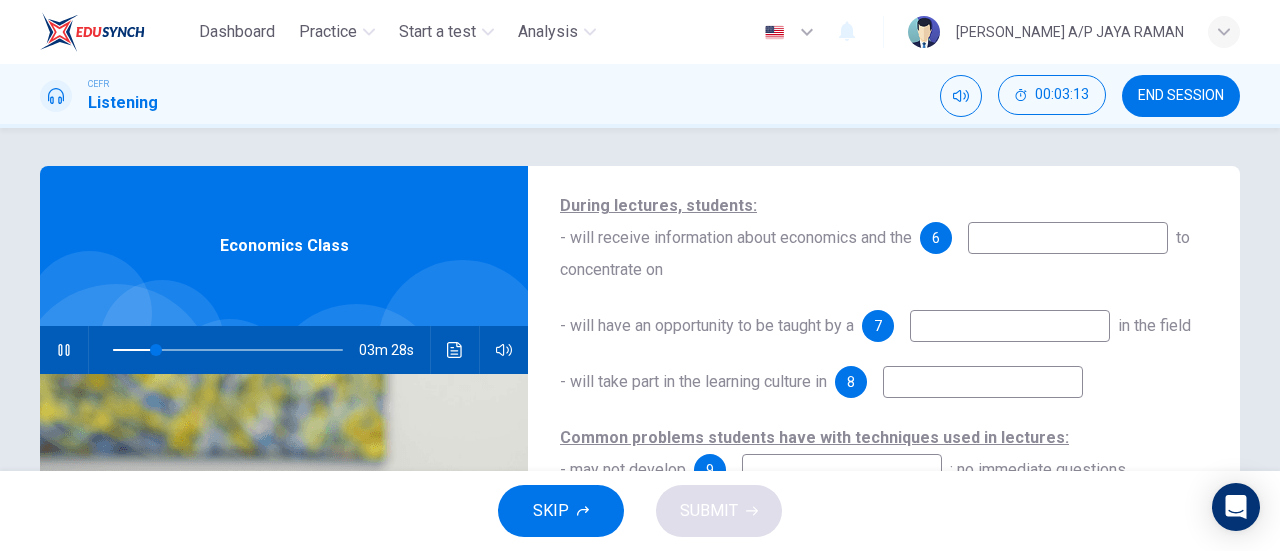 type on "19" 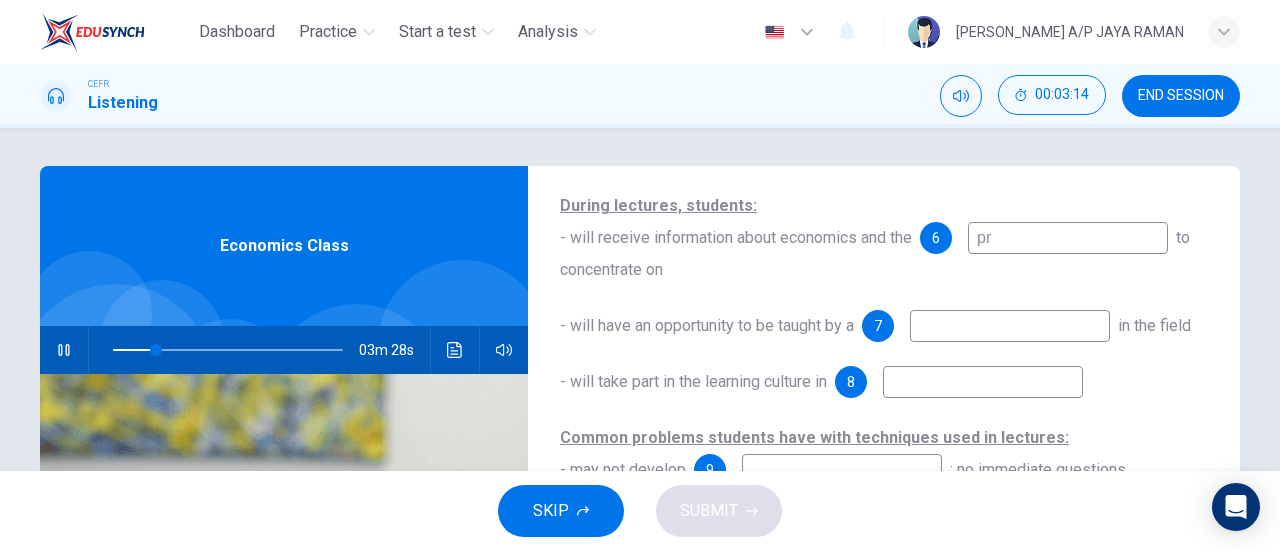 type on "pri" 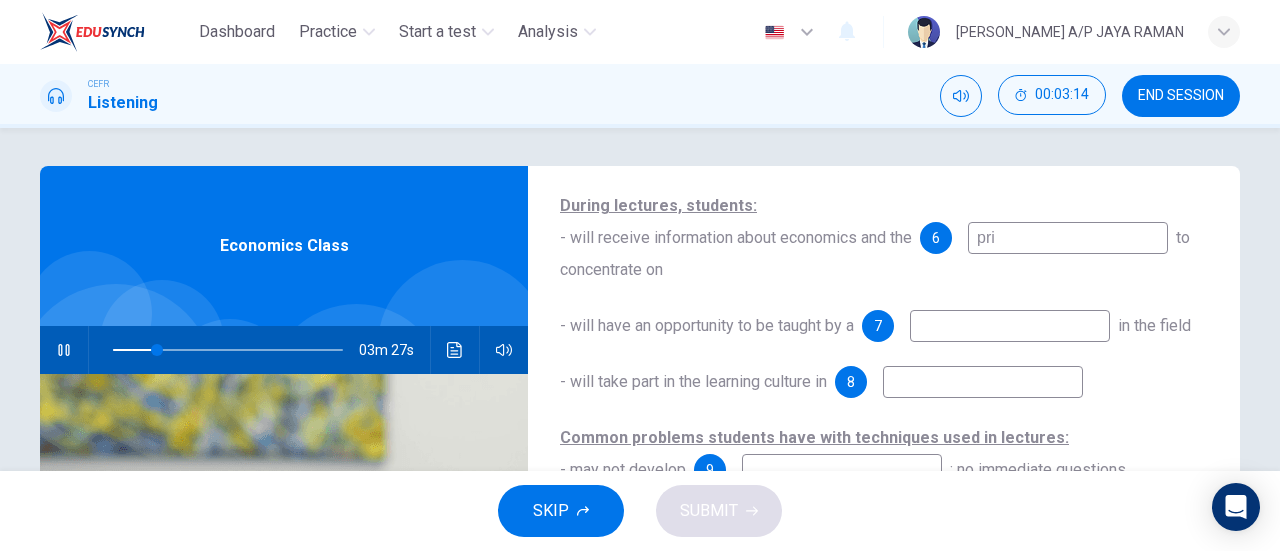 type on "19" 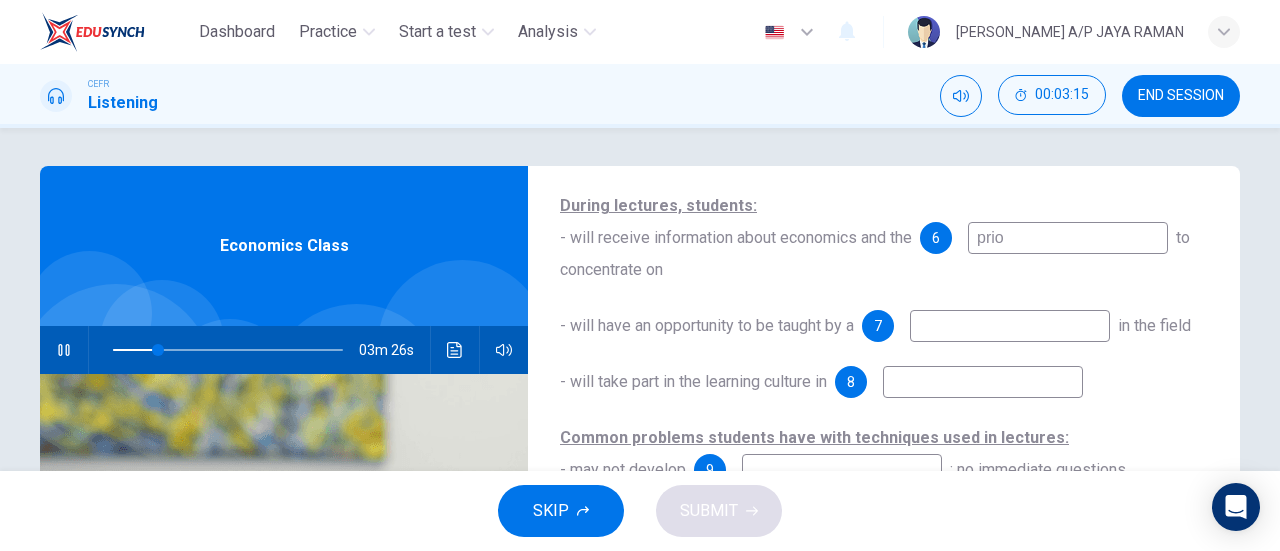 type on "19" 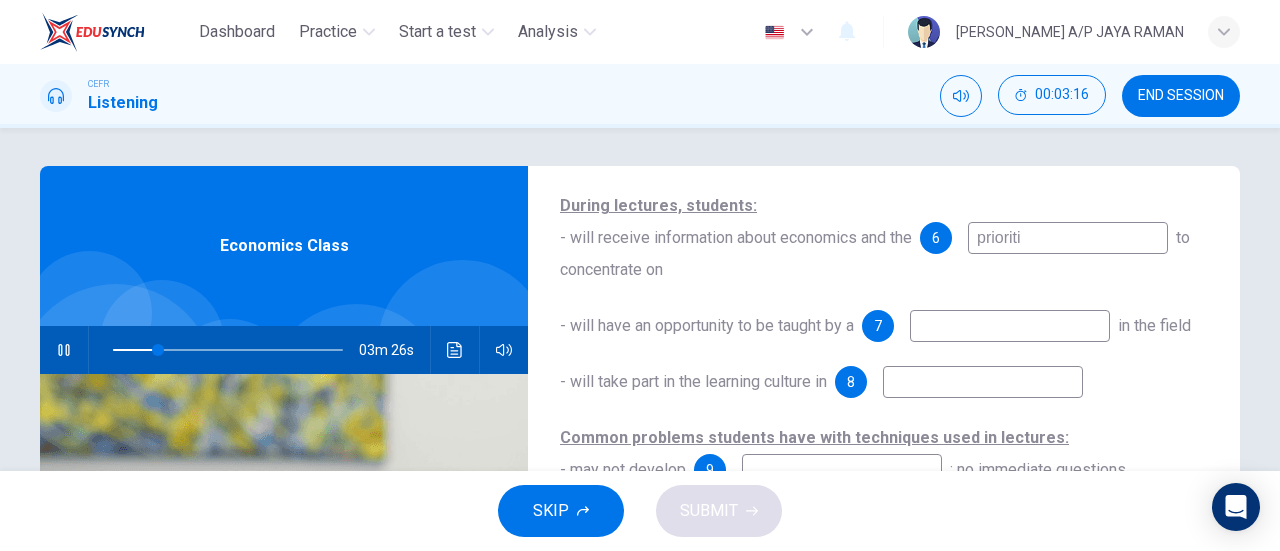 type on "prioritie" 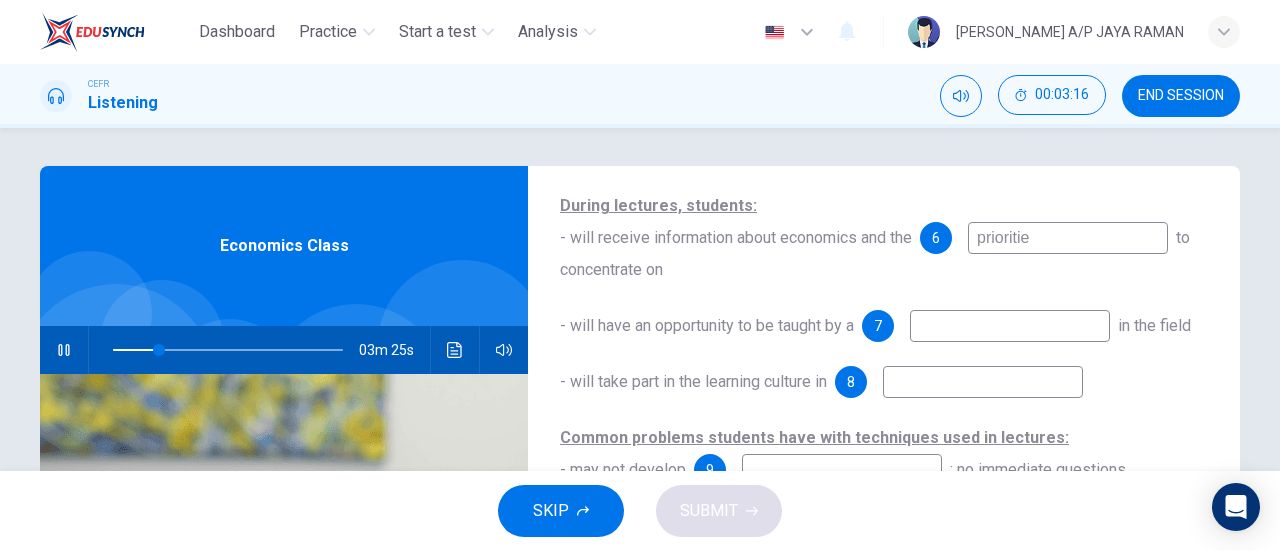 type on "20" 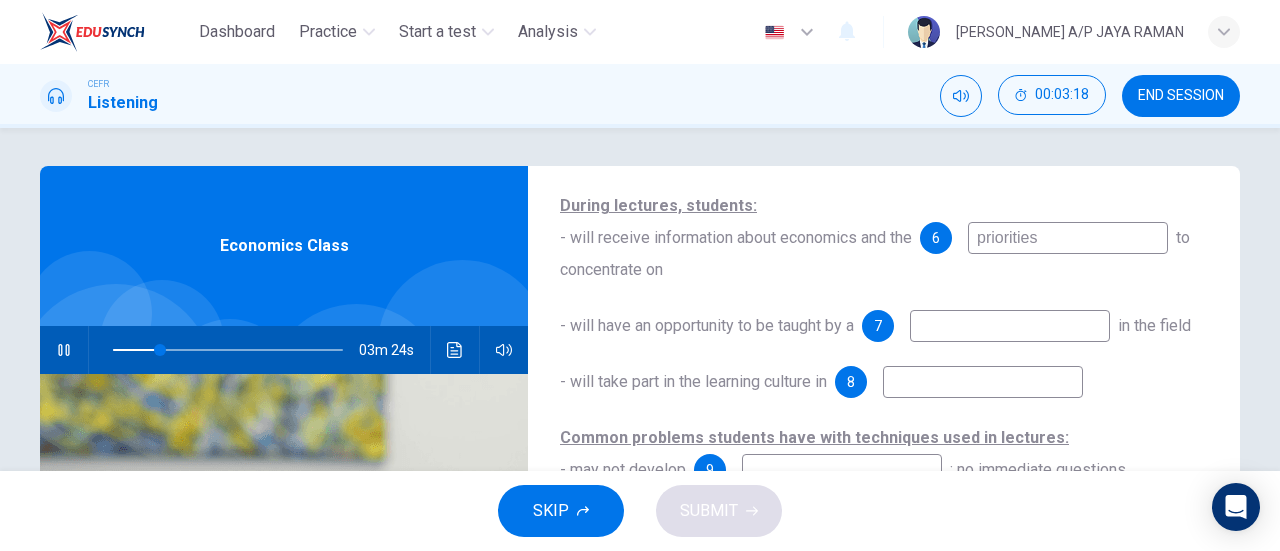 type on "21" 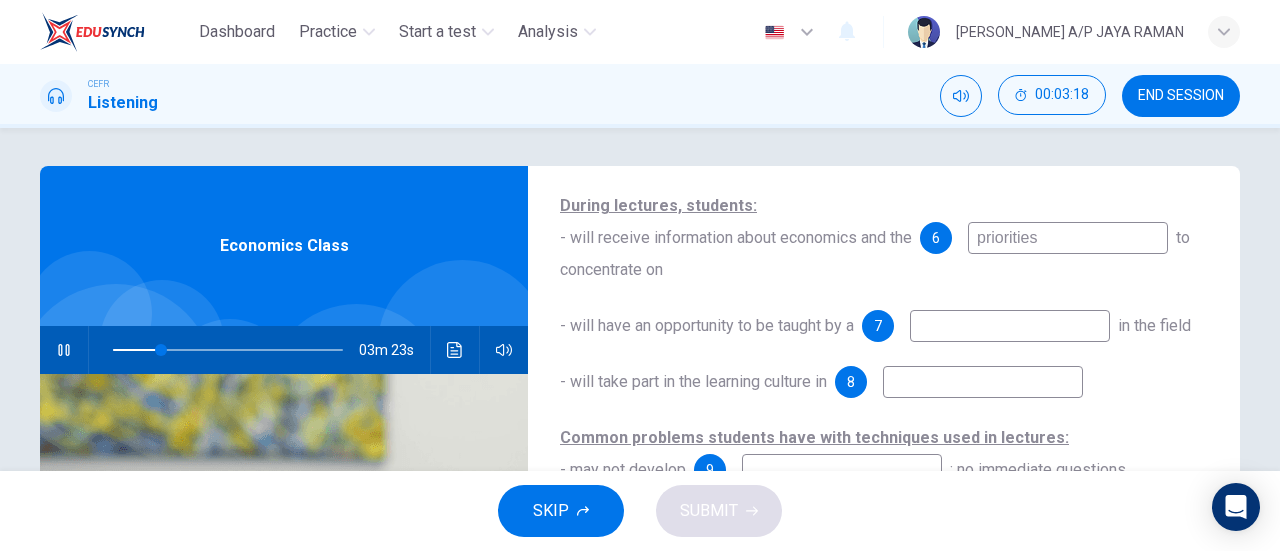 type on "priorities" 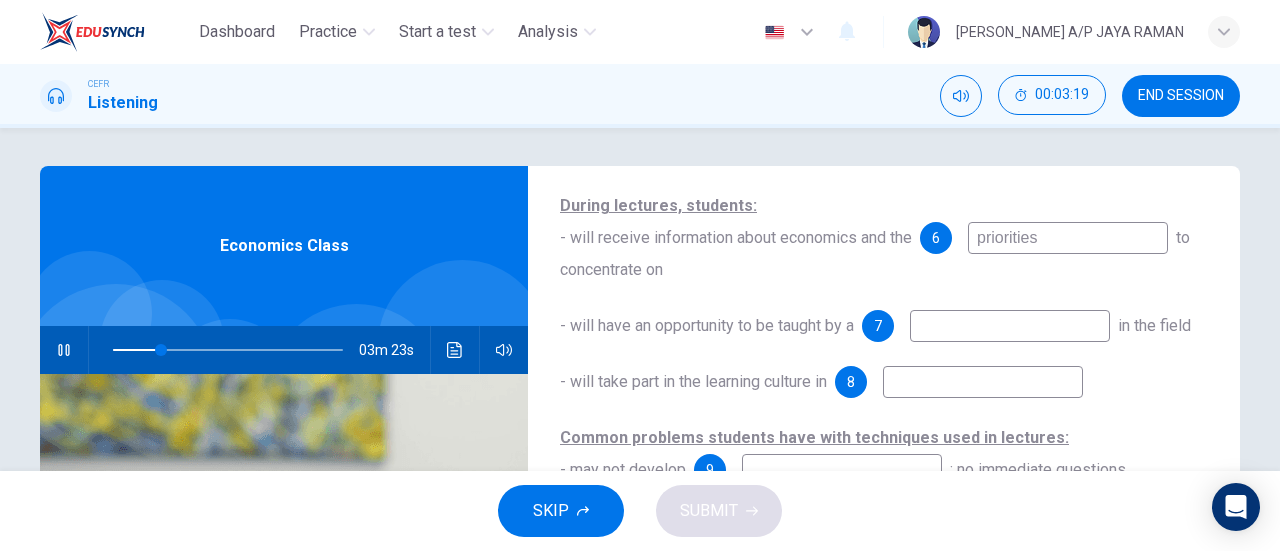 click at bounding box center (1010, 326) 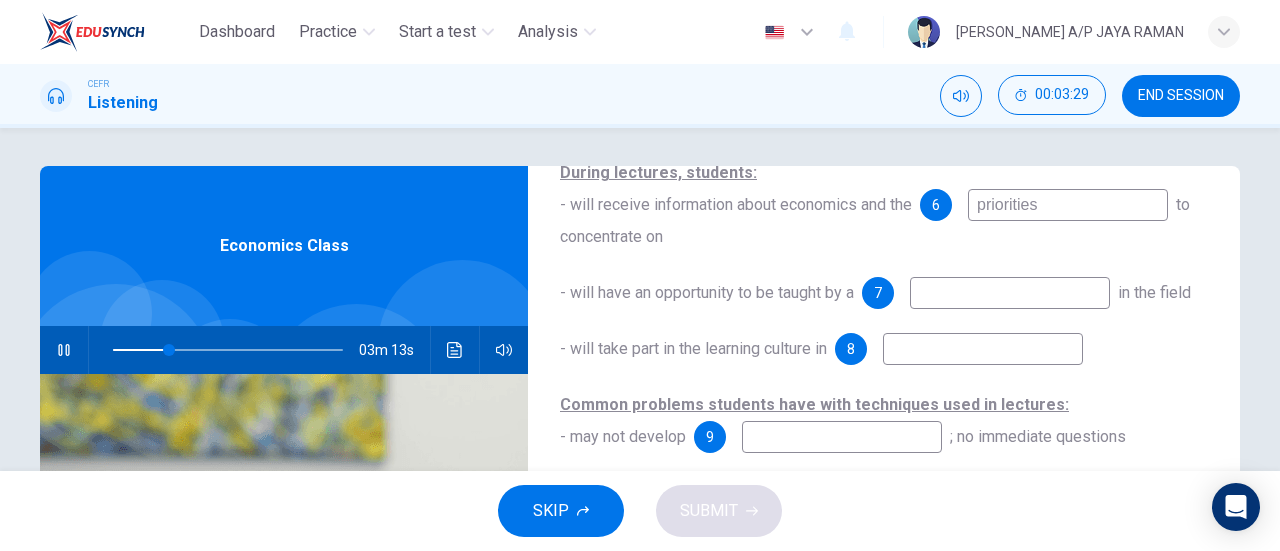 scroll, scrollTop: 284, scrollLeft: 0, axis: vertical 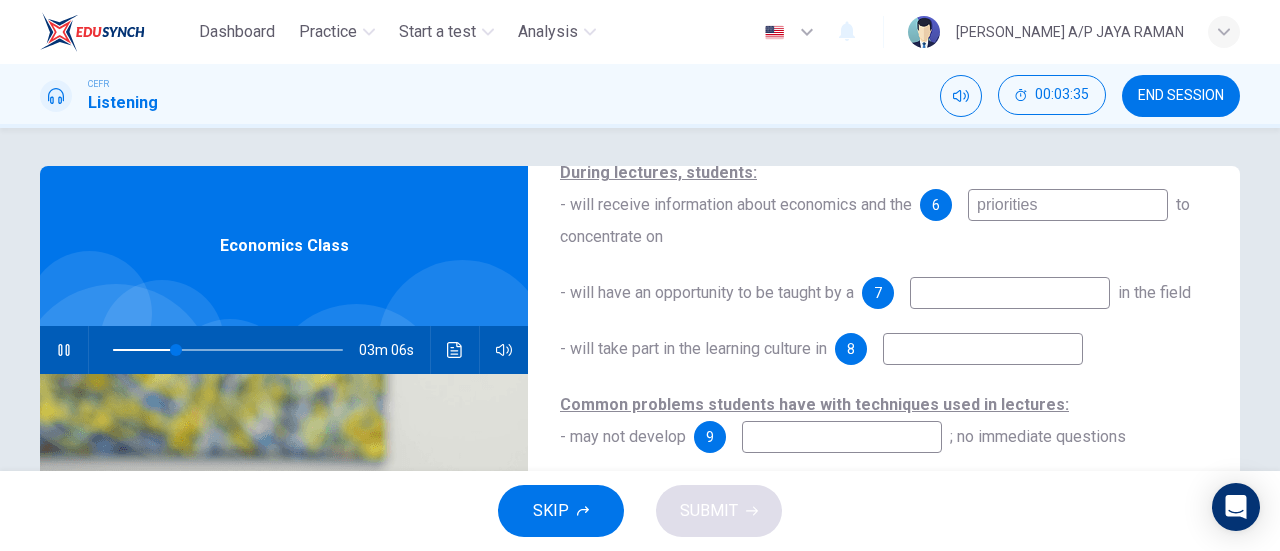 type on "27" 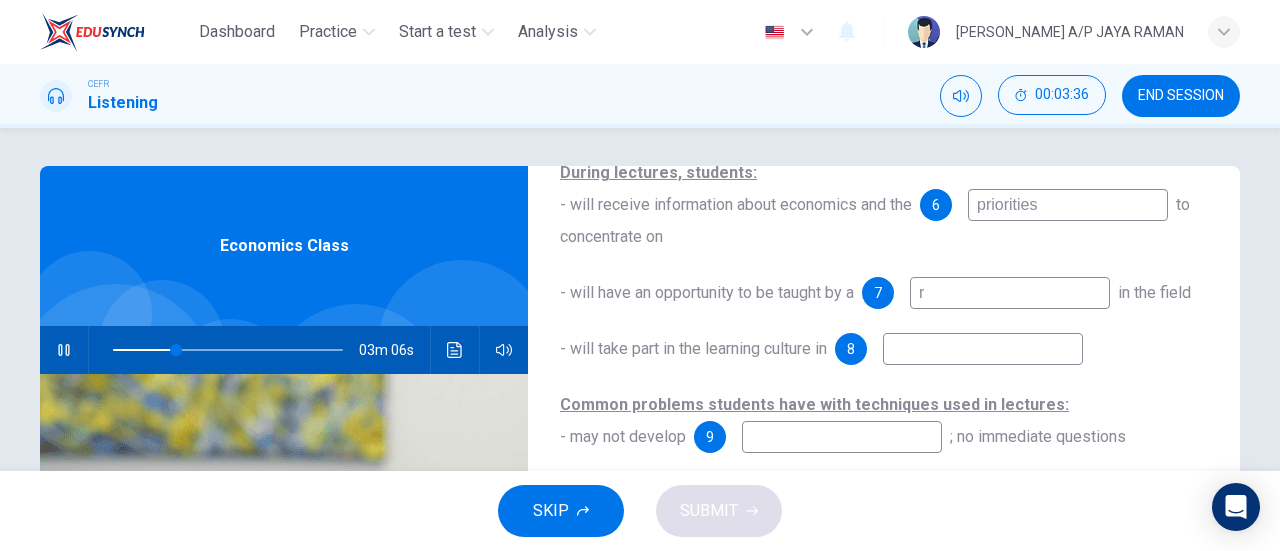 type on "re" 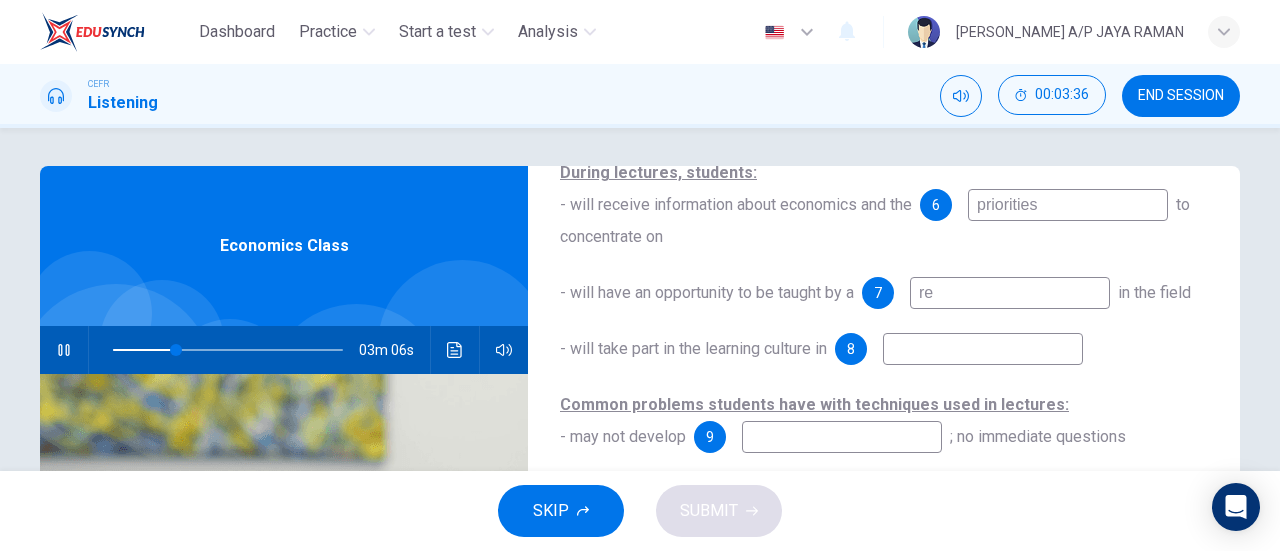 type on "28" 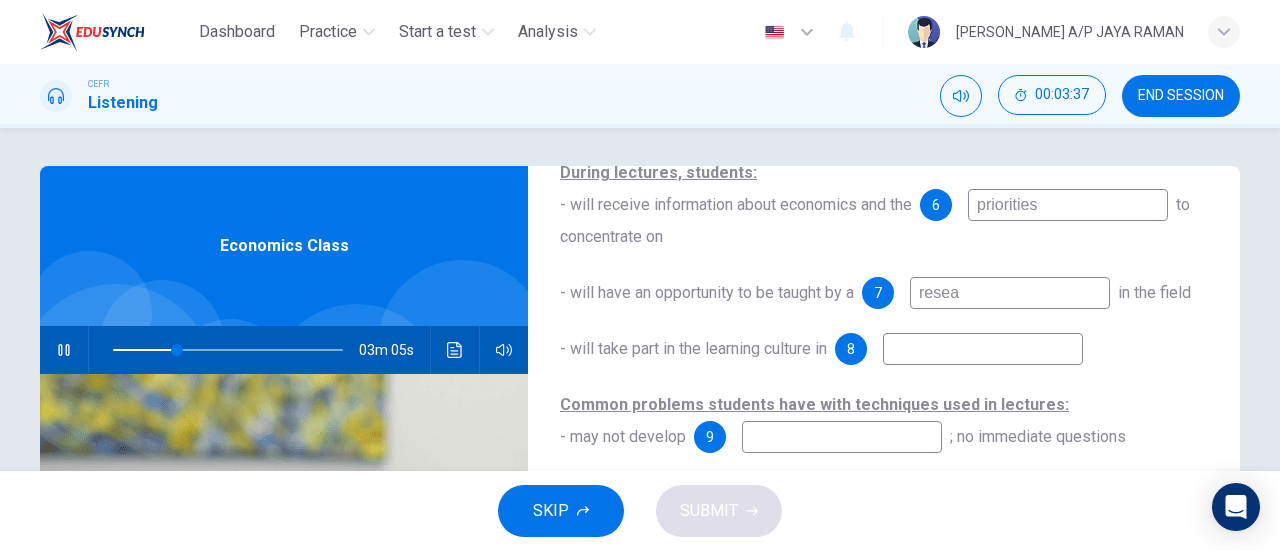 type on "resear" 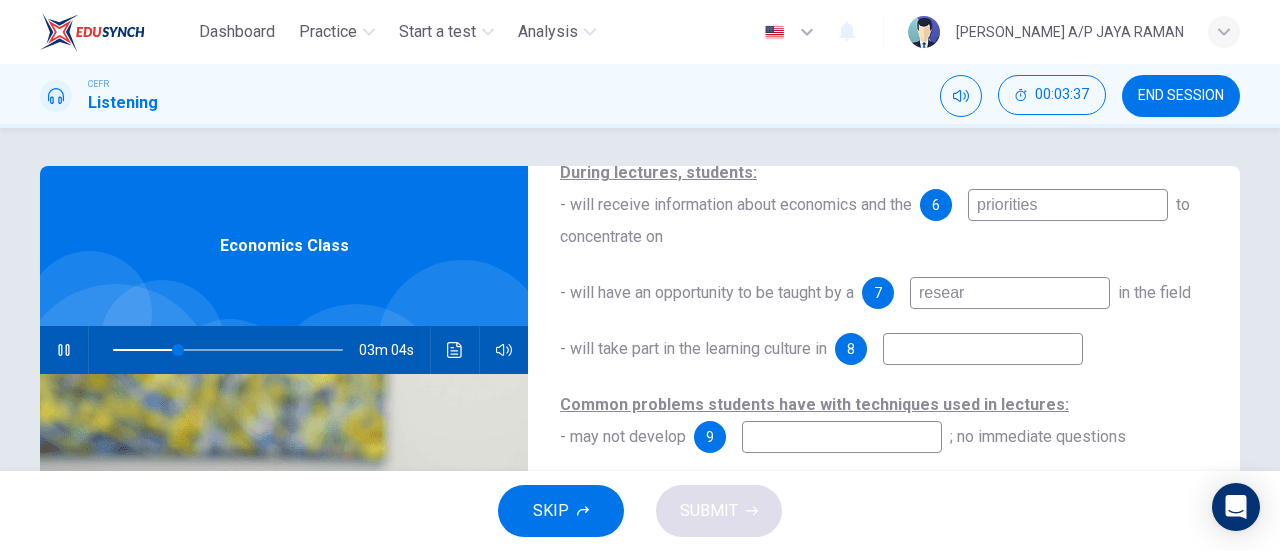 type on "28" 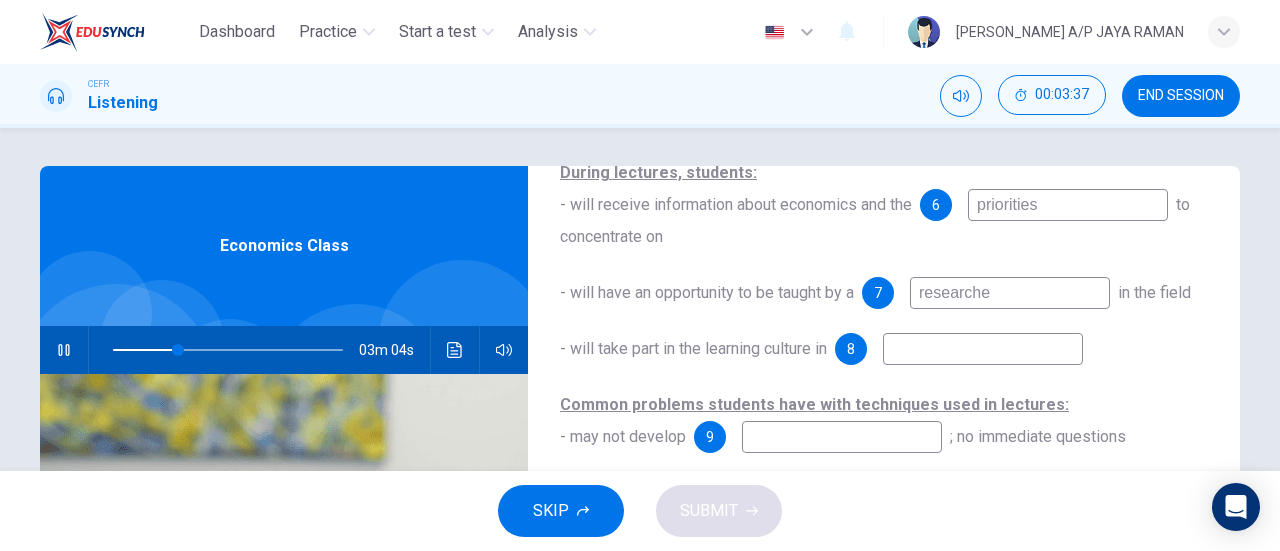type on "researcher" 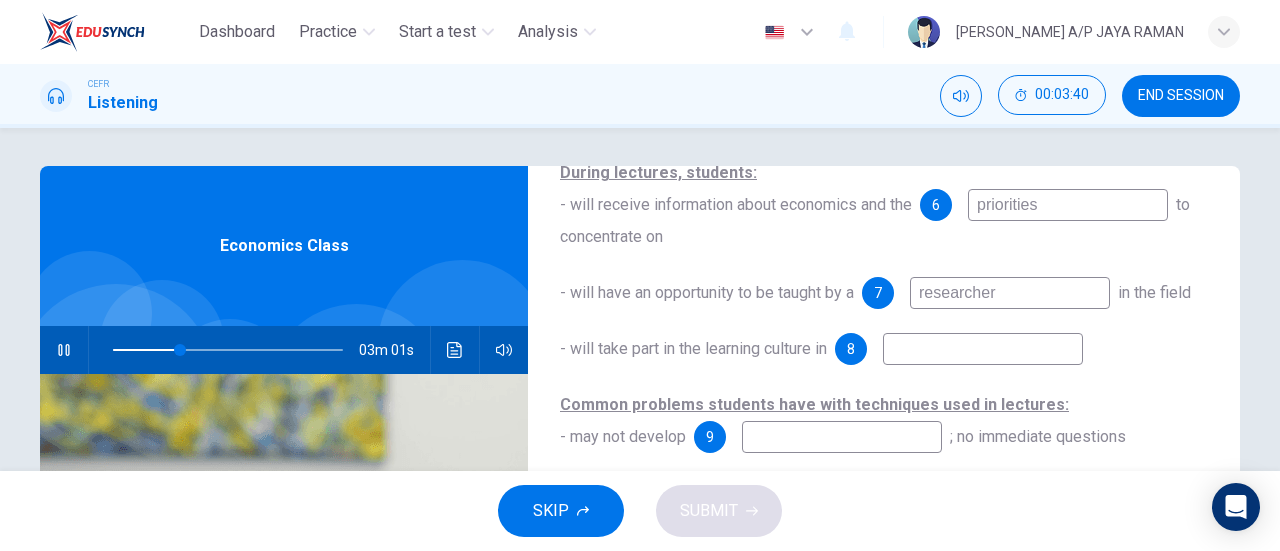 type on "29" 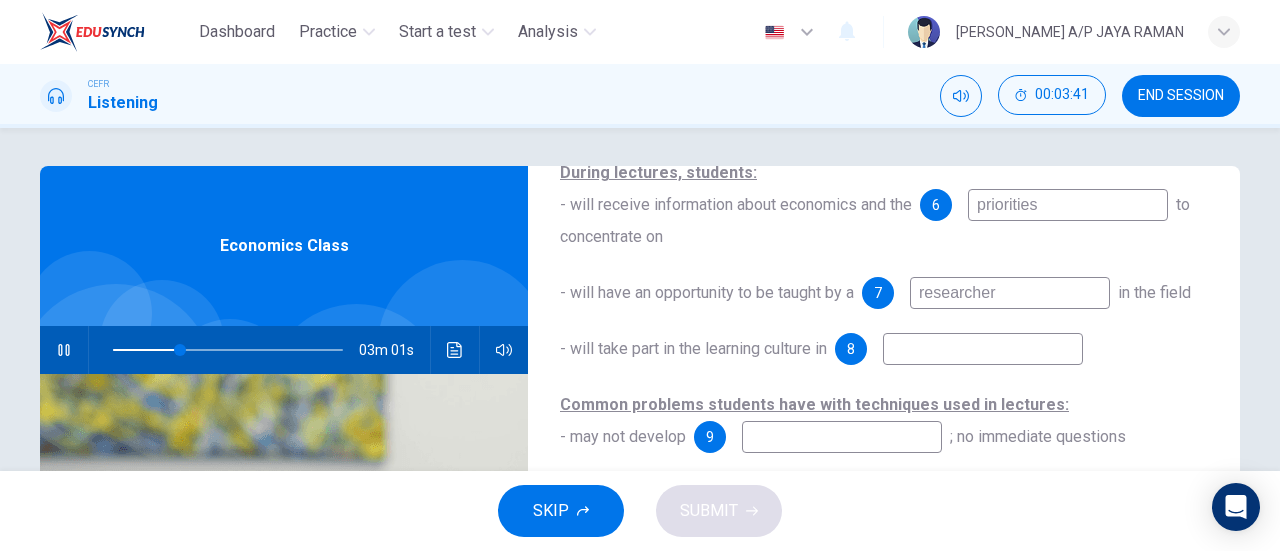 type on "researcher" 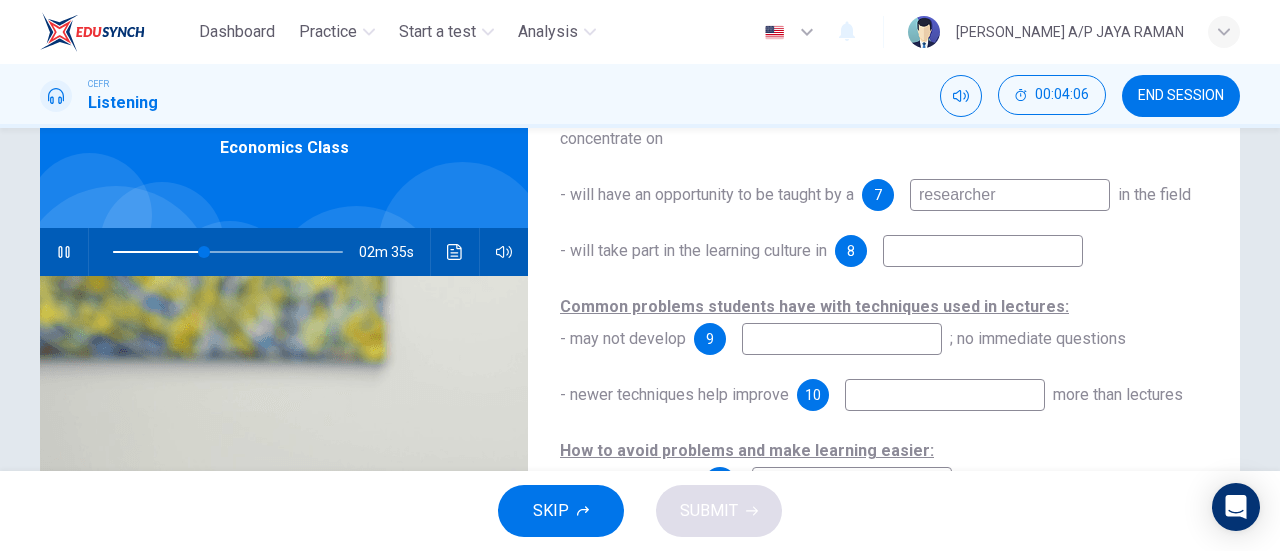 scroll, scrollTop: 100, scrollLeft: 0, axis: vertical 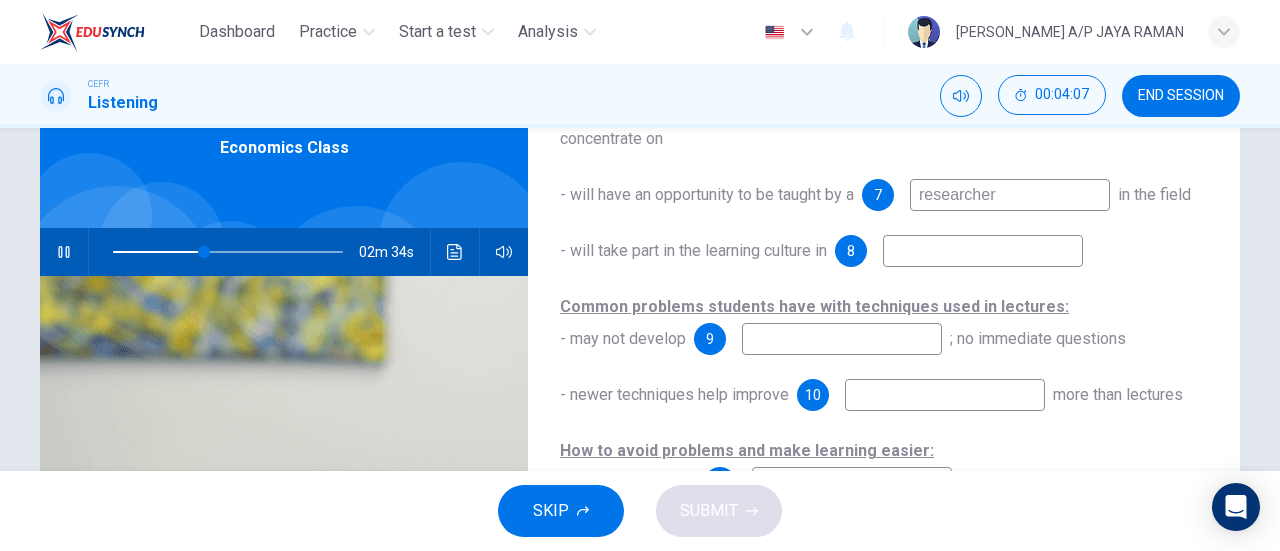 click at bounding box center [842, 339] 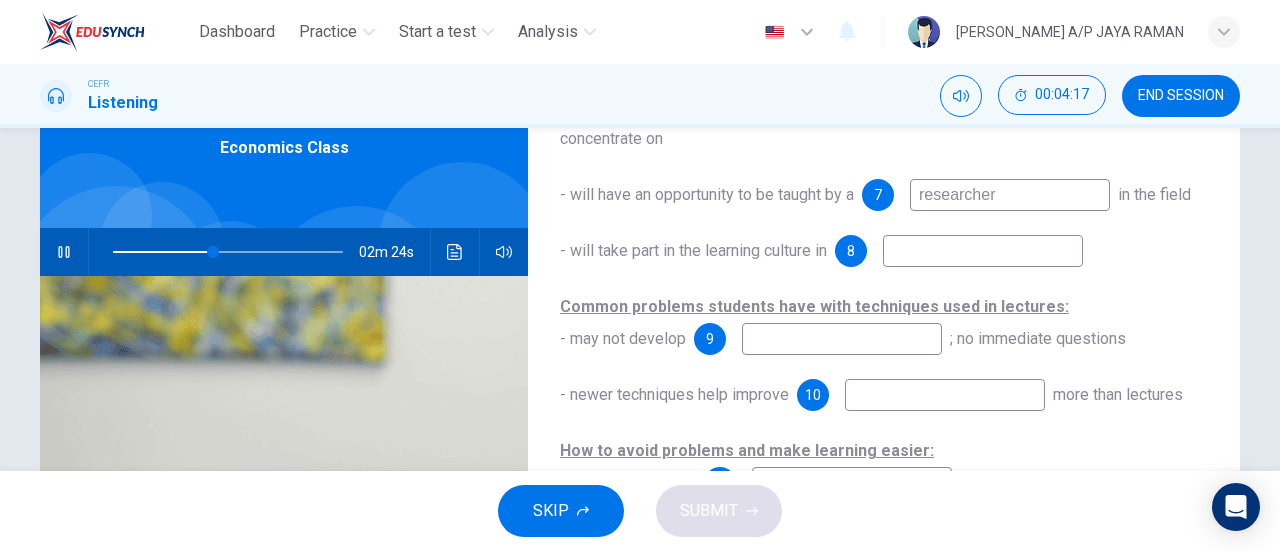 type on "44" 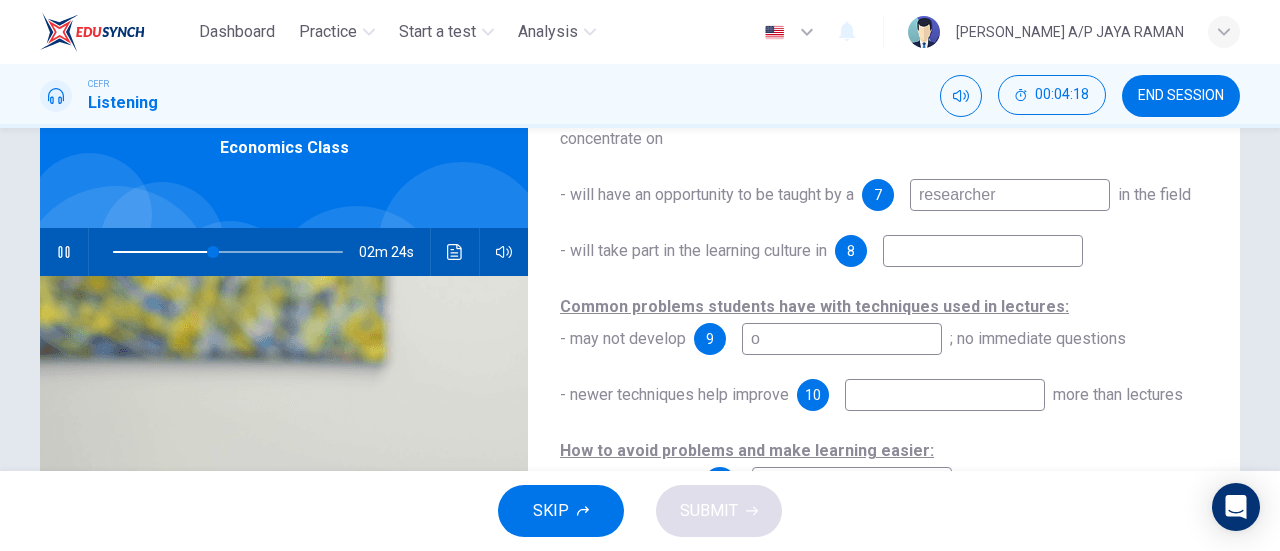 type on "op" 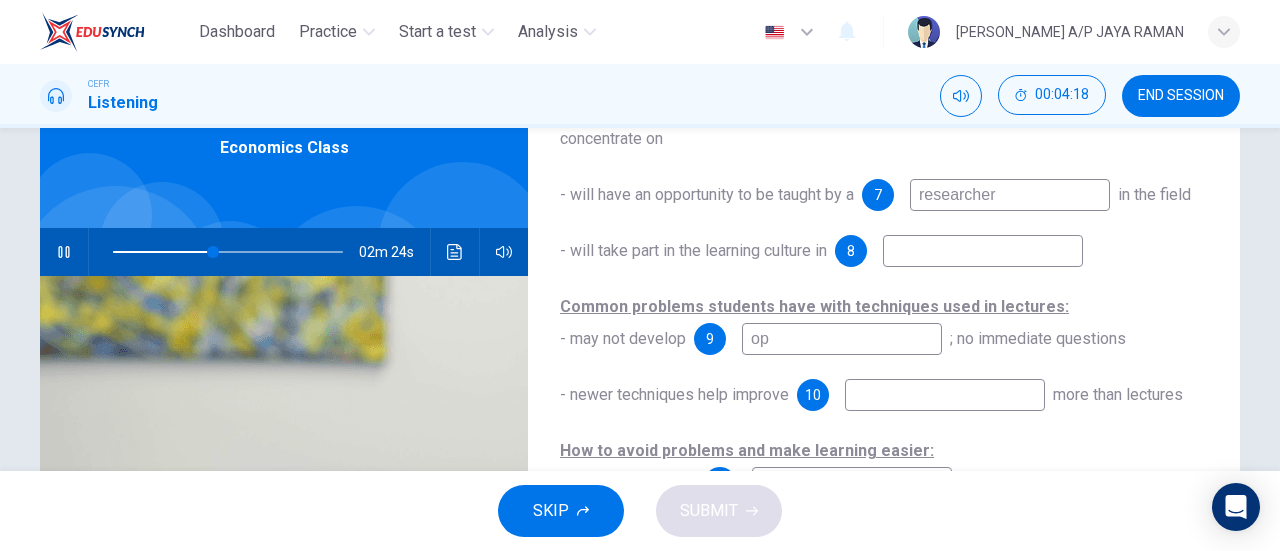 type on "44" 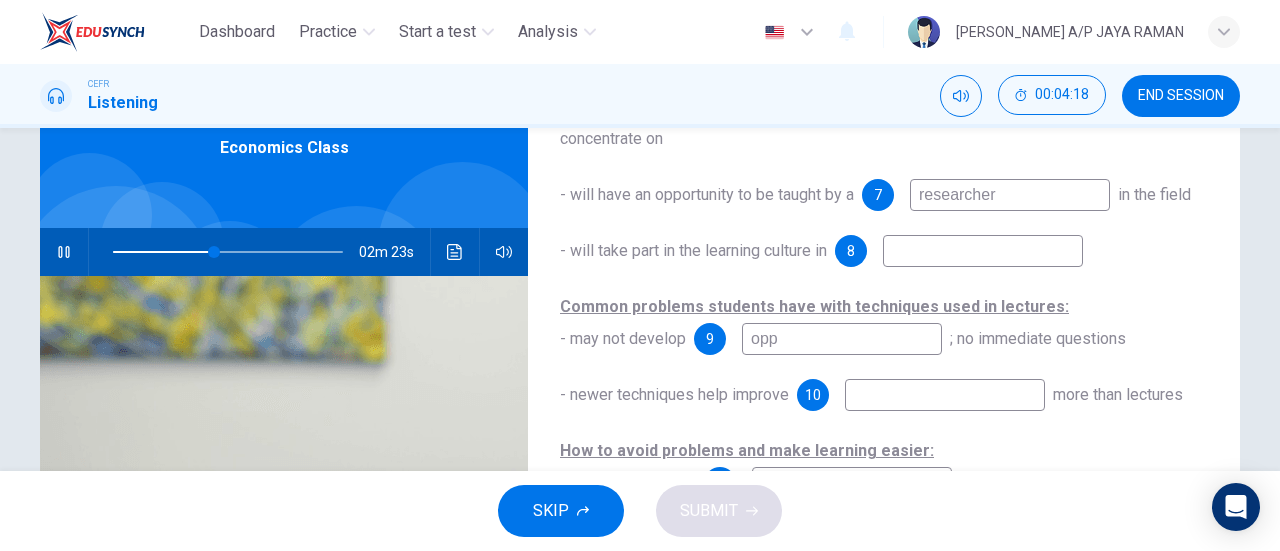 type on "oppo" 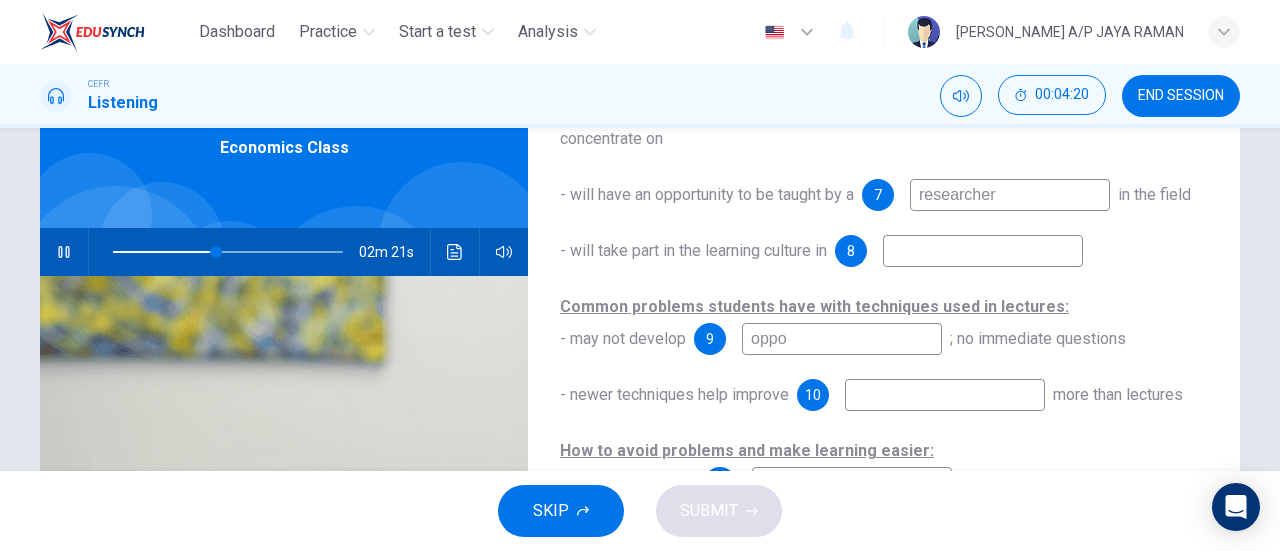 type on "45" 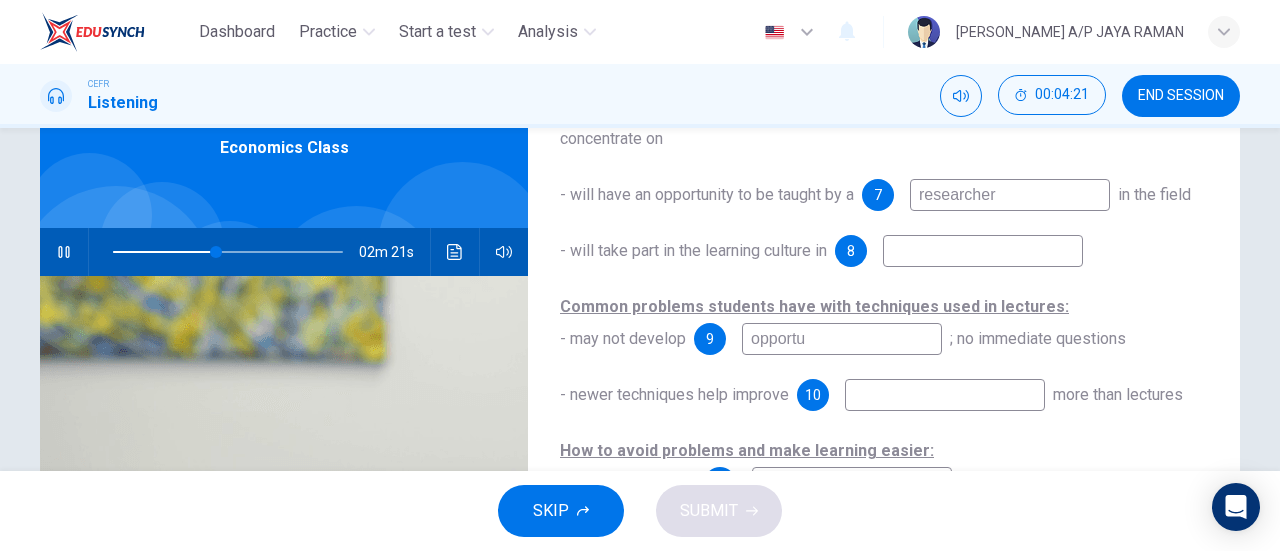 type on "opportun" 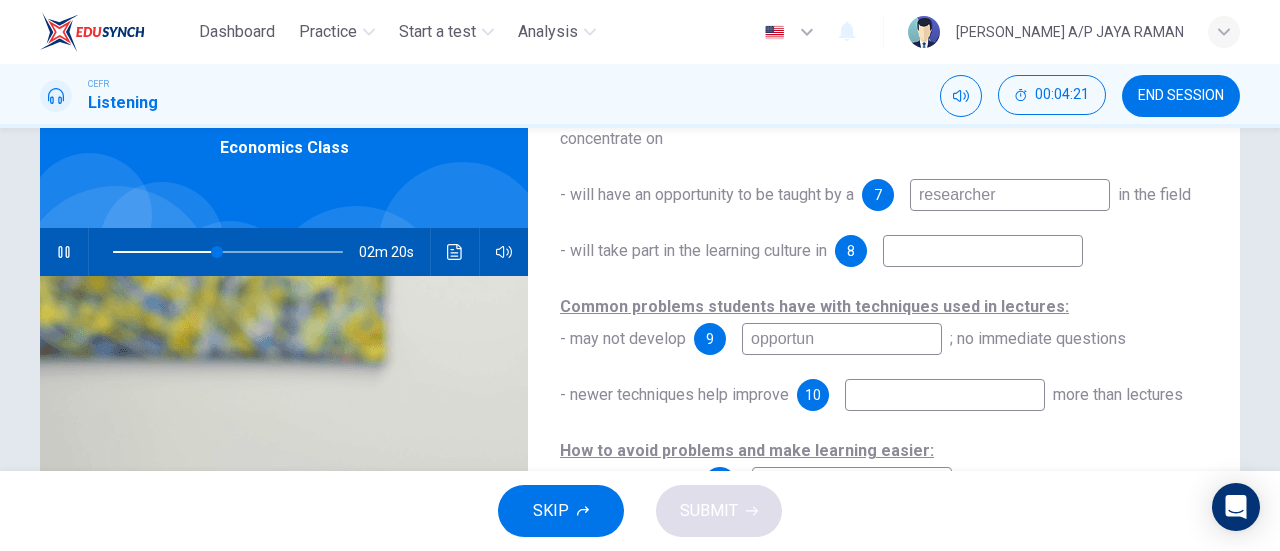 type on "45" 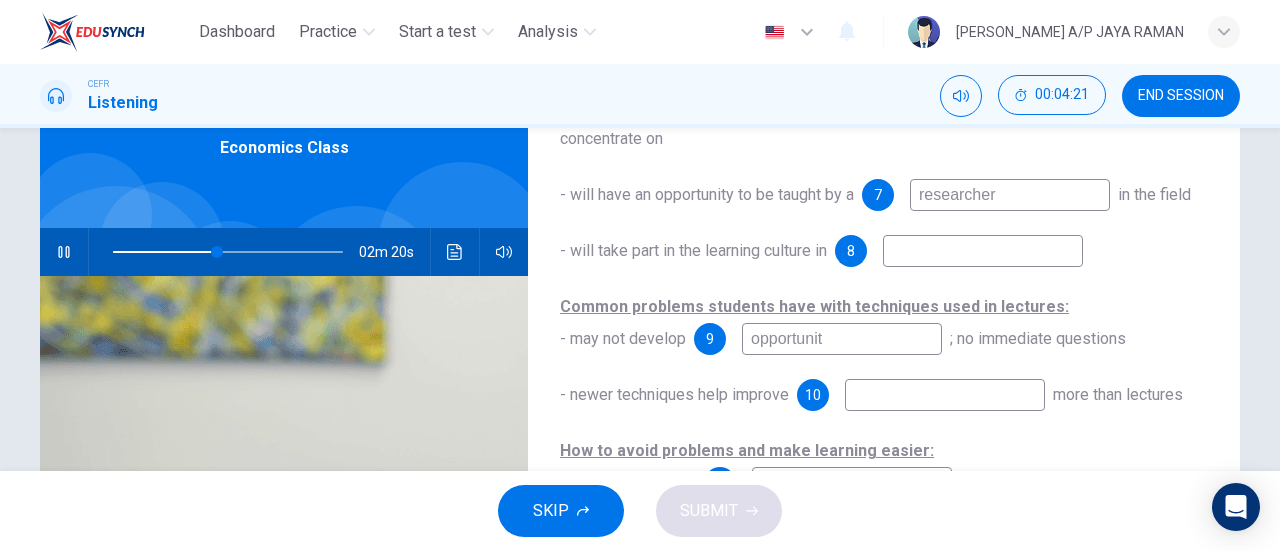 type on "opportunity" 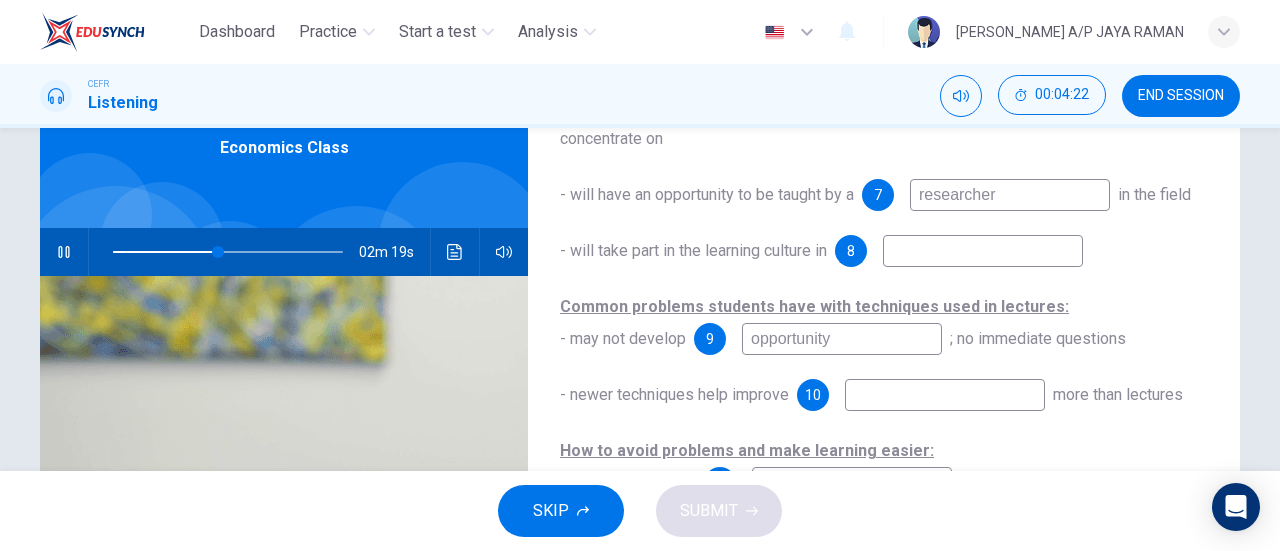 type on "46" 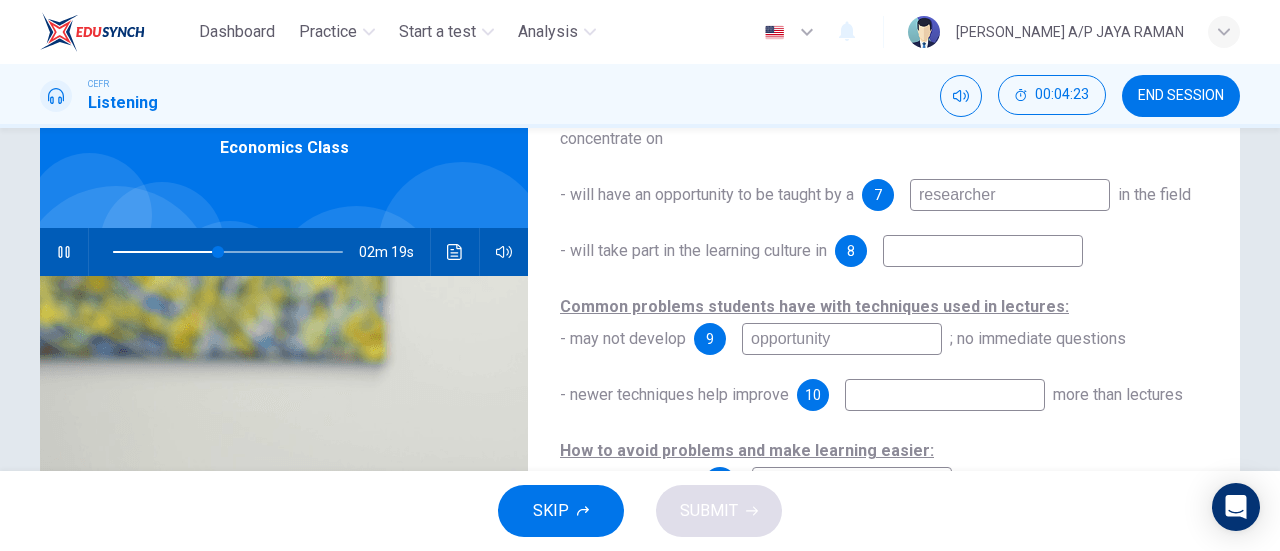 type on "opportunity" 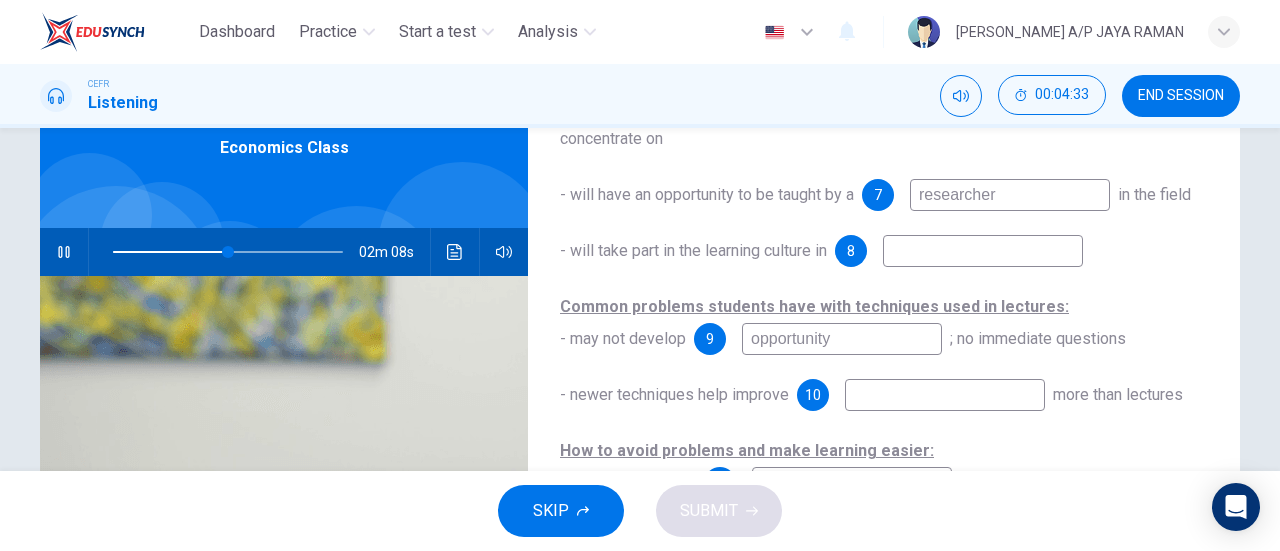 type on "50" 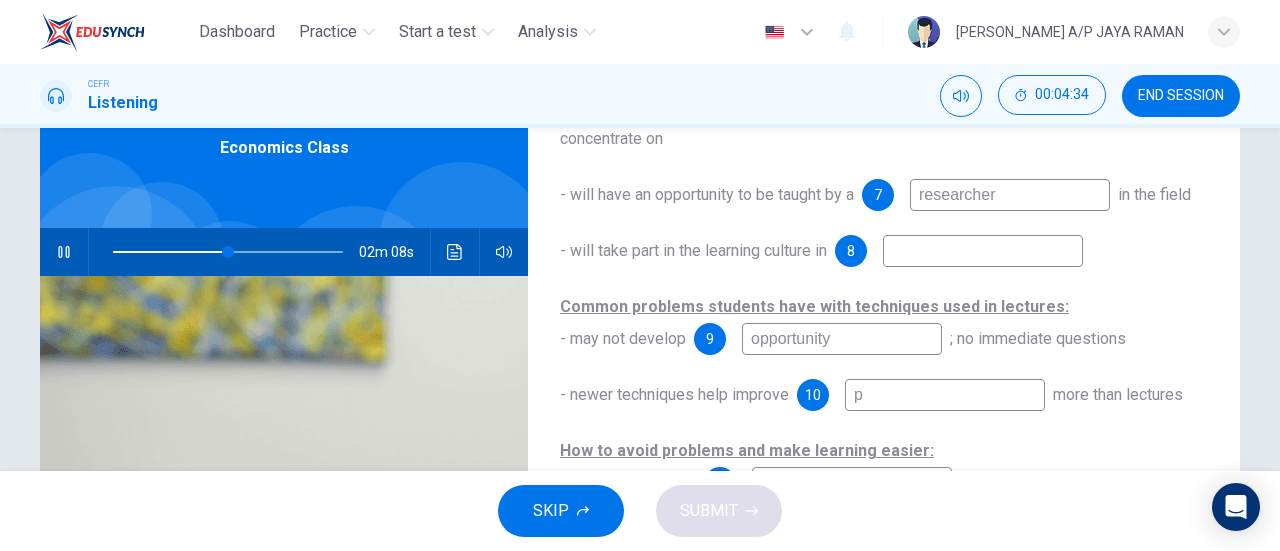 type on "pr" 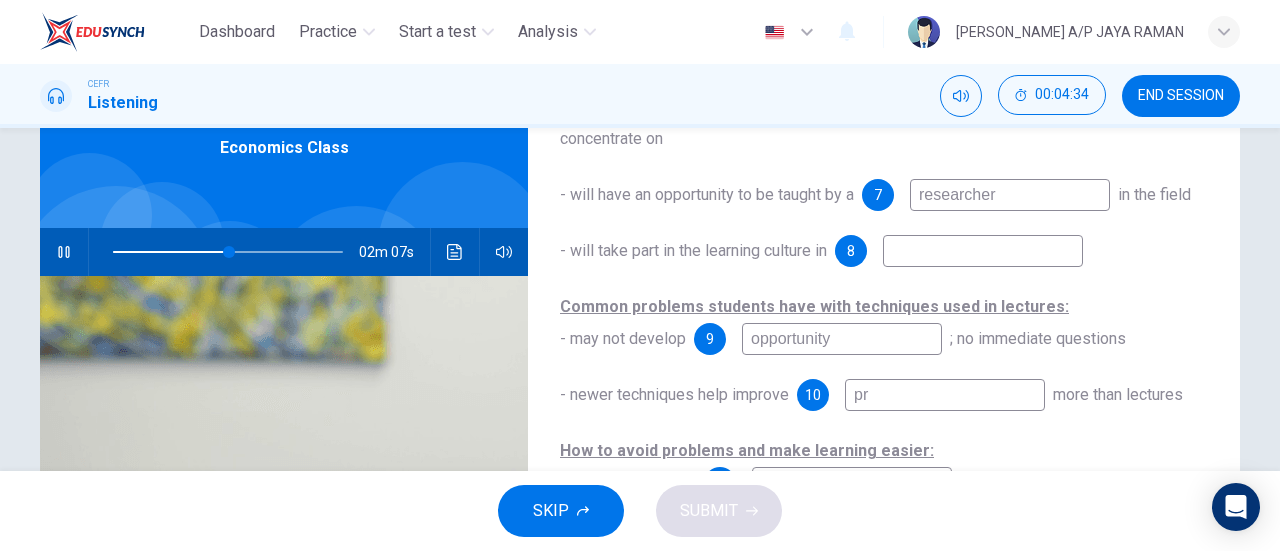 type on "50" 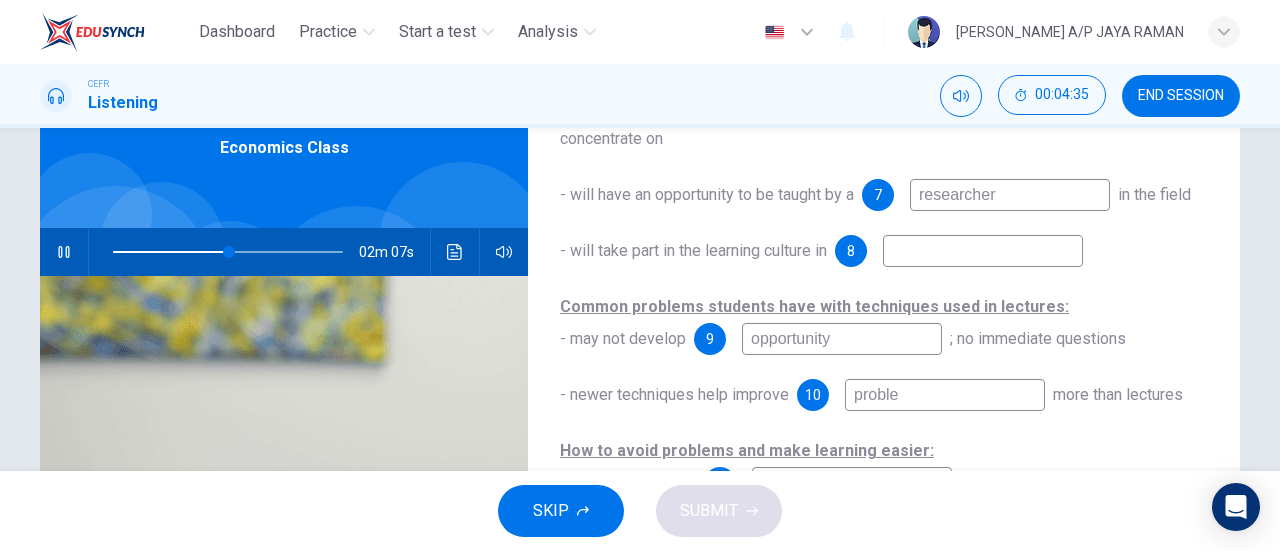 type on "problem" 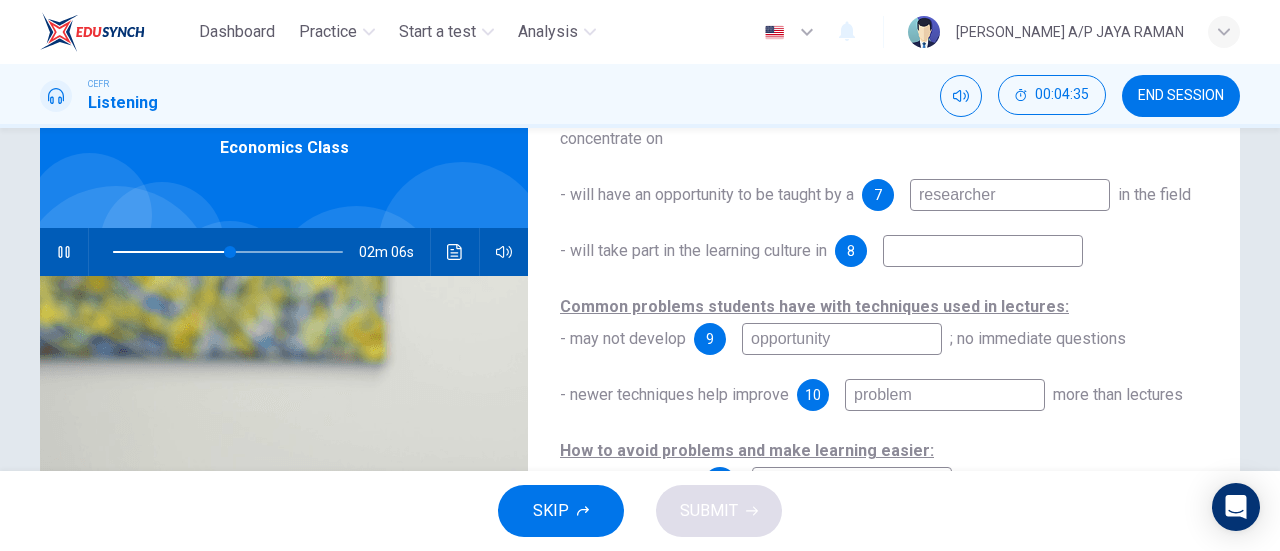 type on "51" 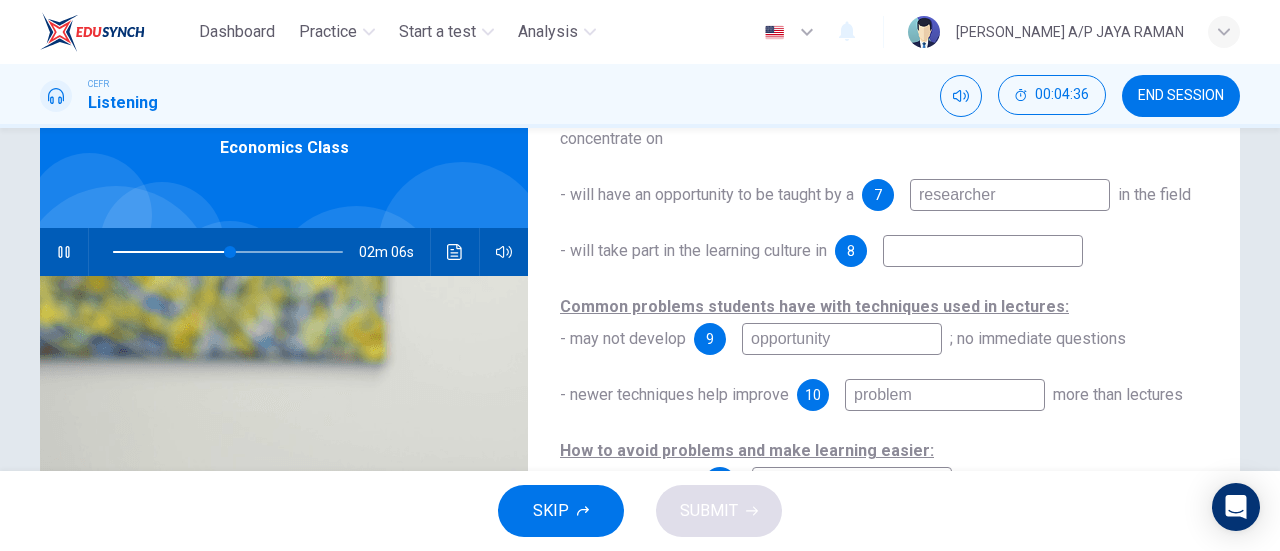 type on "problem s" 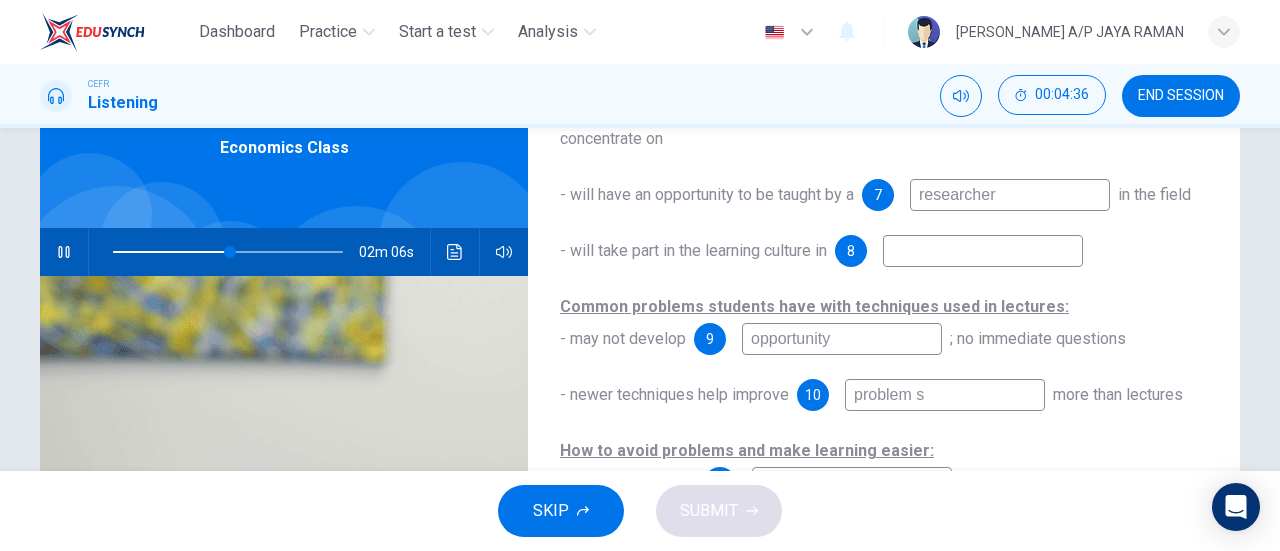 type on "51" 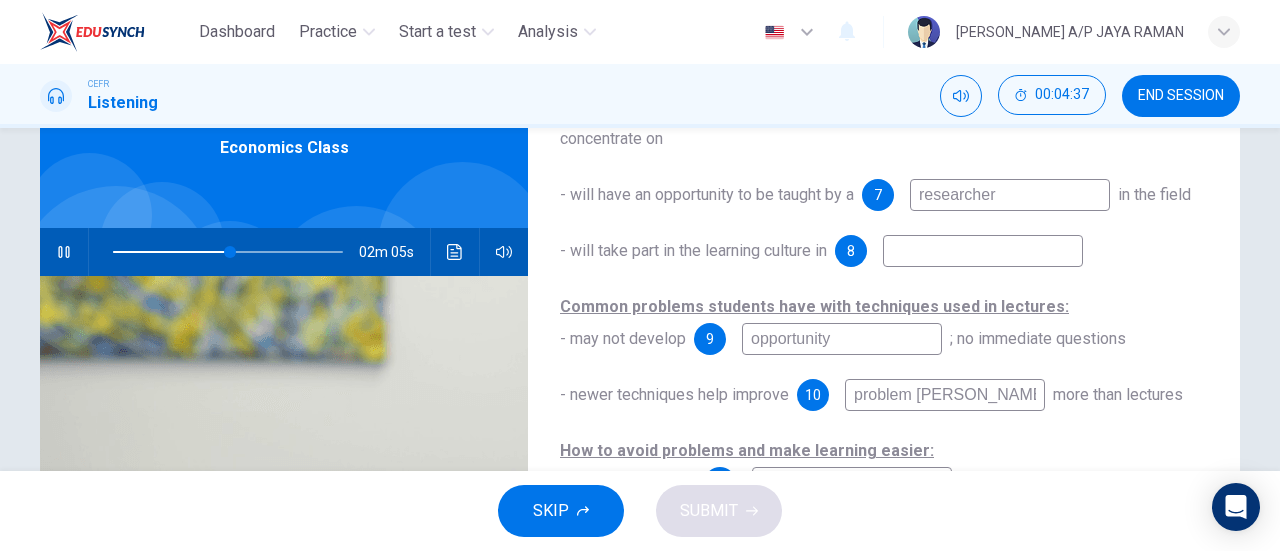 type on "problem sloving" 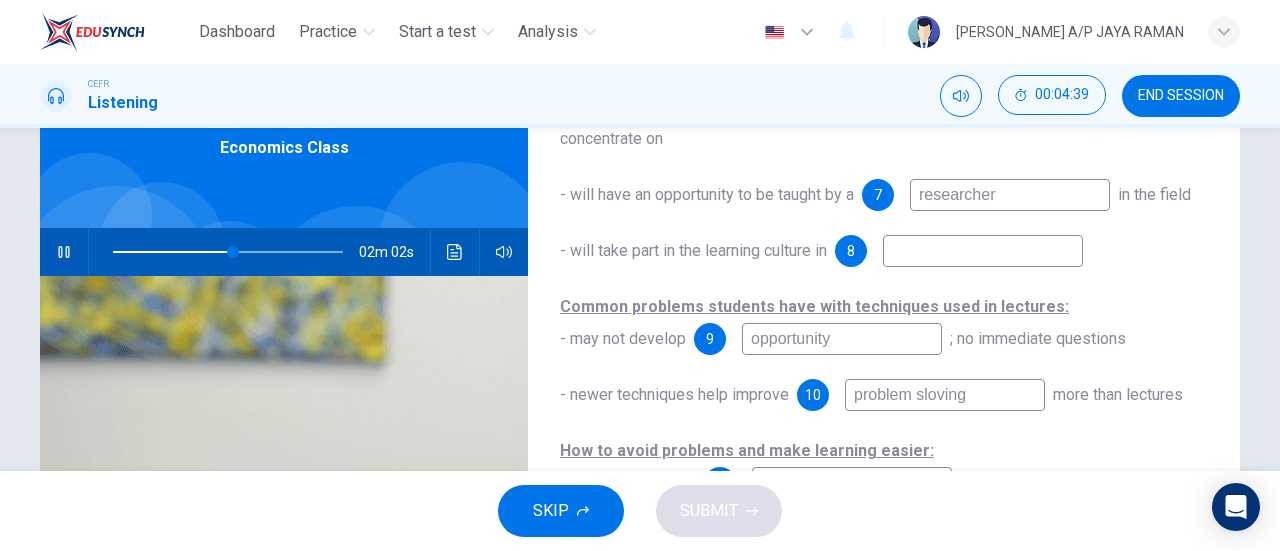 type on "52" 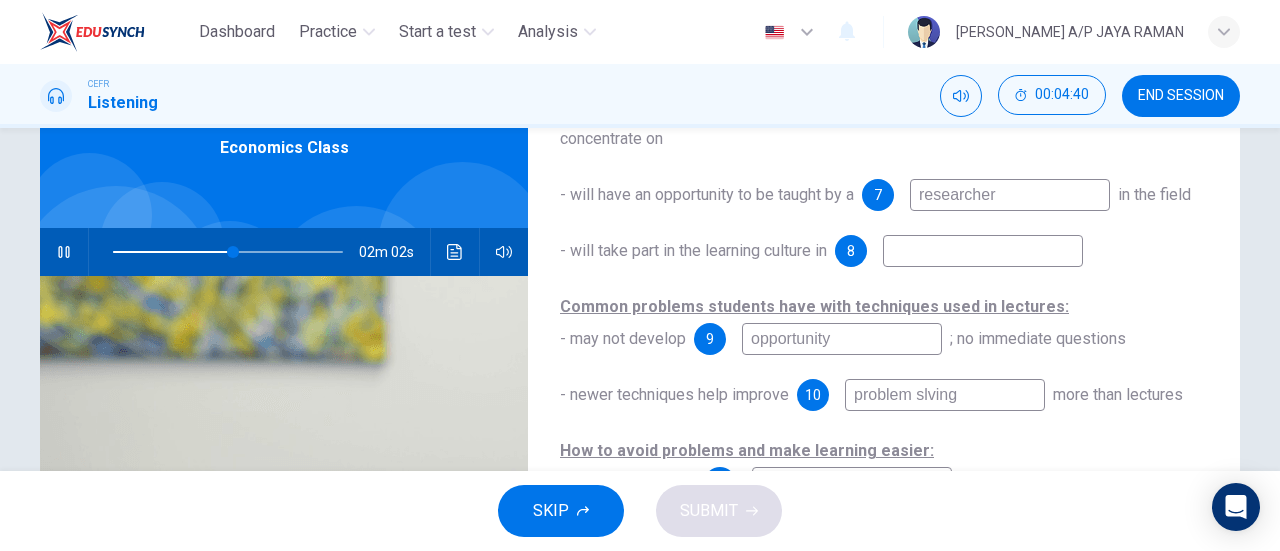 type on "problem sving" 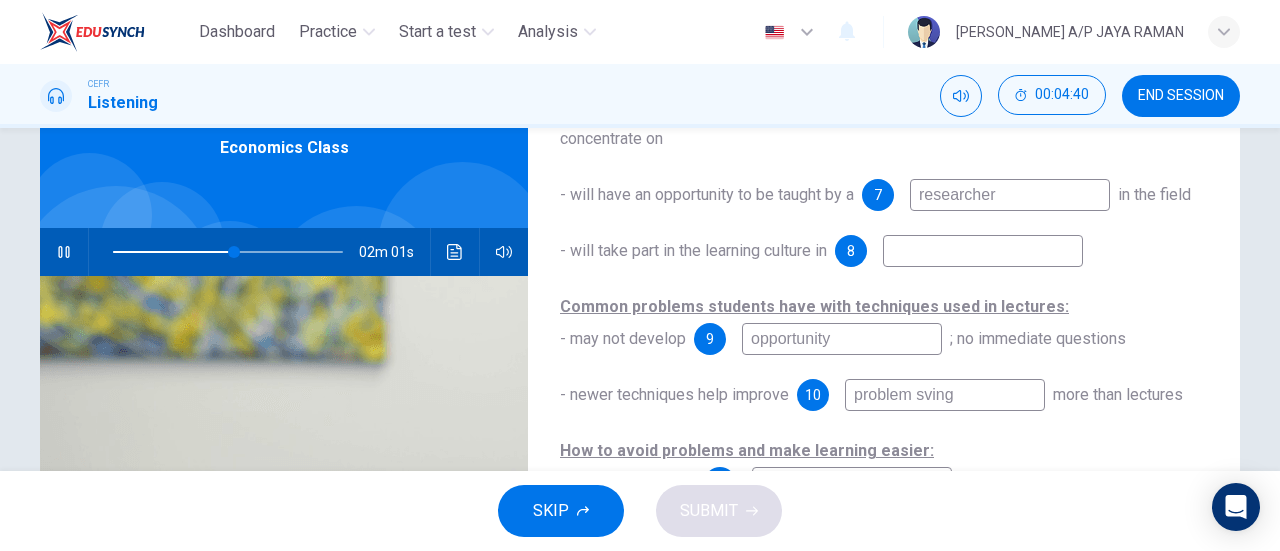 type on "53" 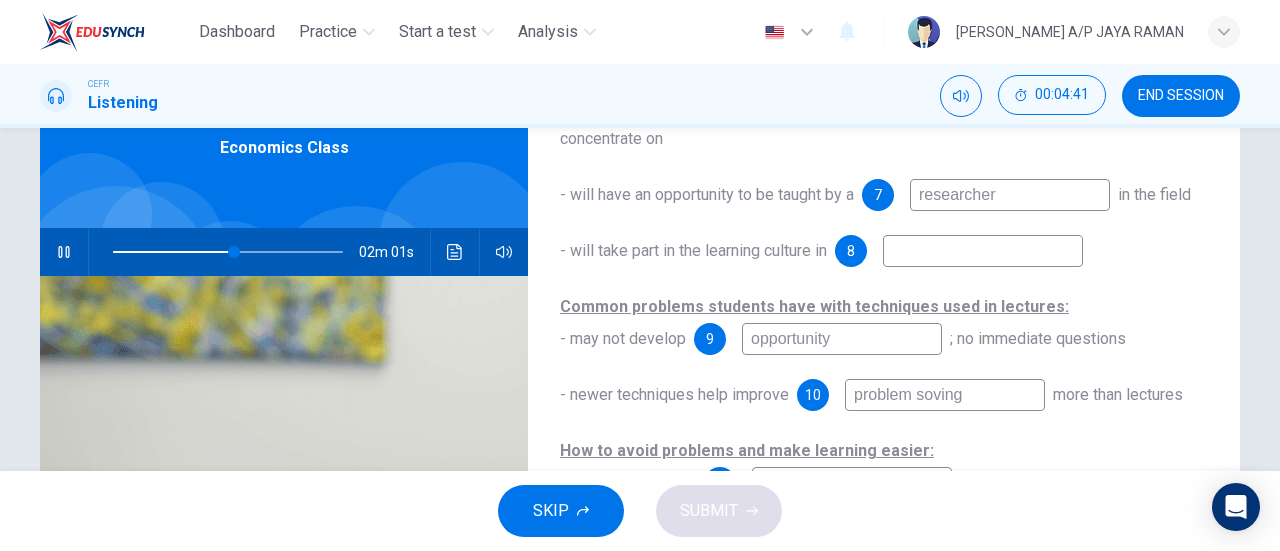 type on "problem solving" 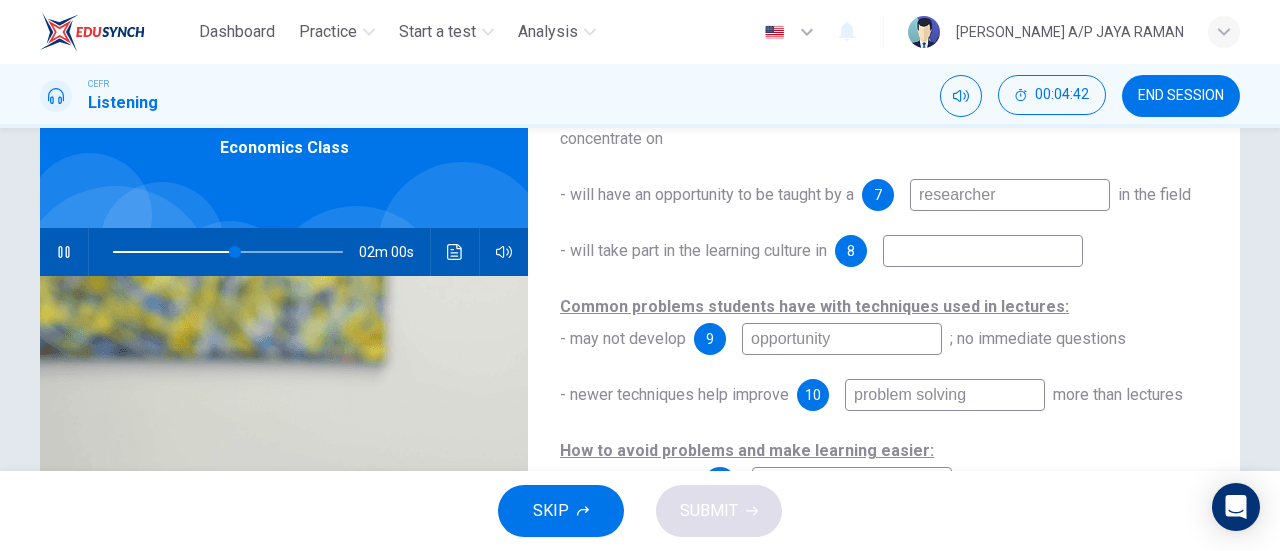 type on "53" 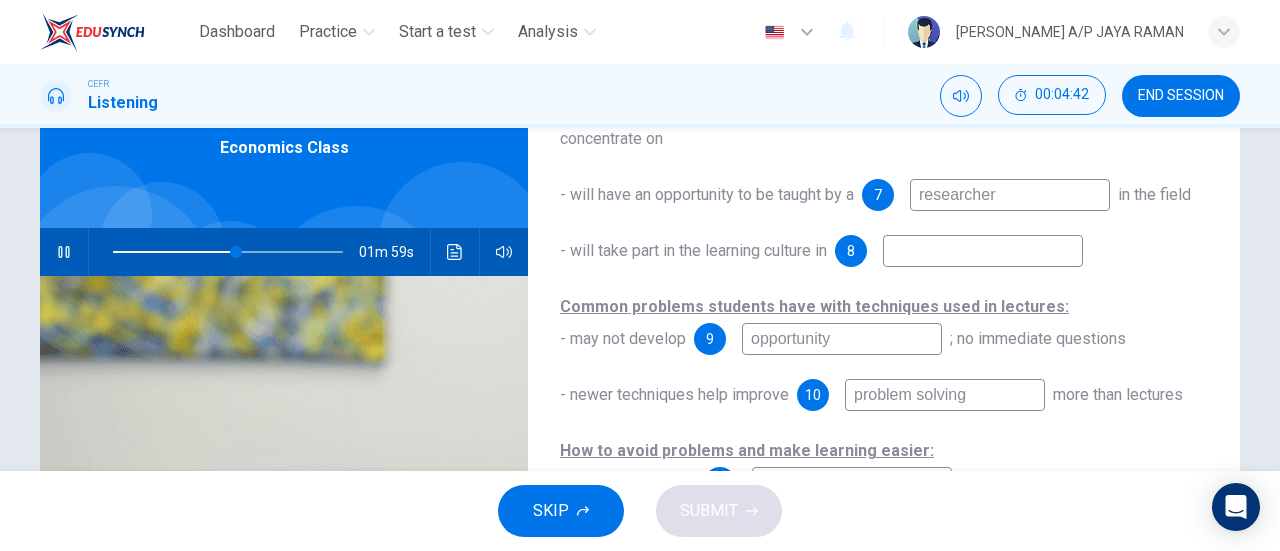 type on "problem solving" 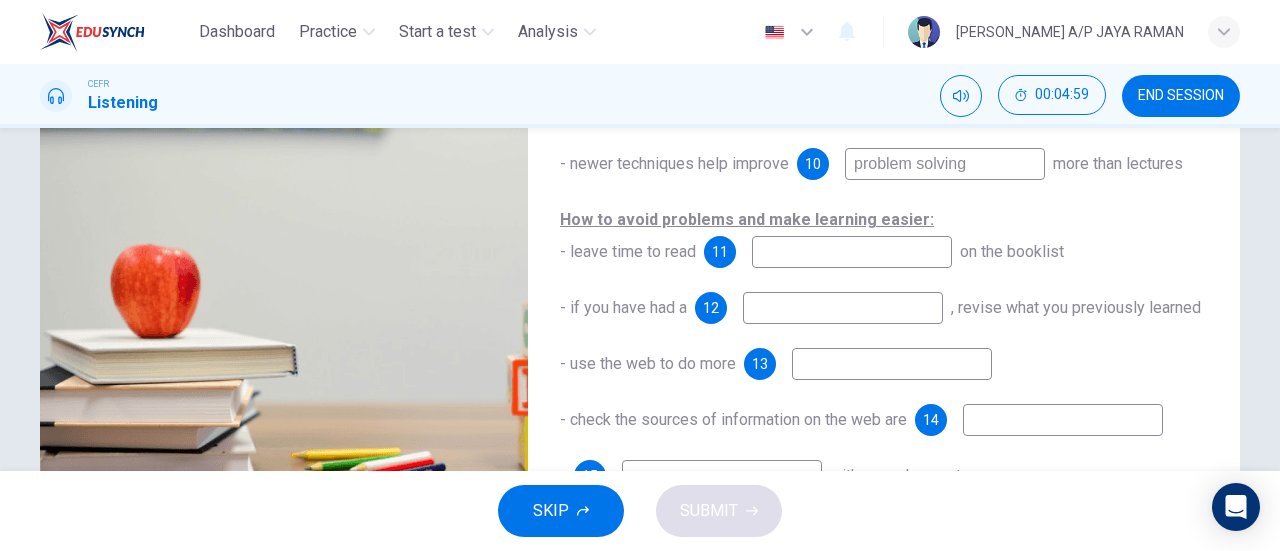 scroll, scrollTop: 332, scrollLeft: 0, axis: vertical 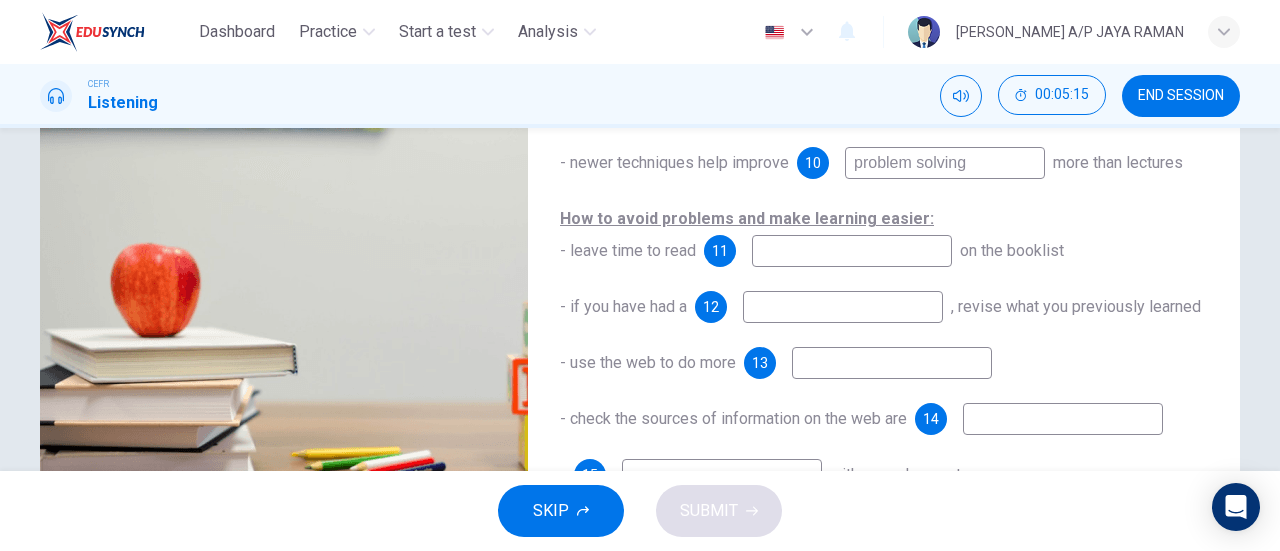 type on "66" 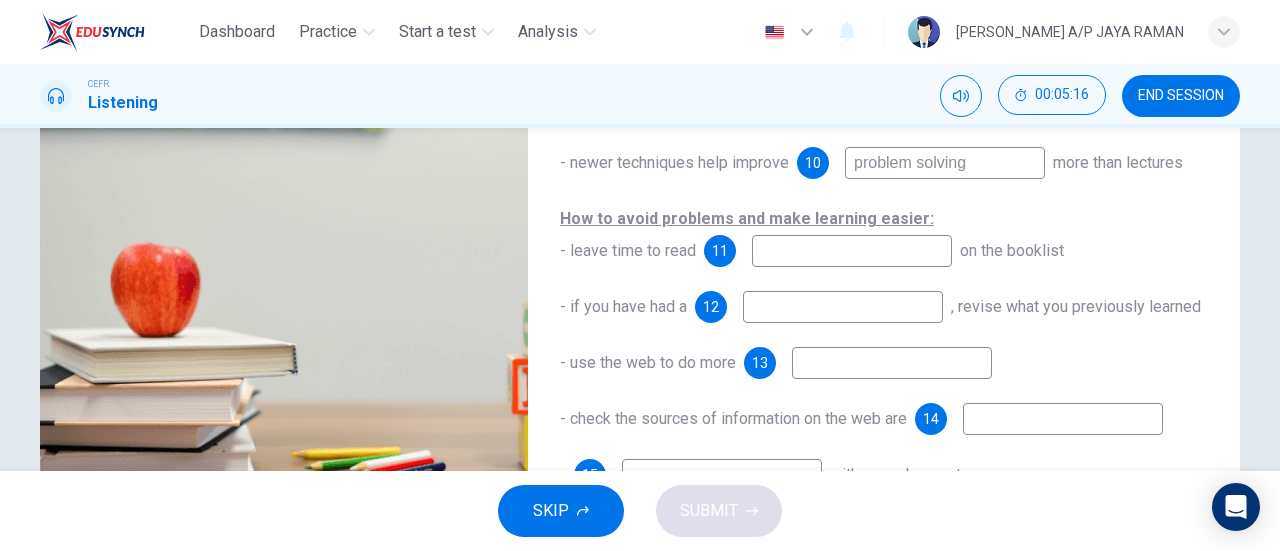 type on "a" 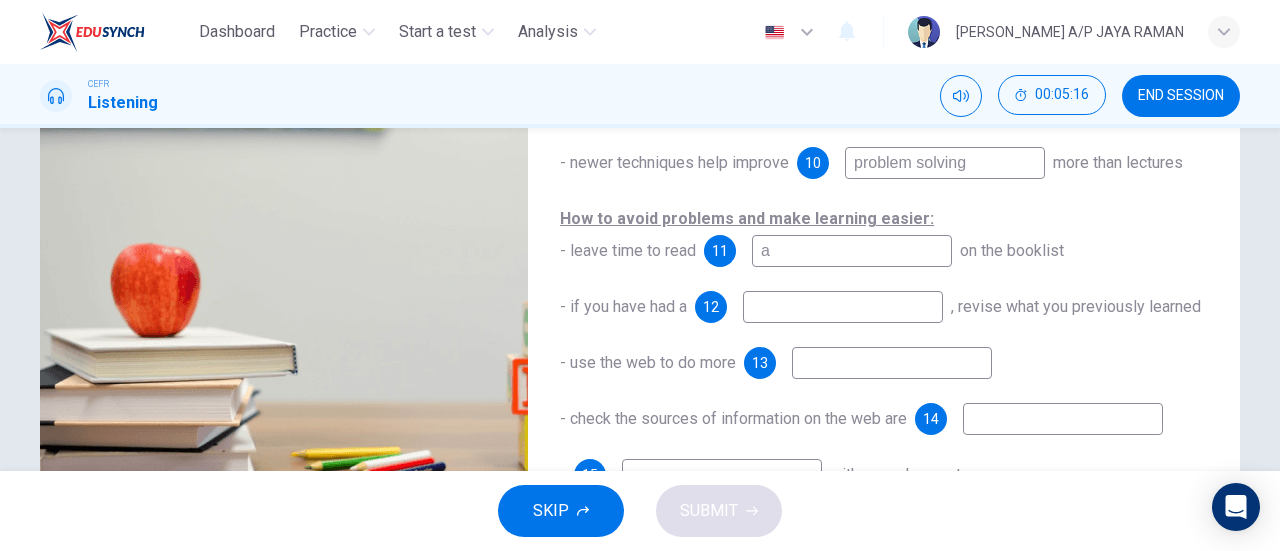 type on "67" 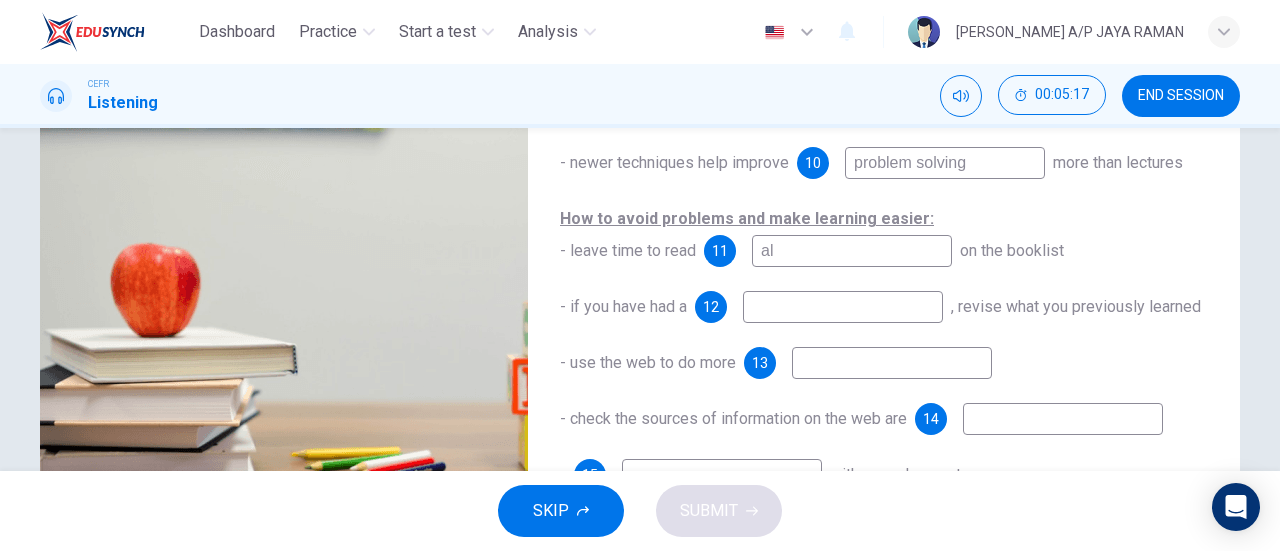 type on "all" 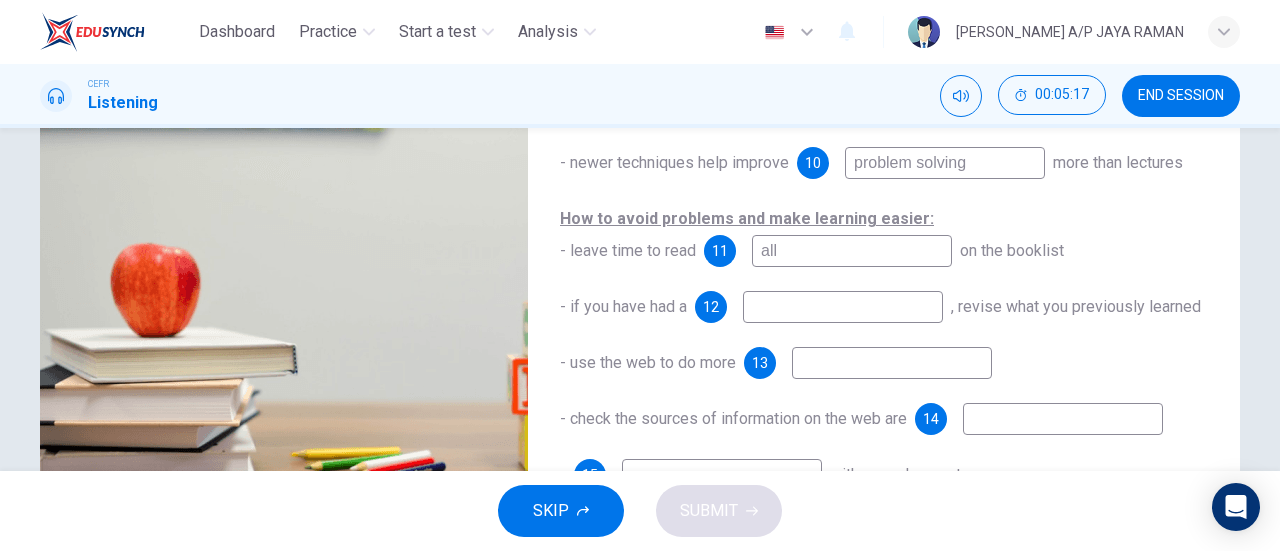 type on "67" 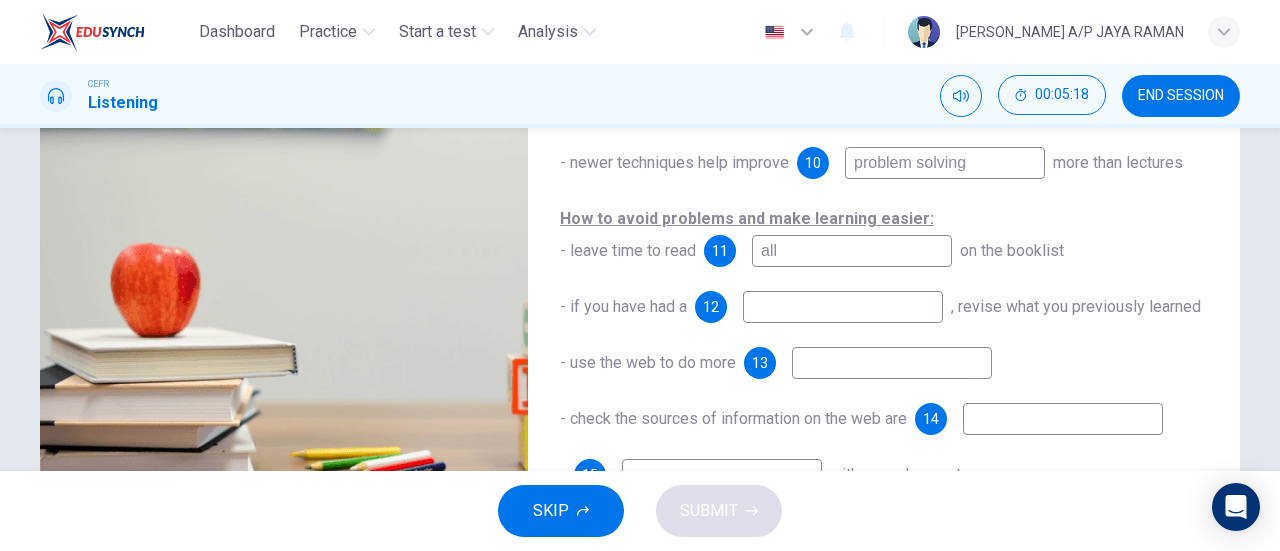 type on "all" 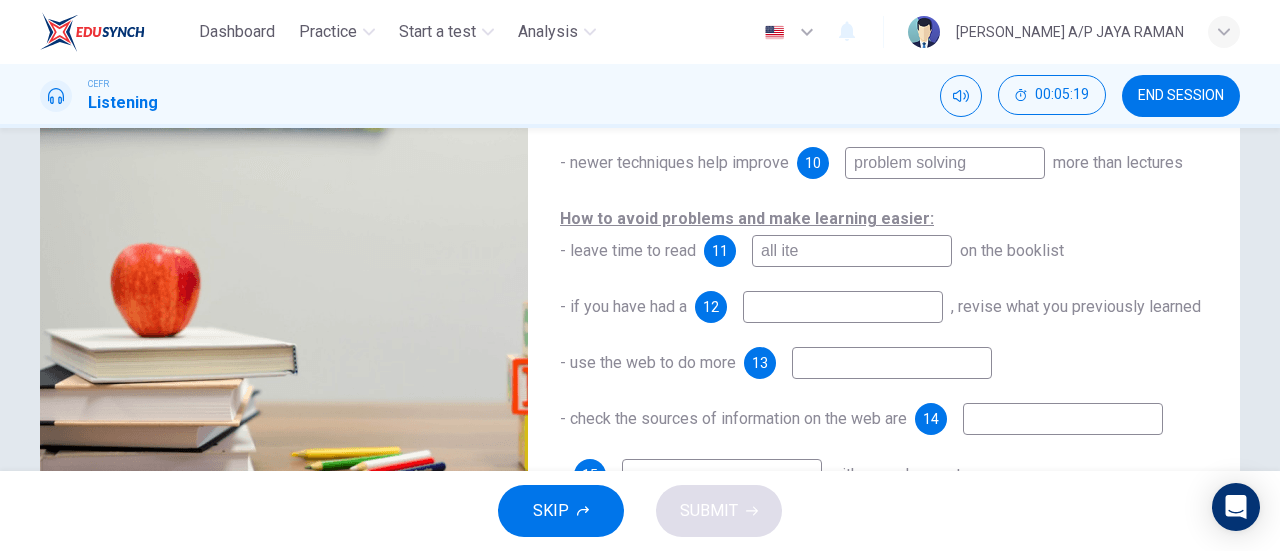 type on "all item" 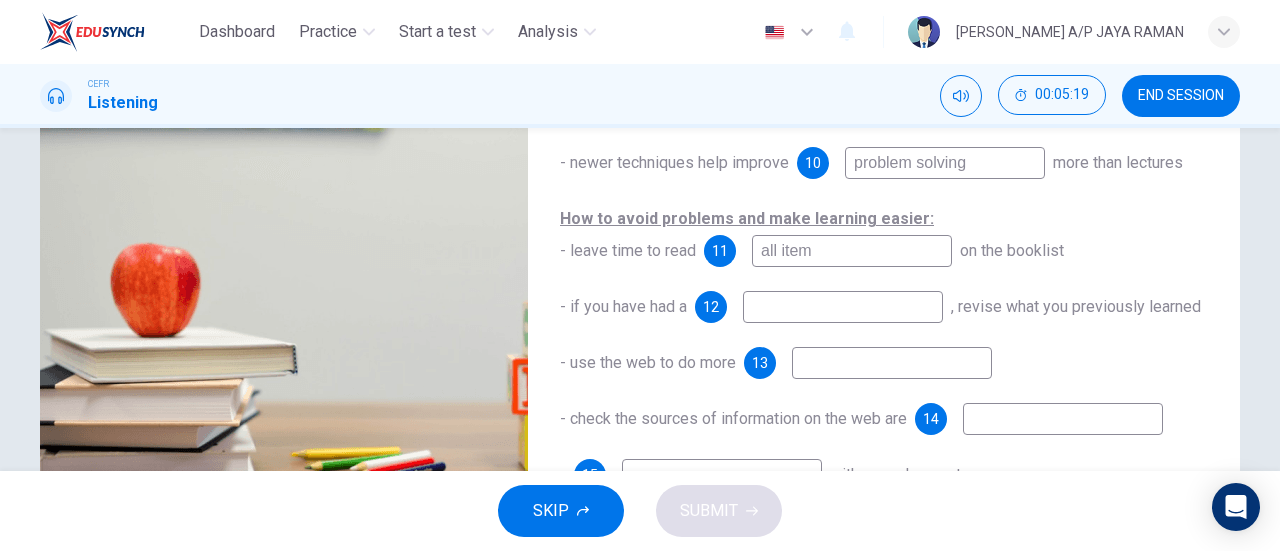 type on "68" 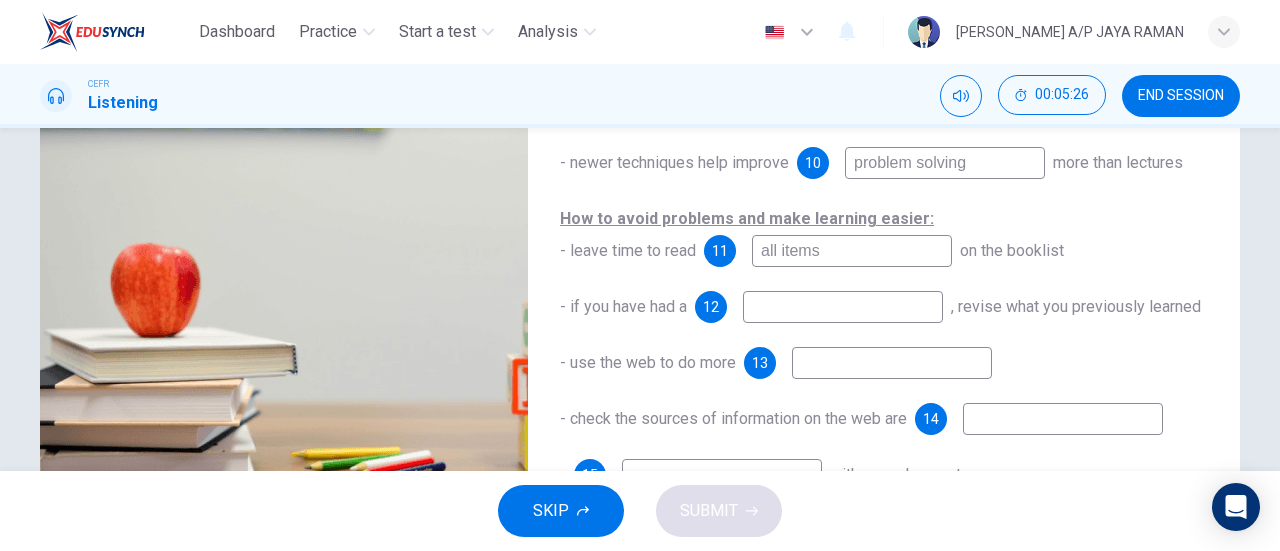 type on "71" 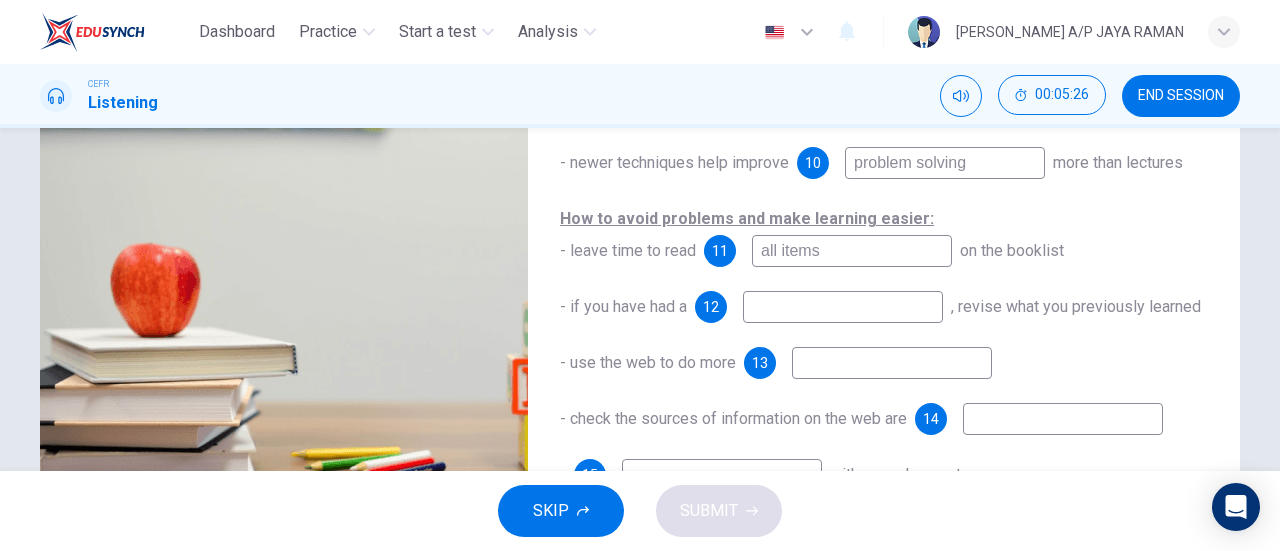 type on "all items" 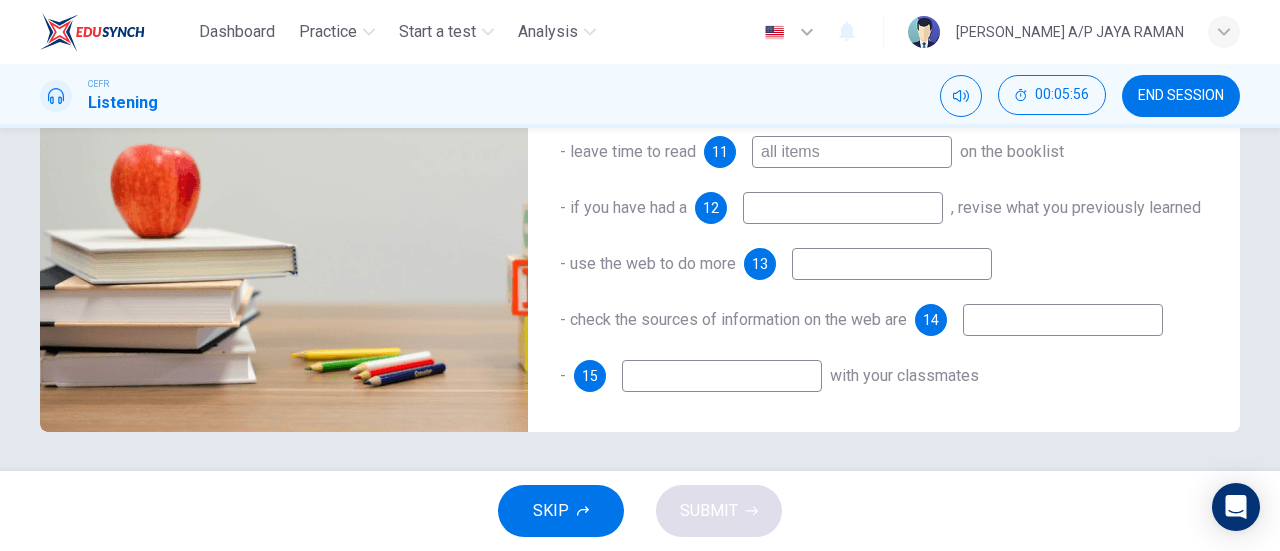 scroll, scrollTop: 432, scrollLeft: 0, axis: vertical 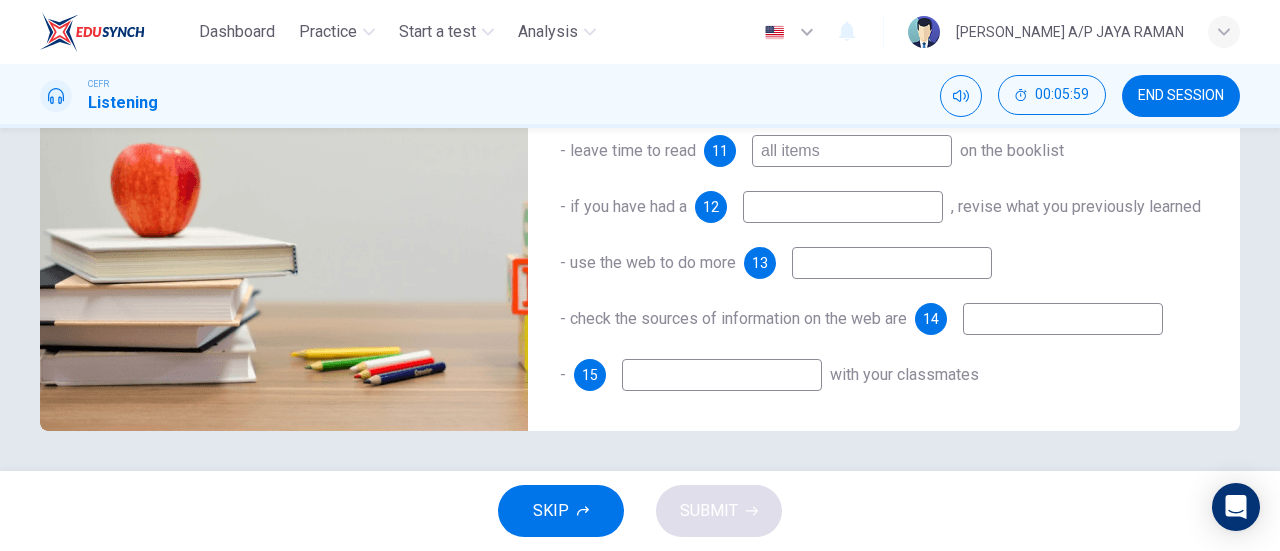 click at bounding box center (892, 263) 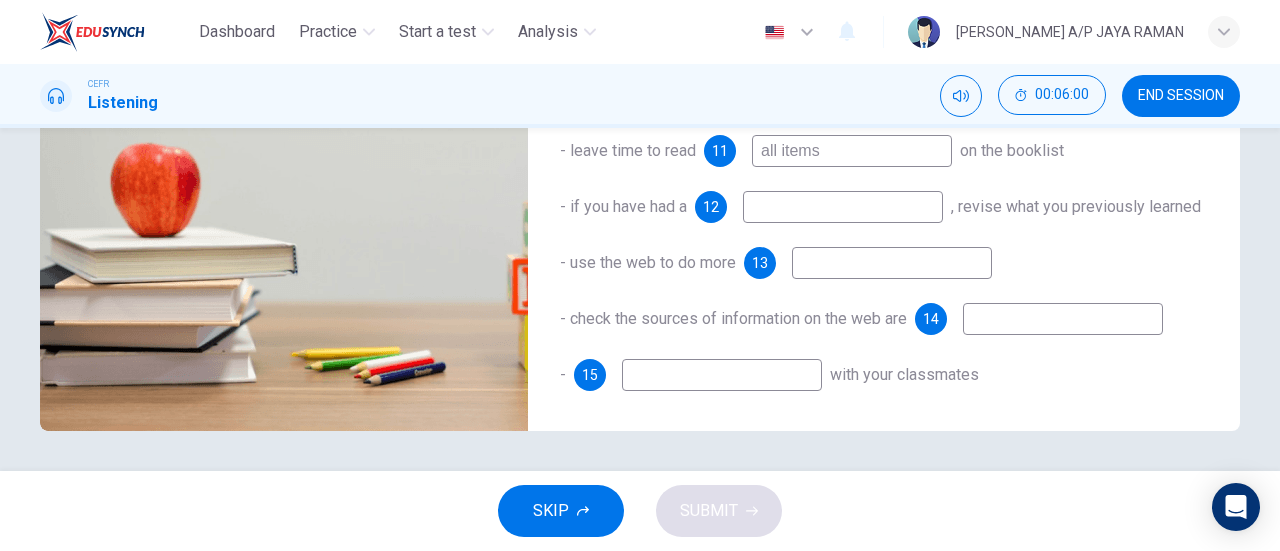 type on "83" 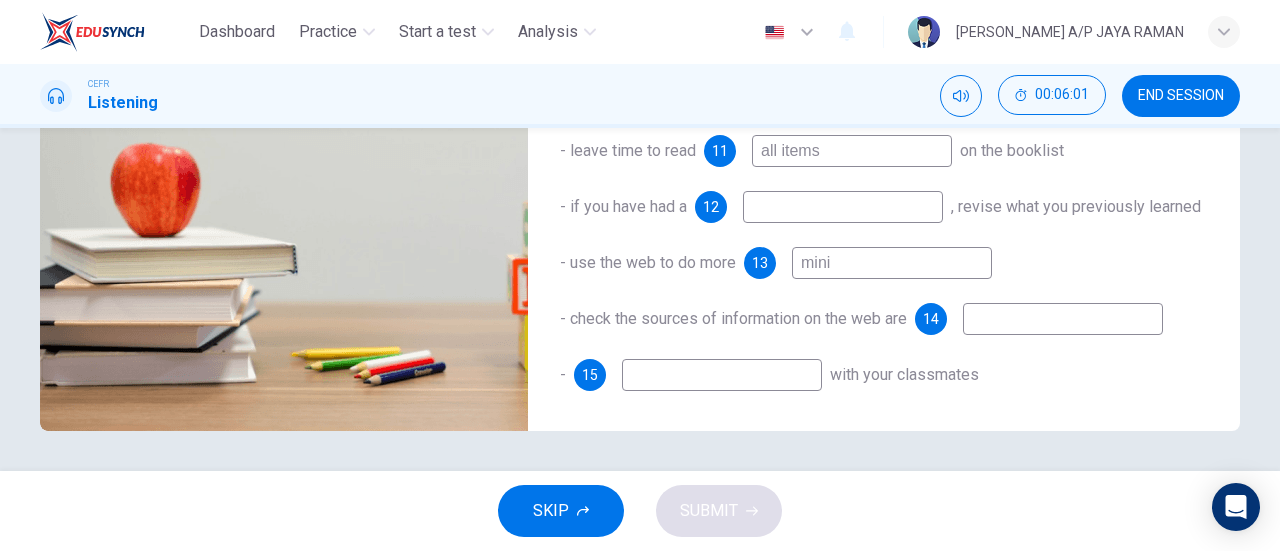 type on "mini" 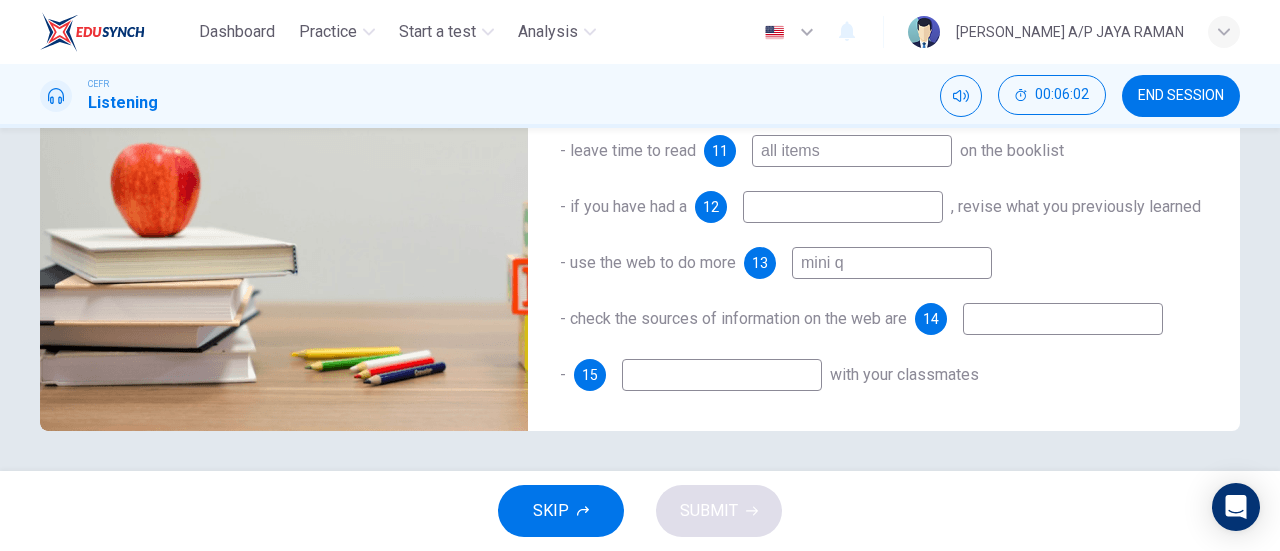 type on "mini qu" 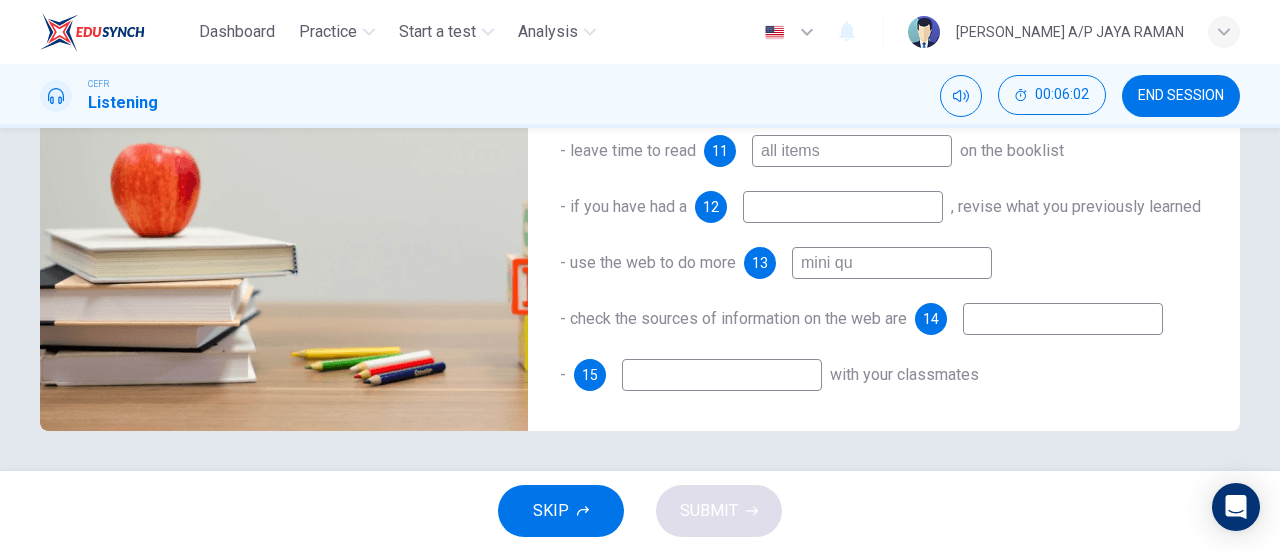 type on "85" 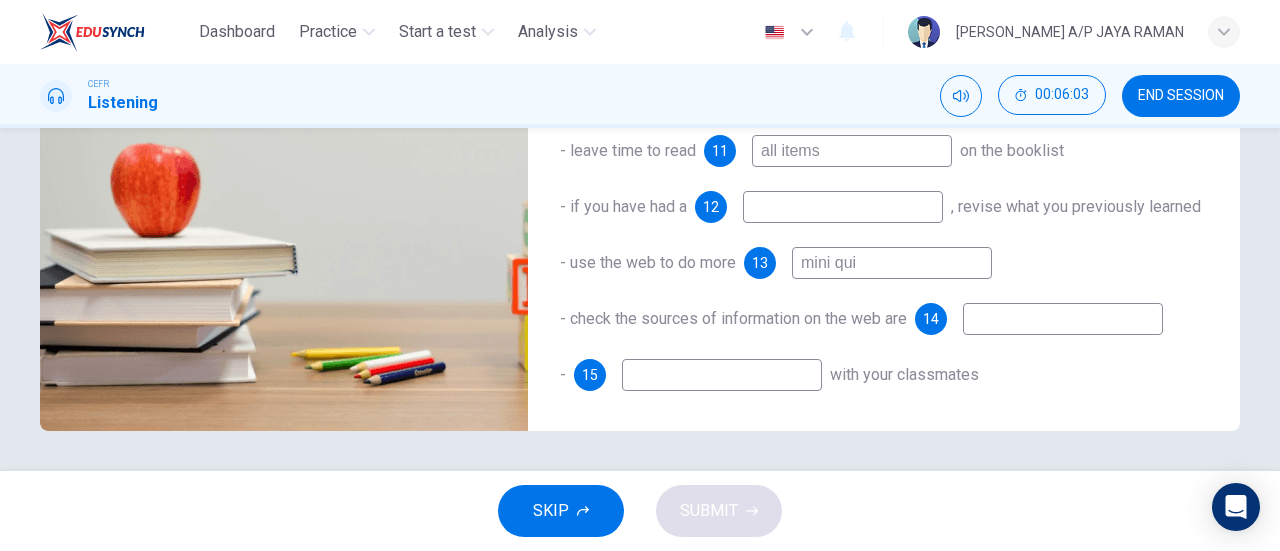 type on "mini quiz" 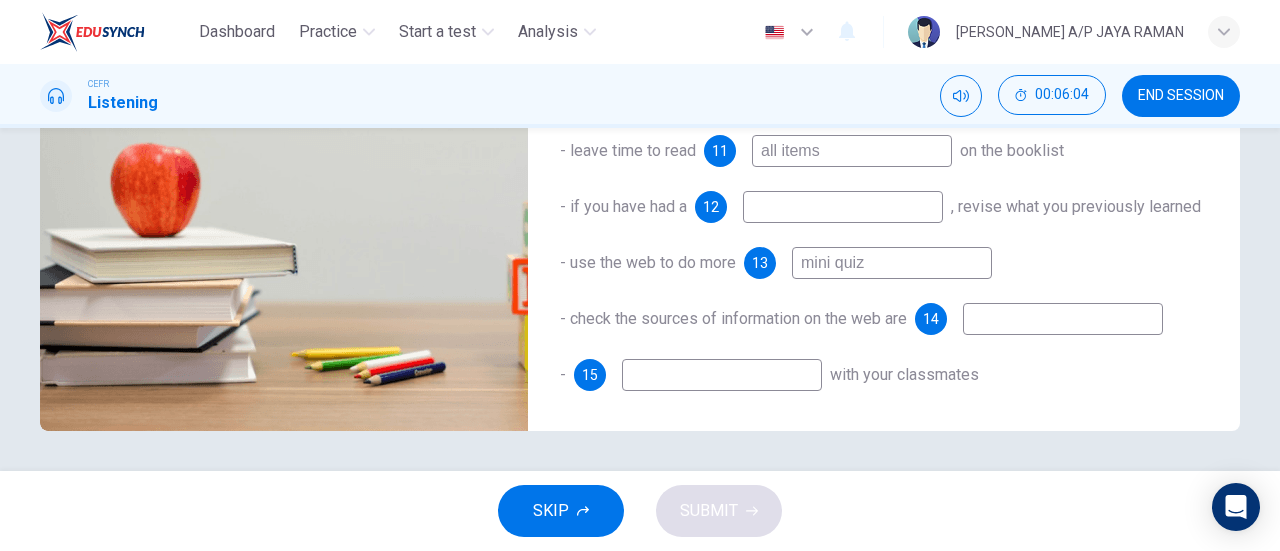 type on "85" 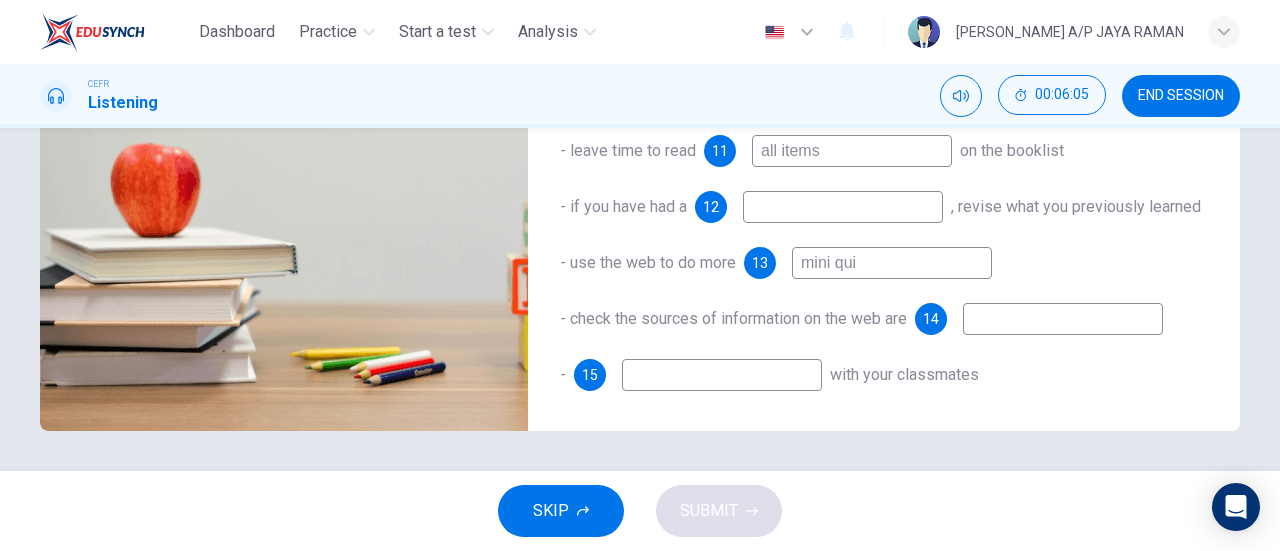 type on "mini qu" 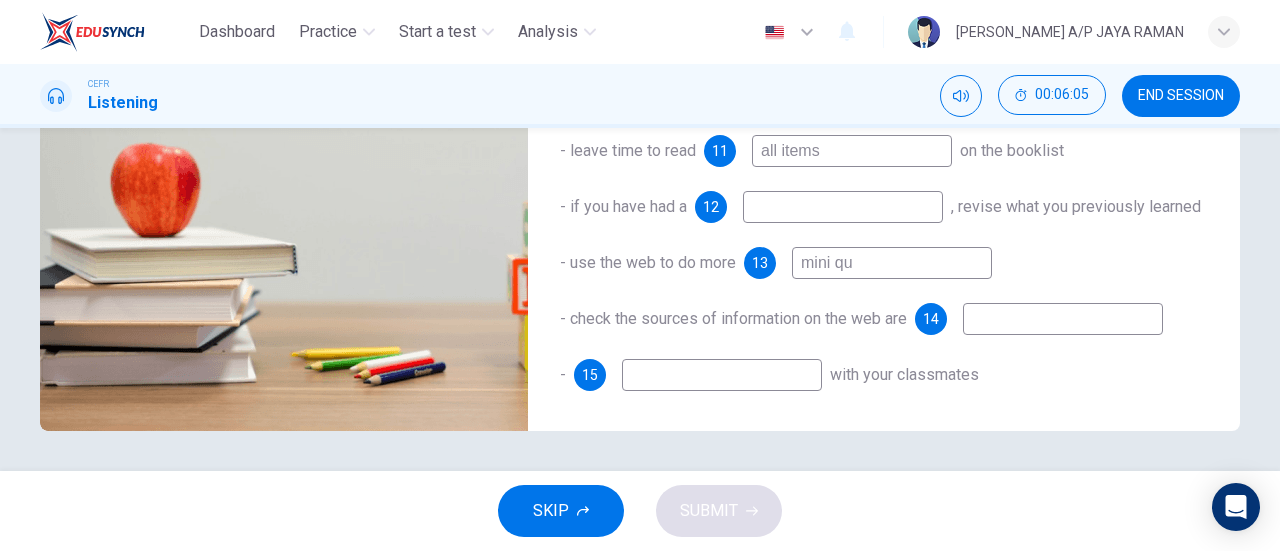 type on "86" 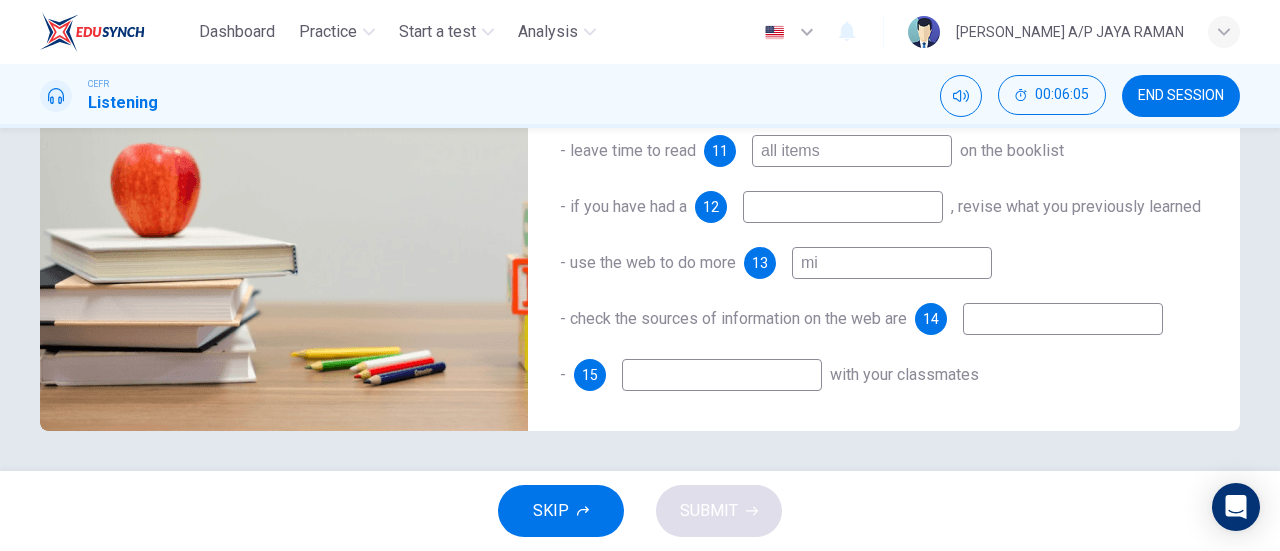 type on "m" 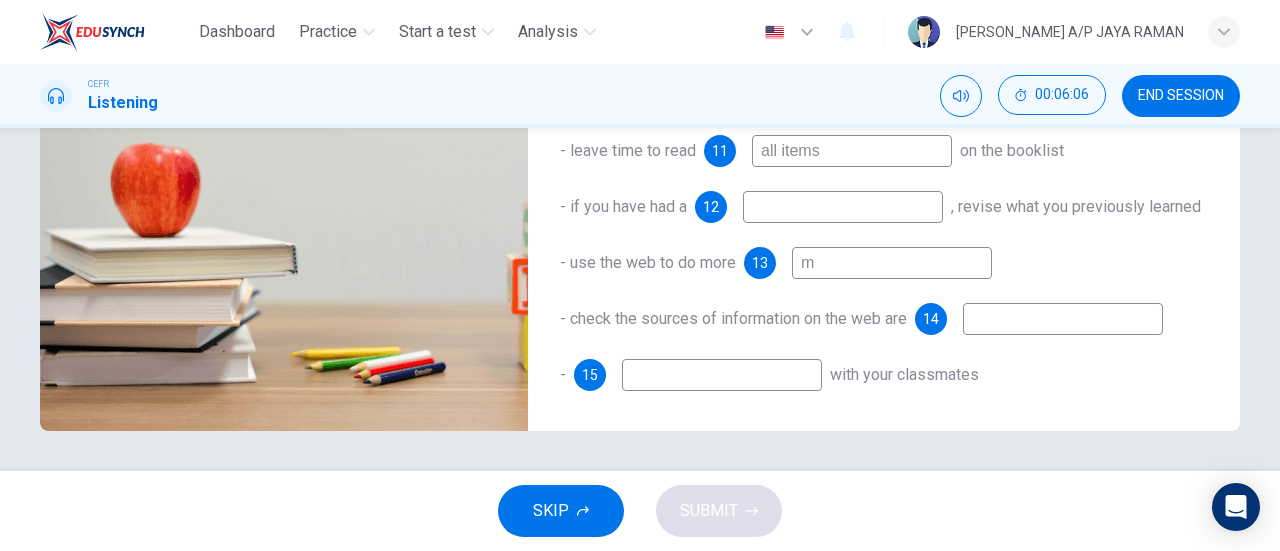 type 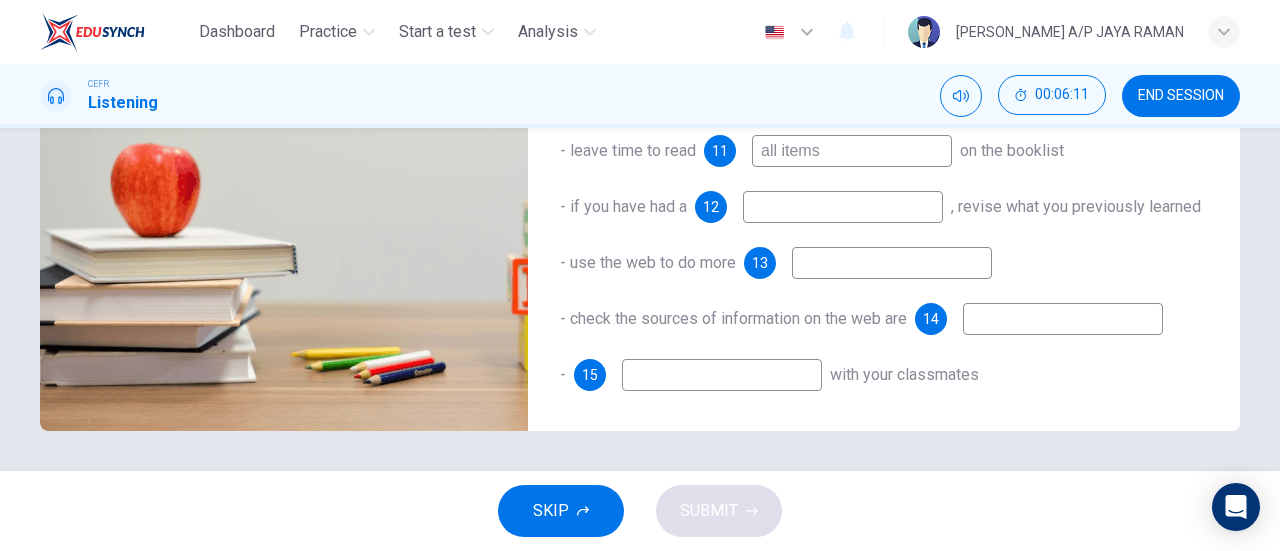 type on "88" 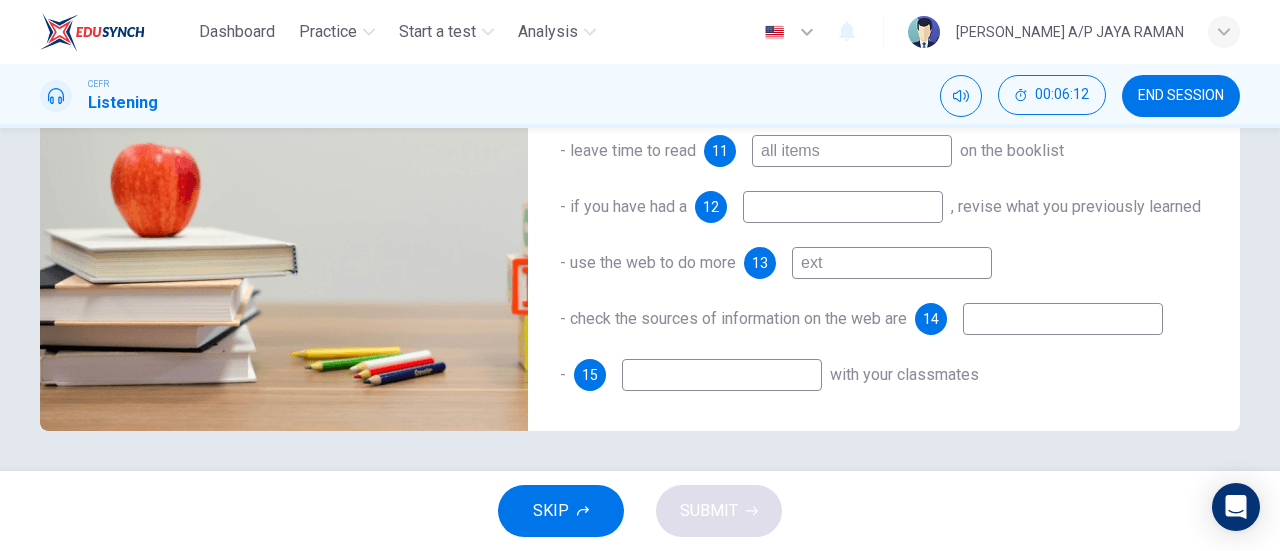 type on "extr" 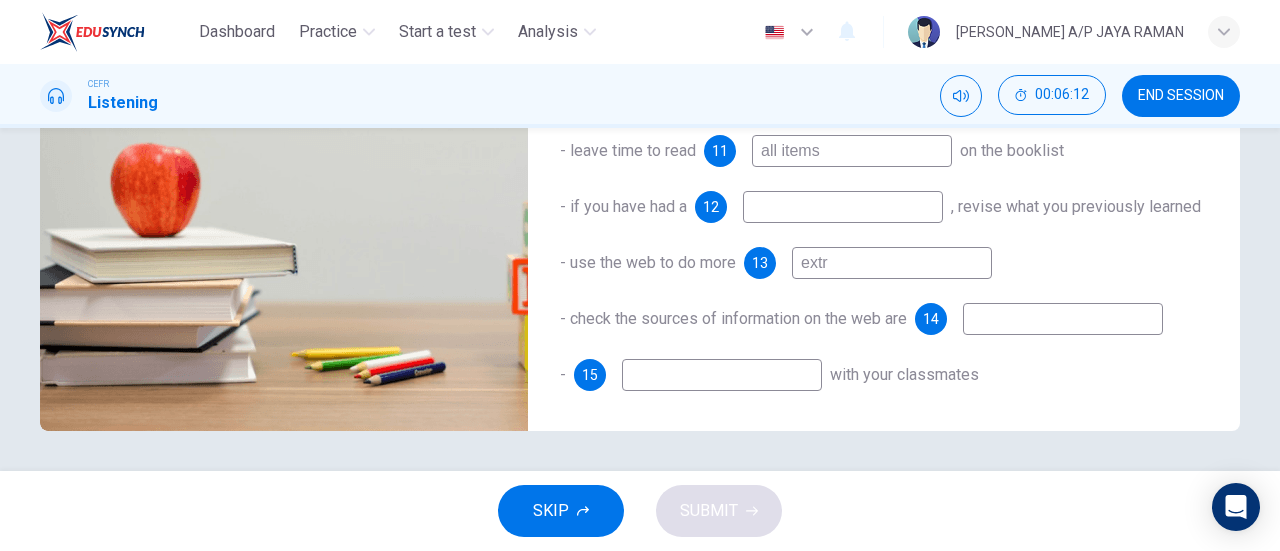 type on "88" 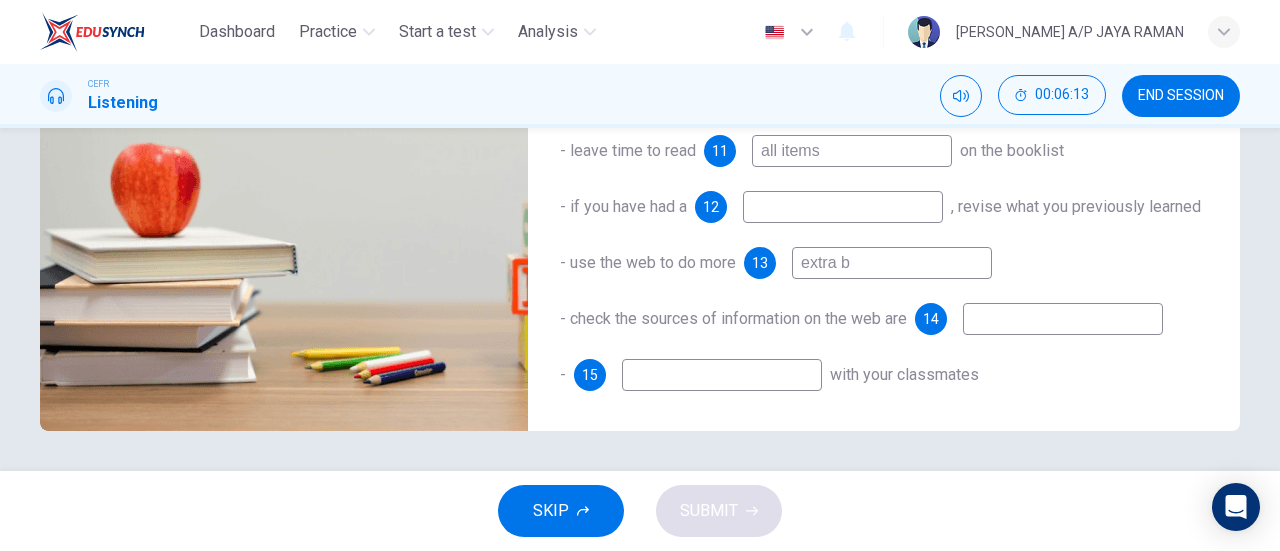 type on "extra ba" 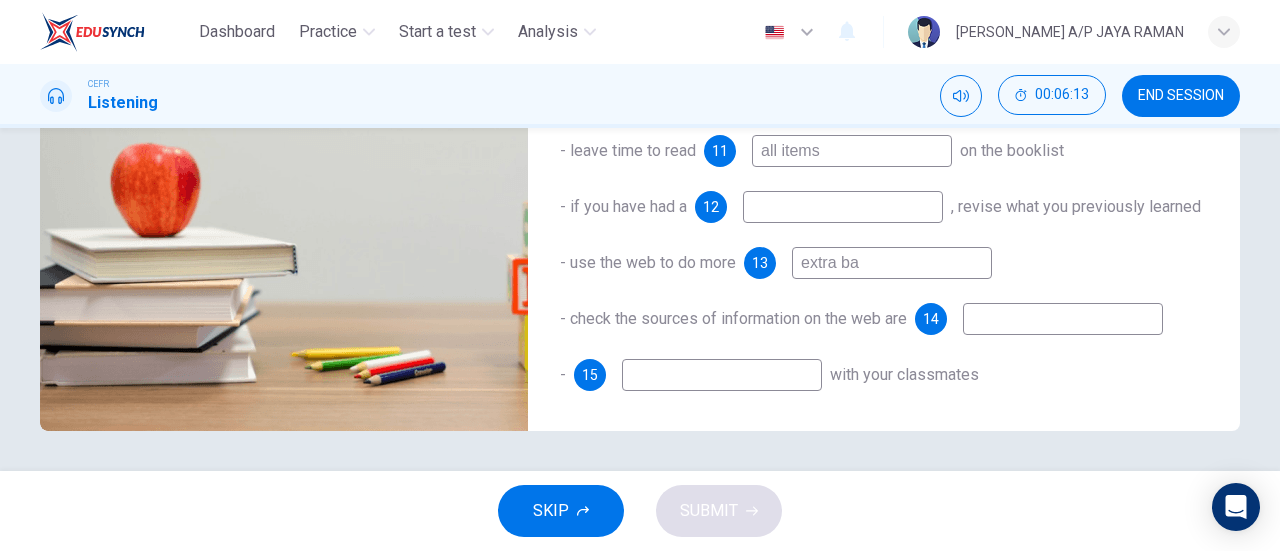 type on "89" 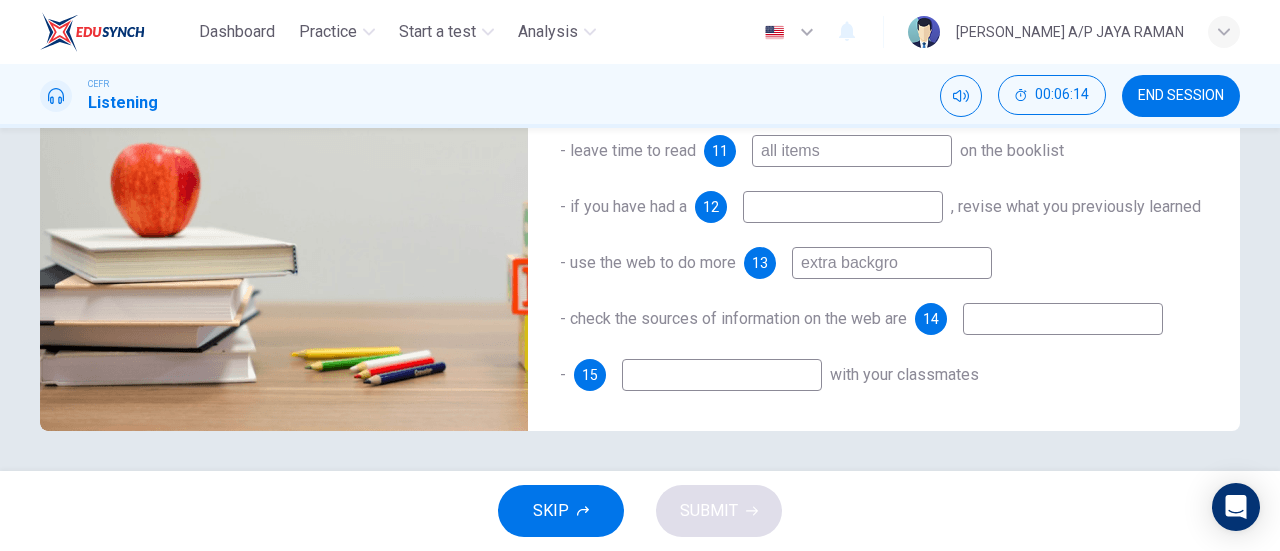 type on "extra backgrou" 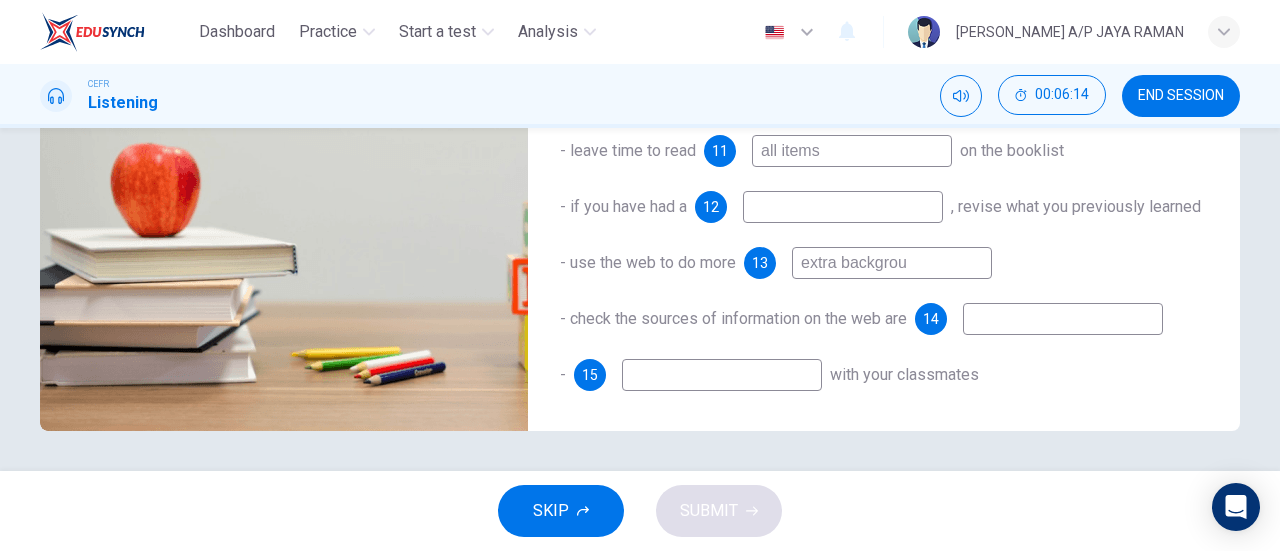 type on "89" 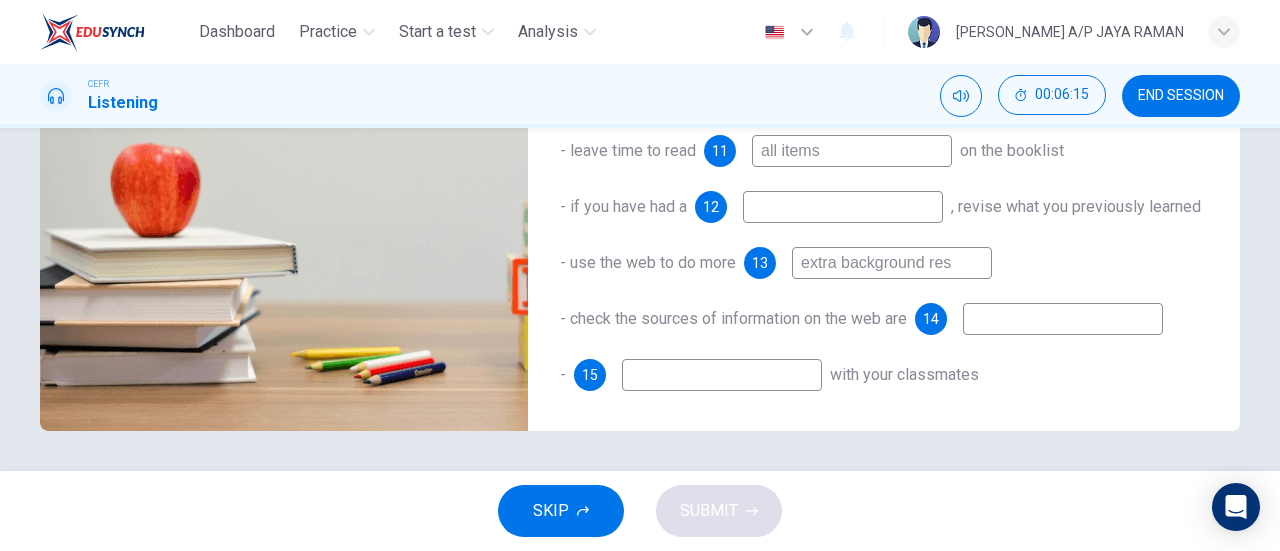 type on "extra background rese" 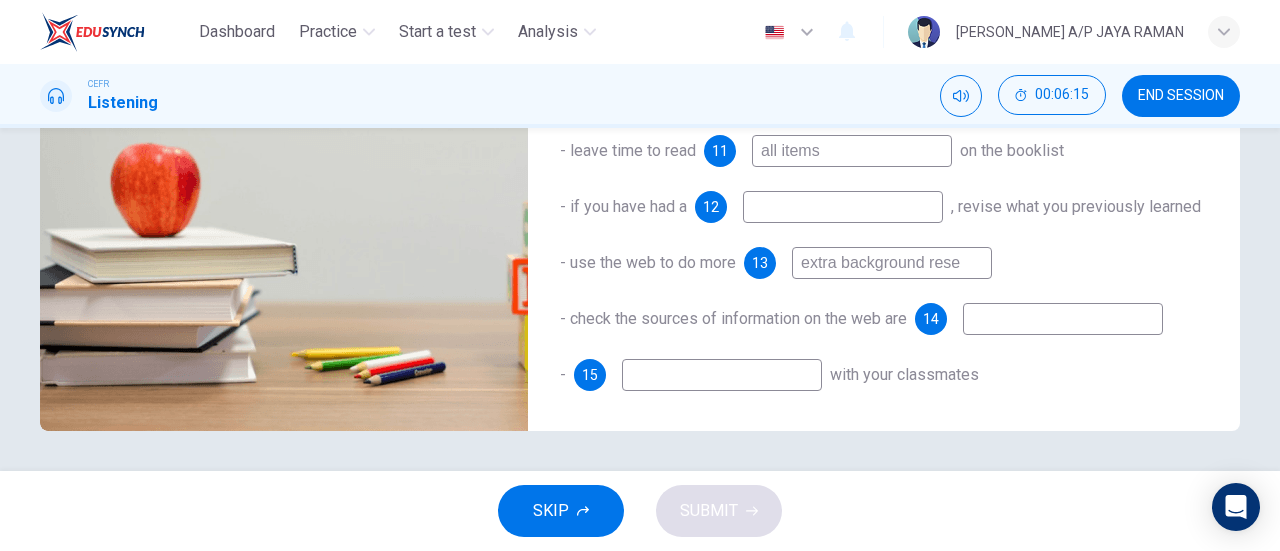 type on "90" 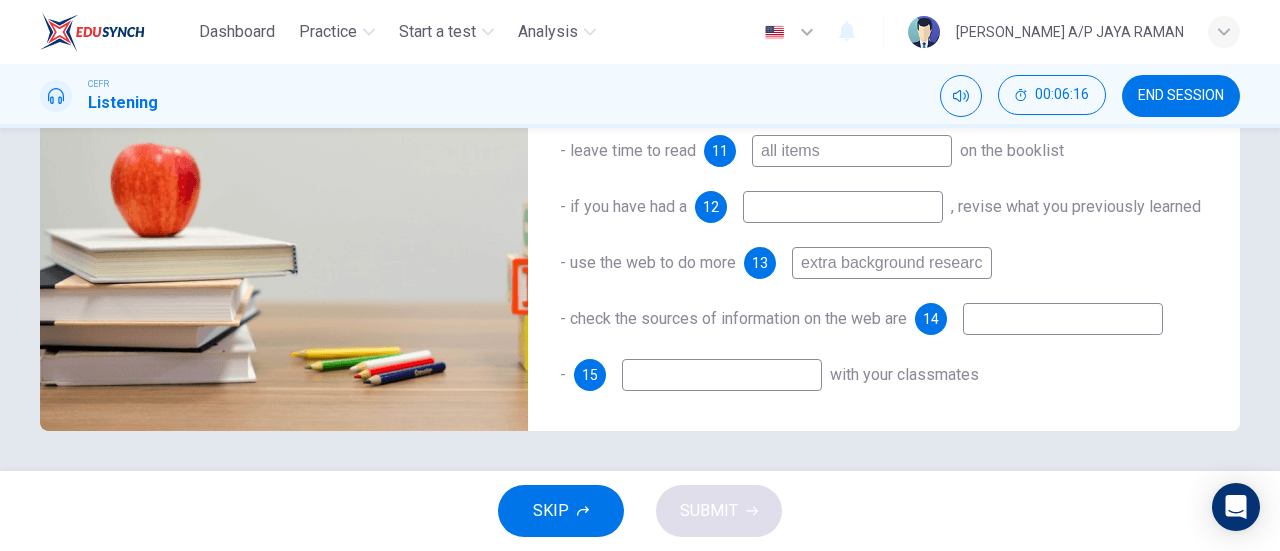 type on "extra background research" 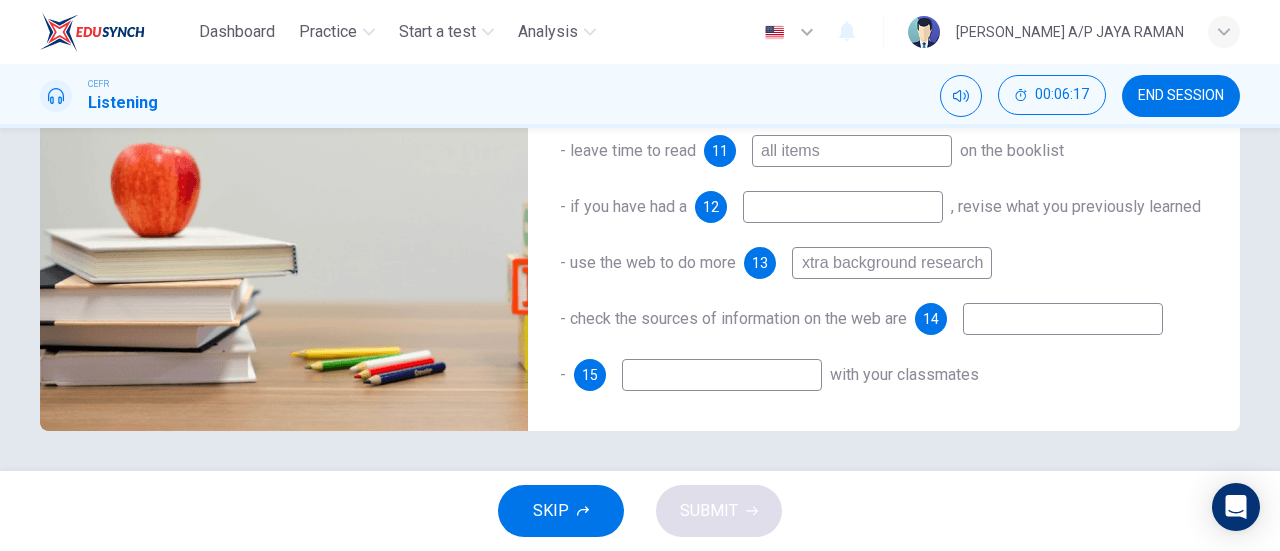 type on "90" 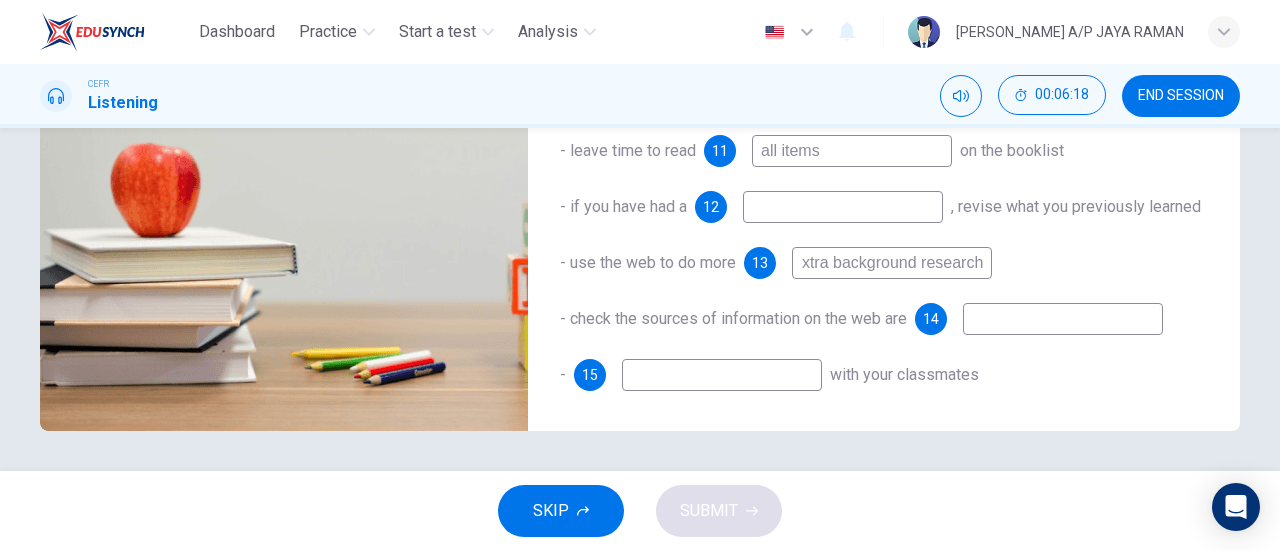 type on "extra background research" 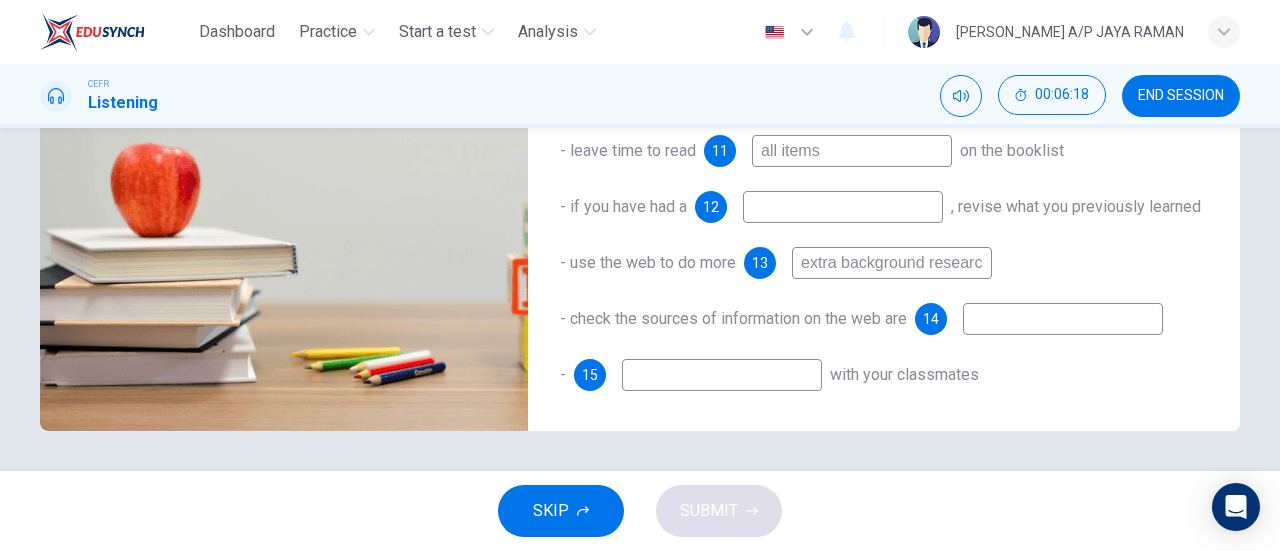 click at bounding box center (1063, 319) 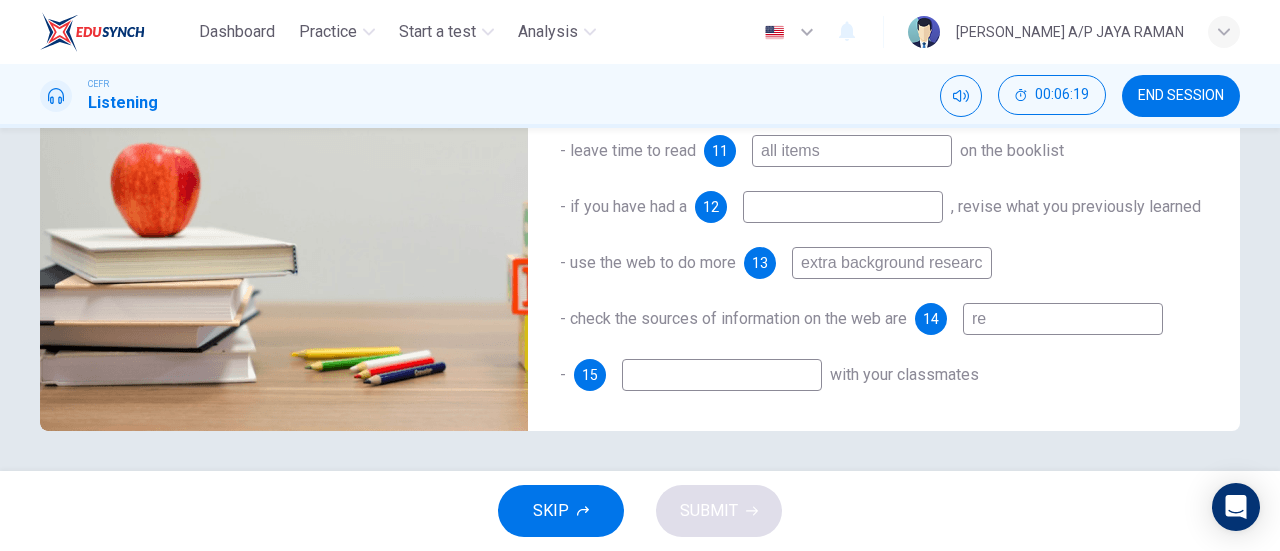 type on "rel" 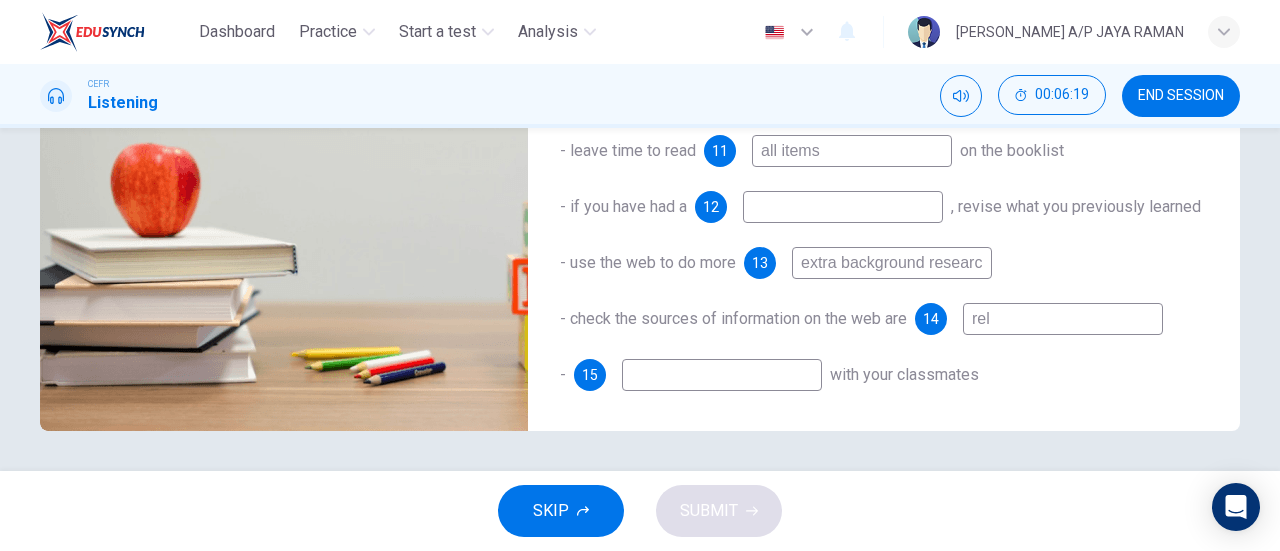 type on "91" 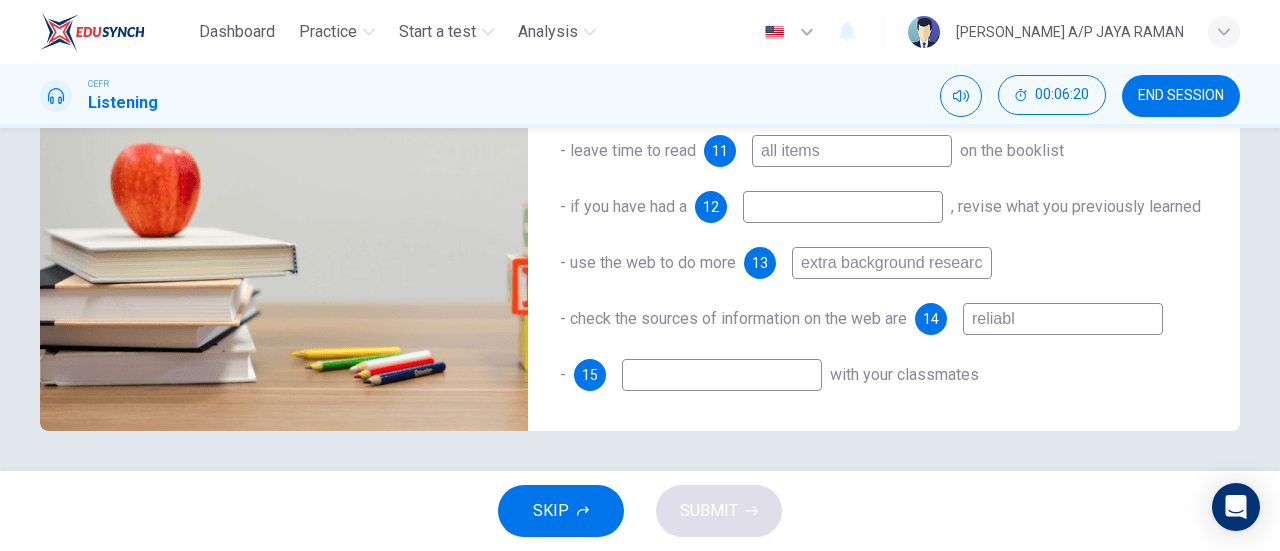 type on "reliable" 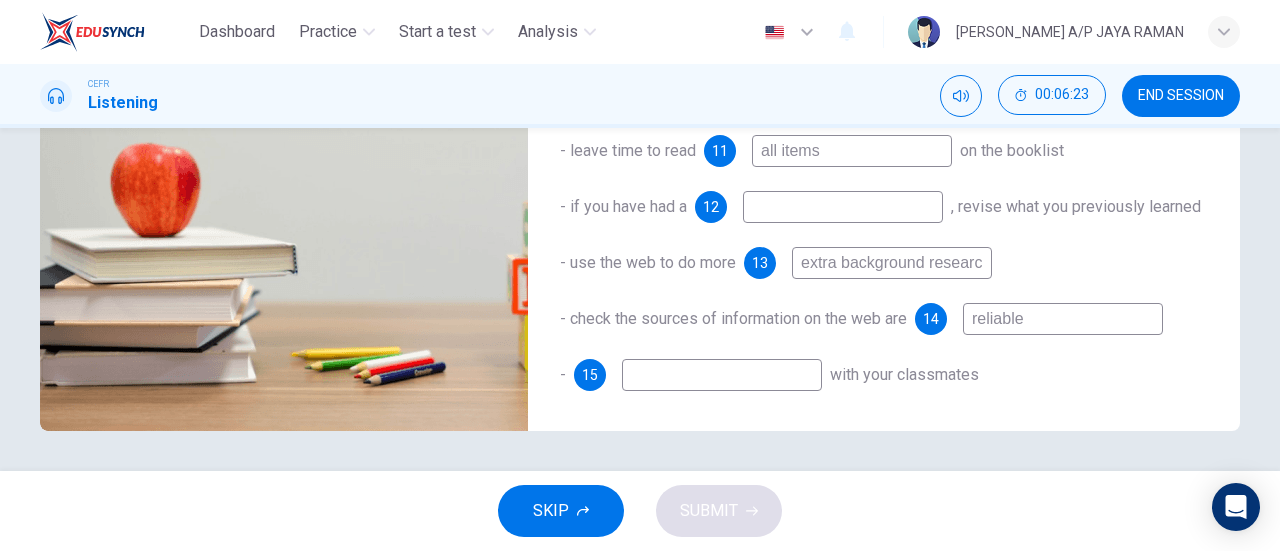 type on "93" 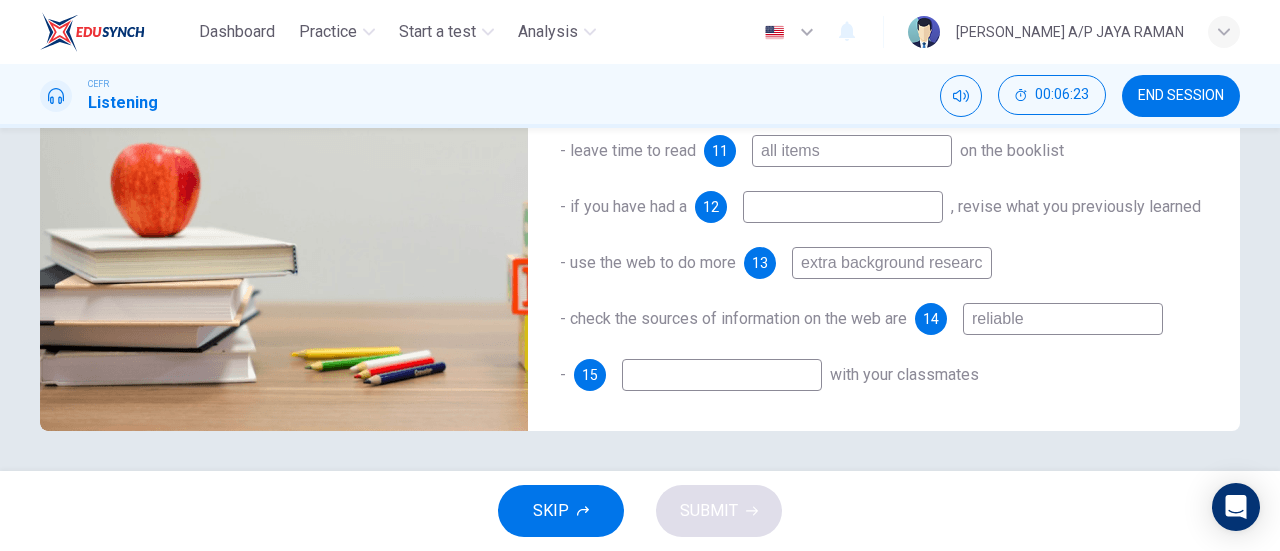 type on "reliable" 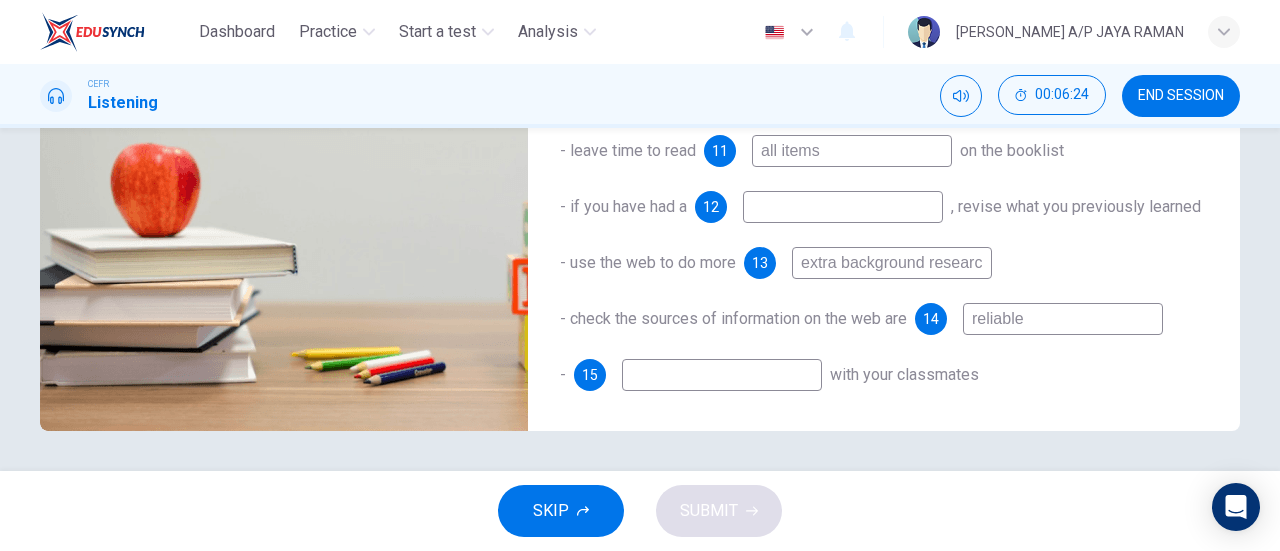 type on "93" 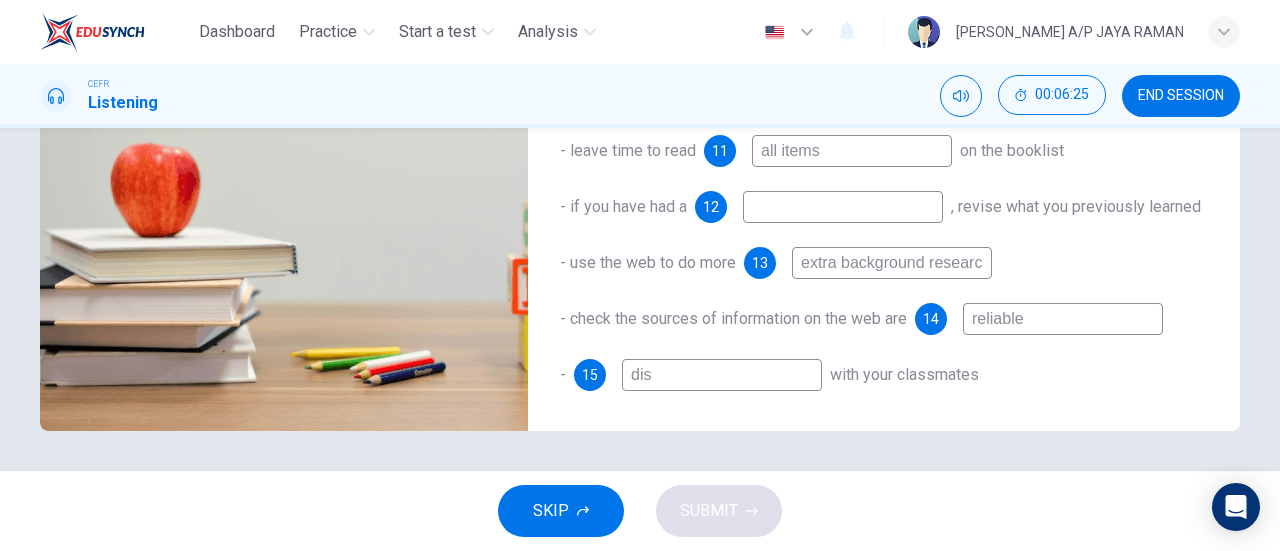 type on "disc" 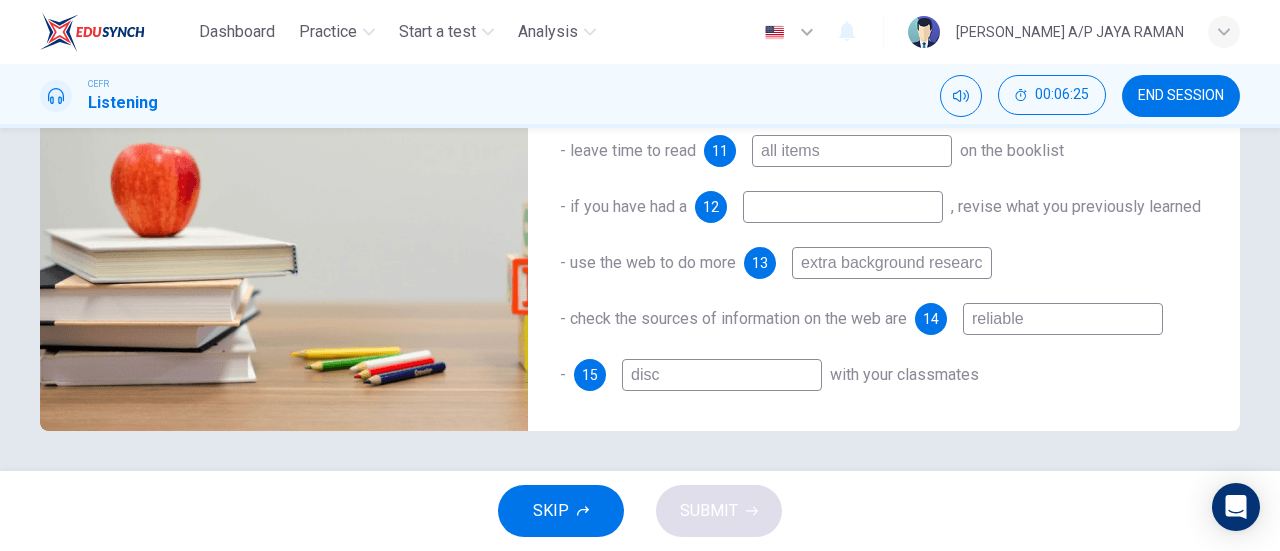 type on "93" 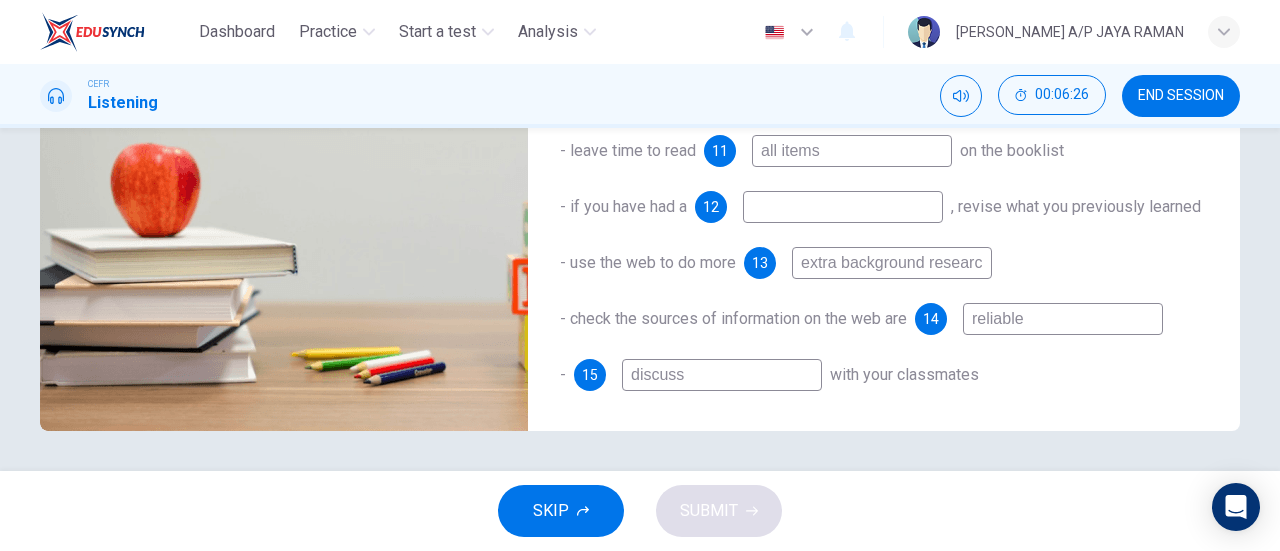 type on "discuss i" 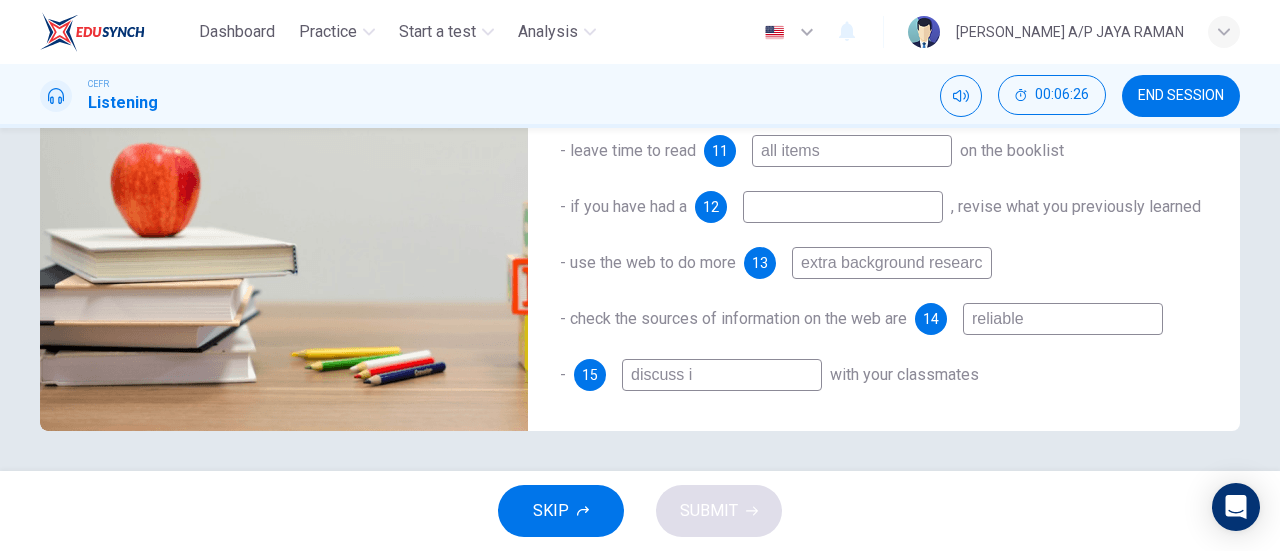 type on "94" 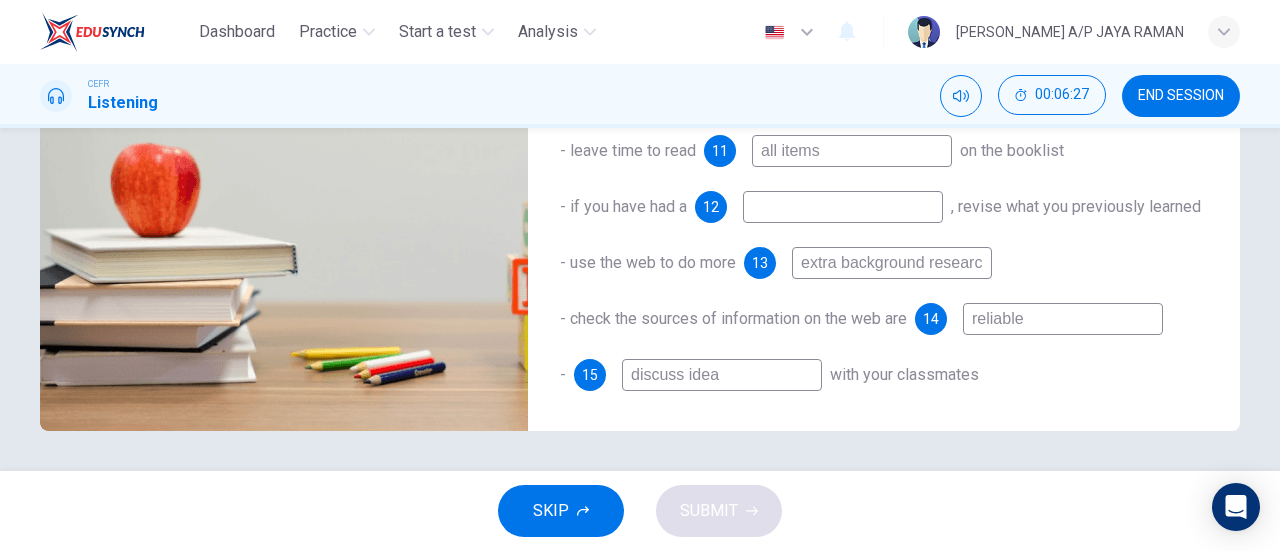 type on "discuss ideas" 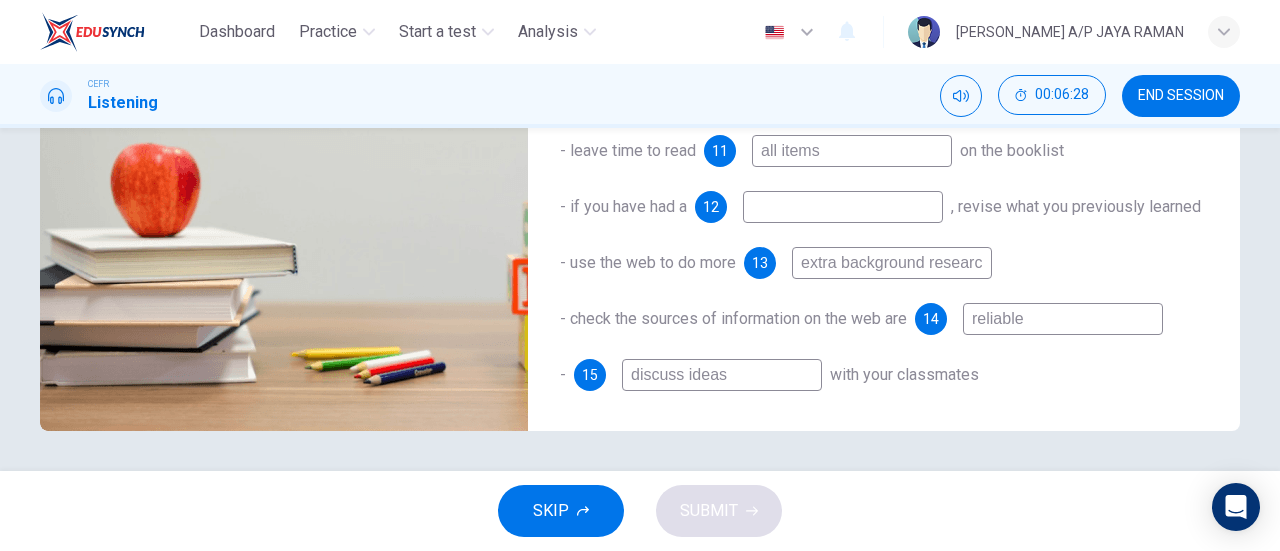 type on "95" 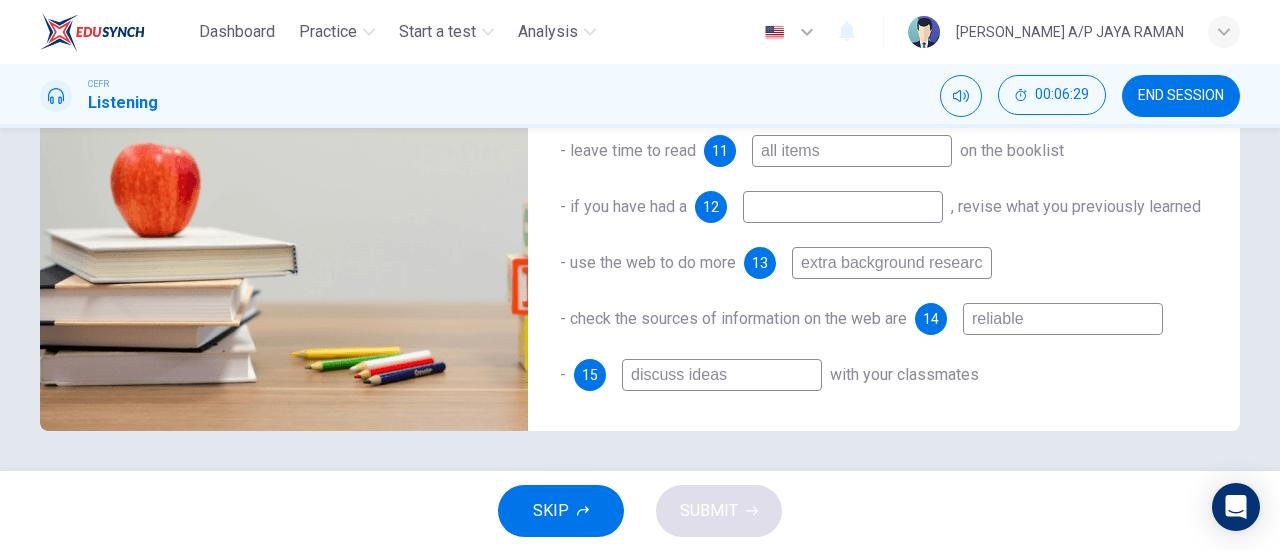 type on "discuss ideas" 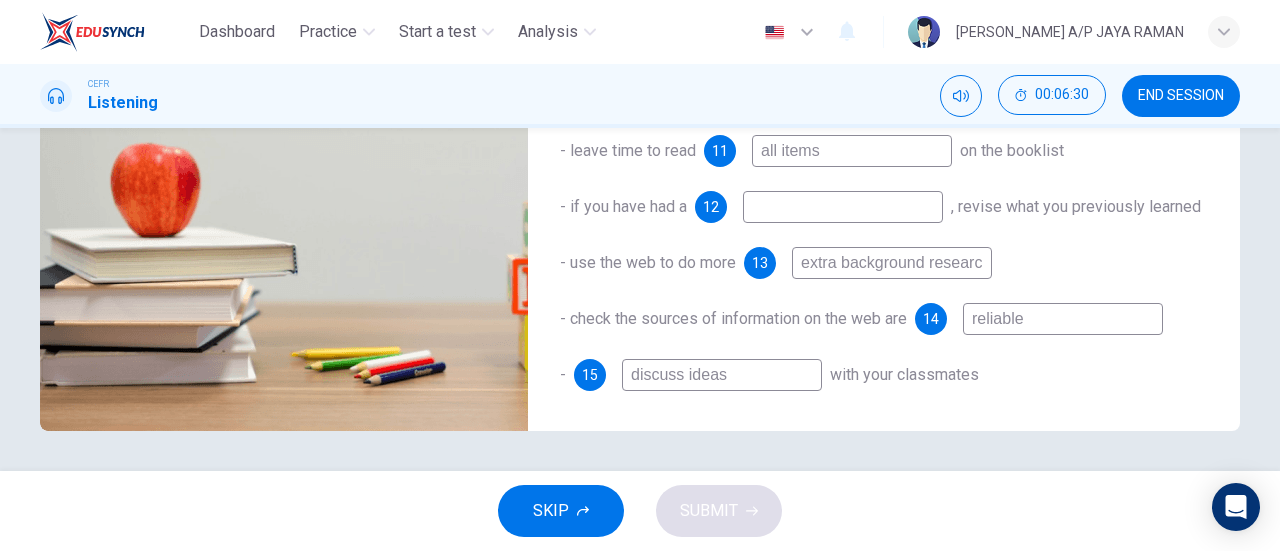 type on "background research" 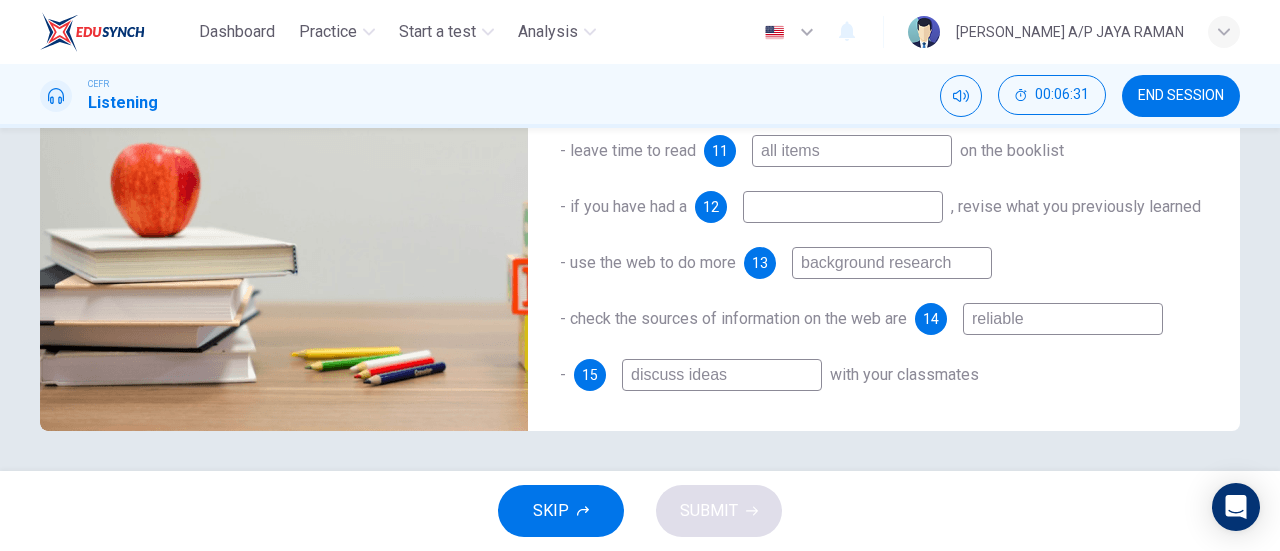 type on "96" 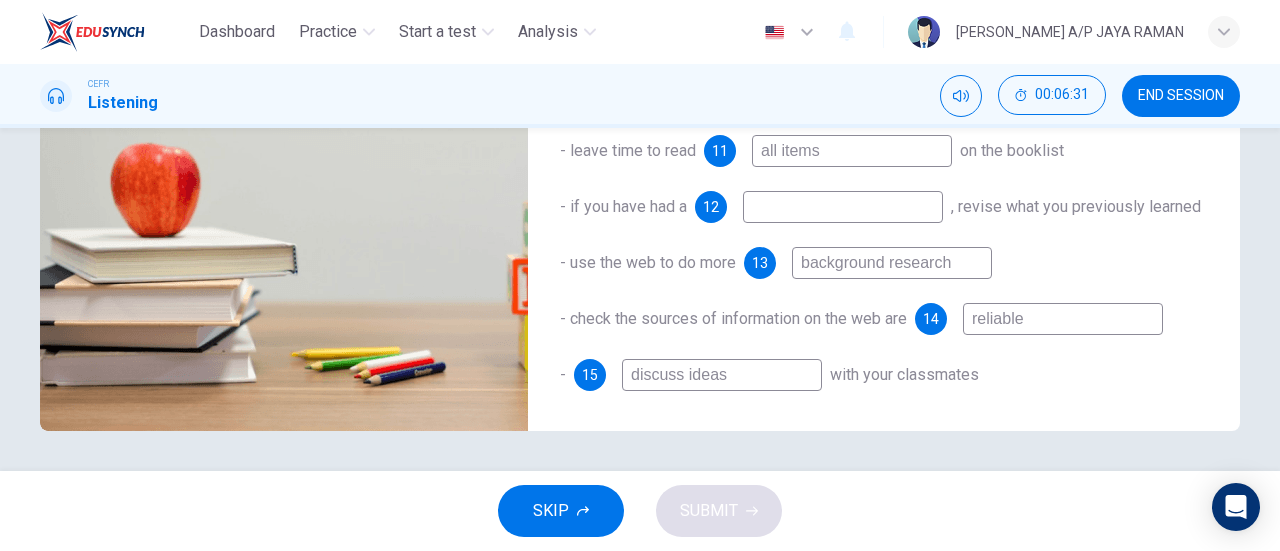 type on "background research" 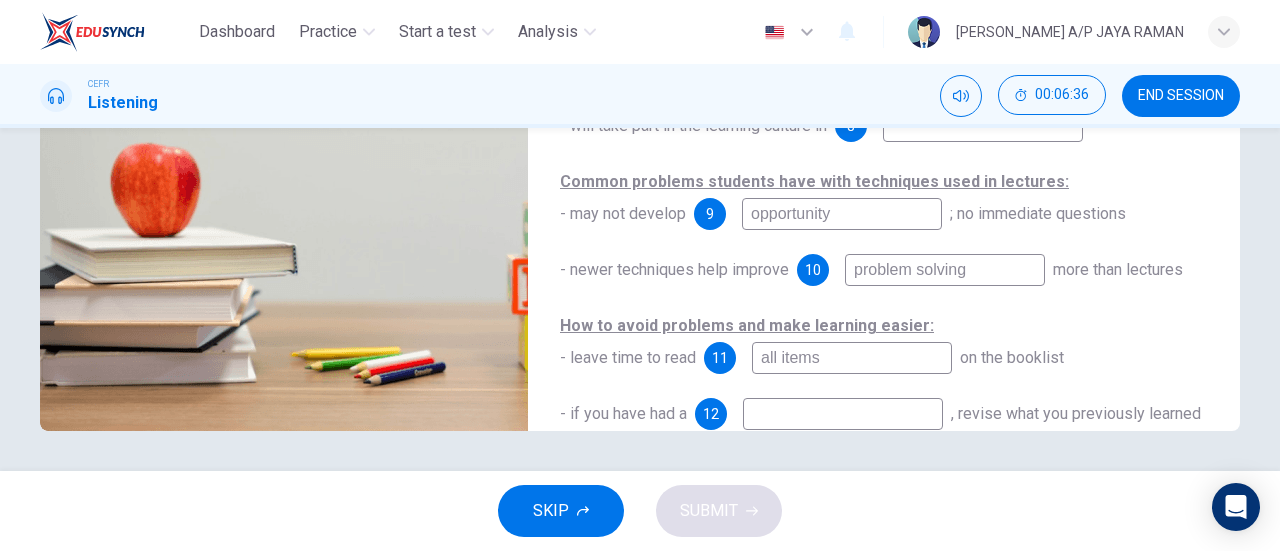 scroll, scrollTop: 0, scrollLeft: 0, axis: both 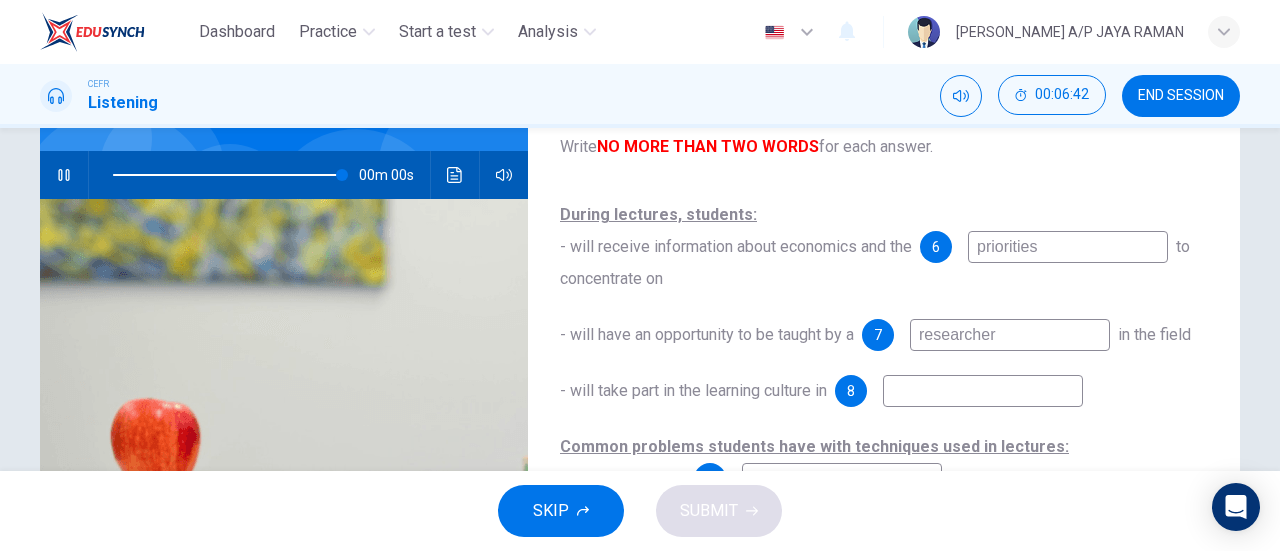 type on "0" 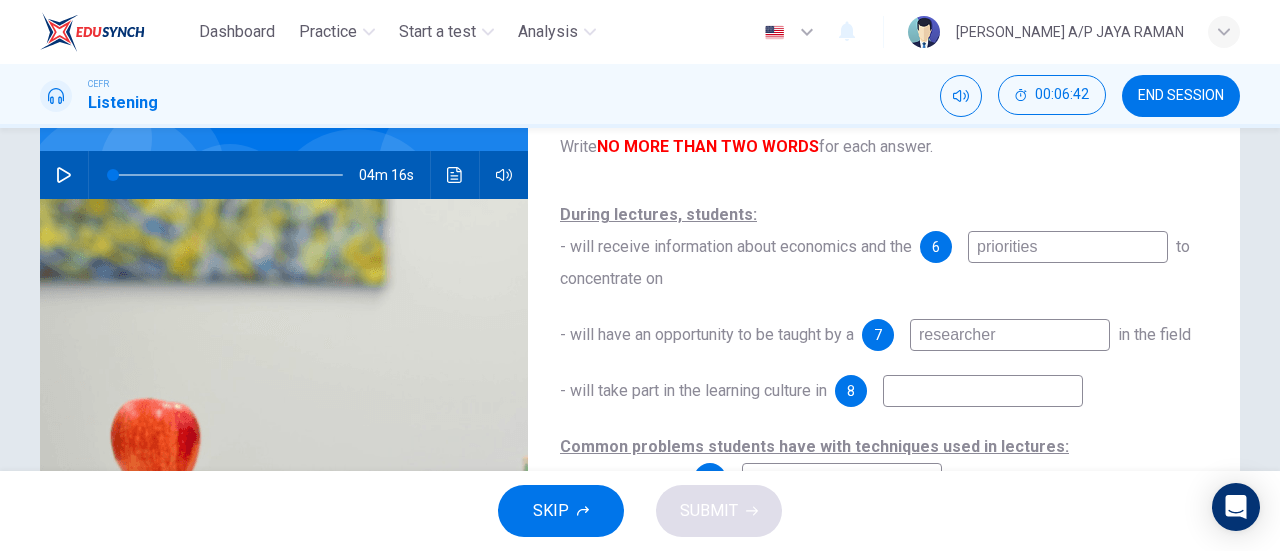 type on "background research" 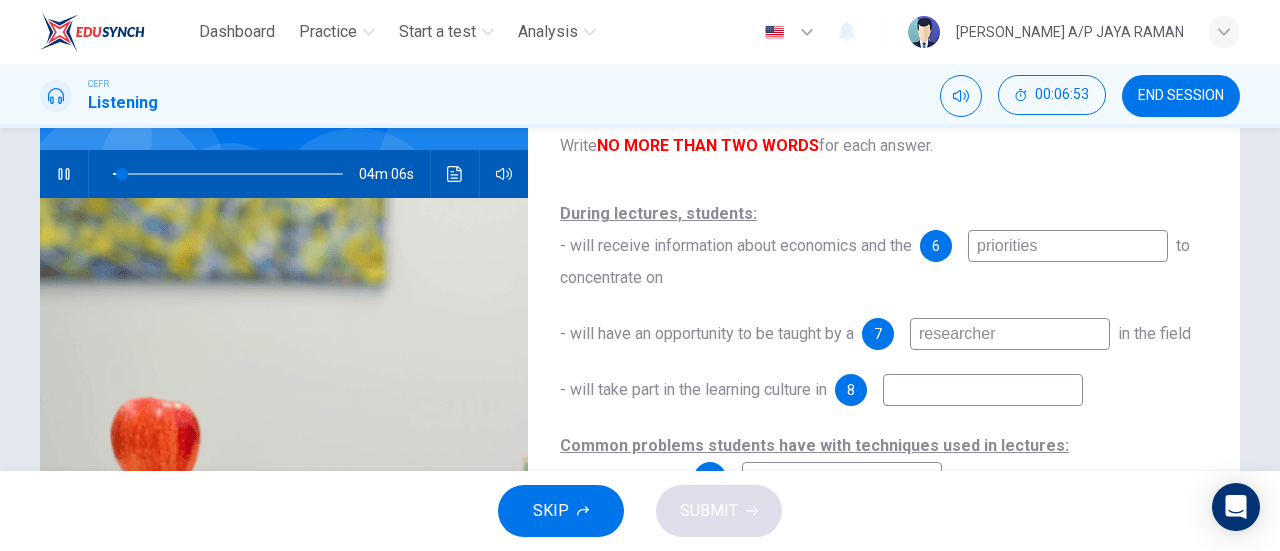 scroll, scrollTop: 178, scrollLeft: 0, axis: vertical 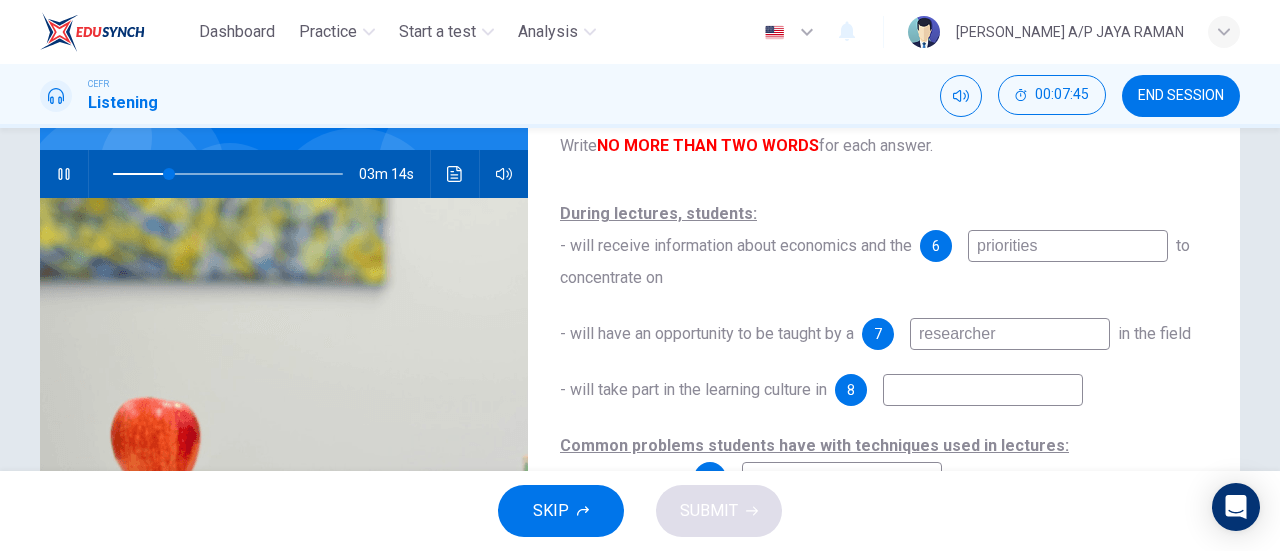 click at bounding box center (983, 390) 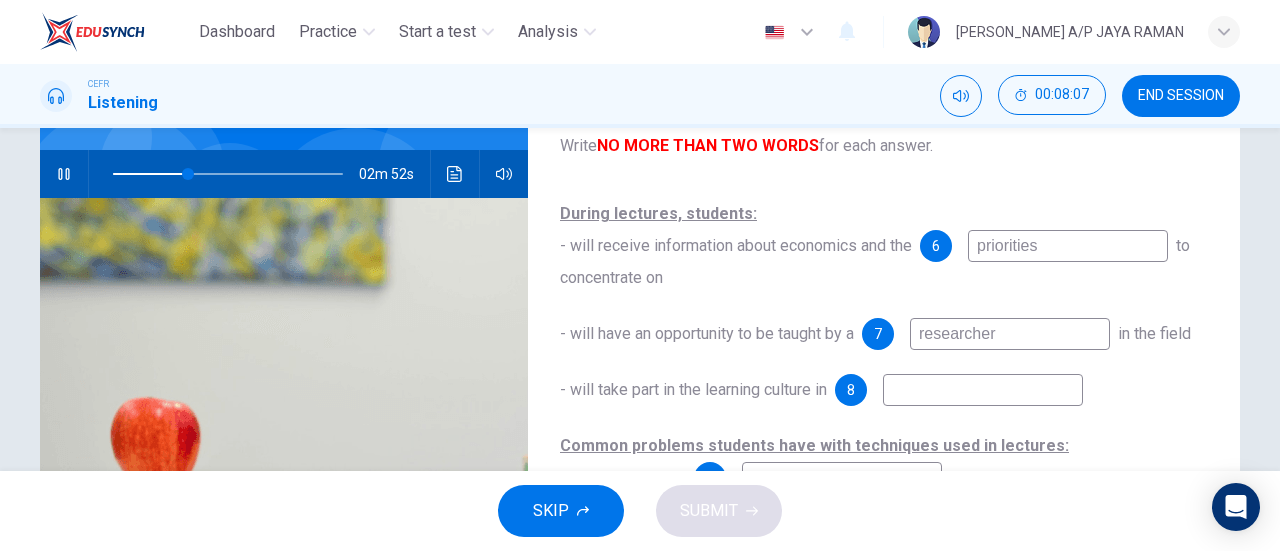 type on "33" 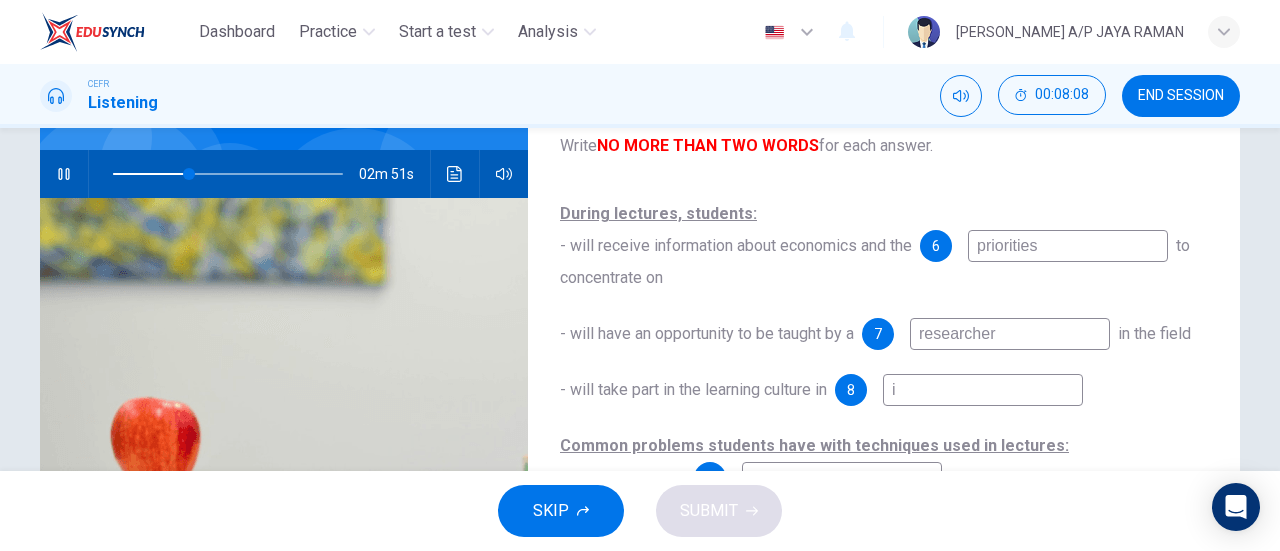 type on "in" 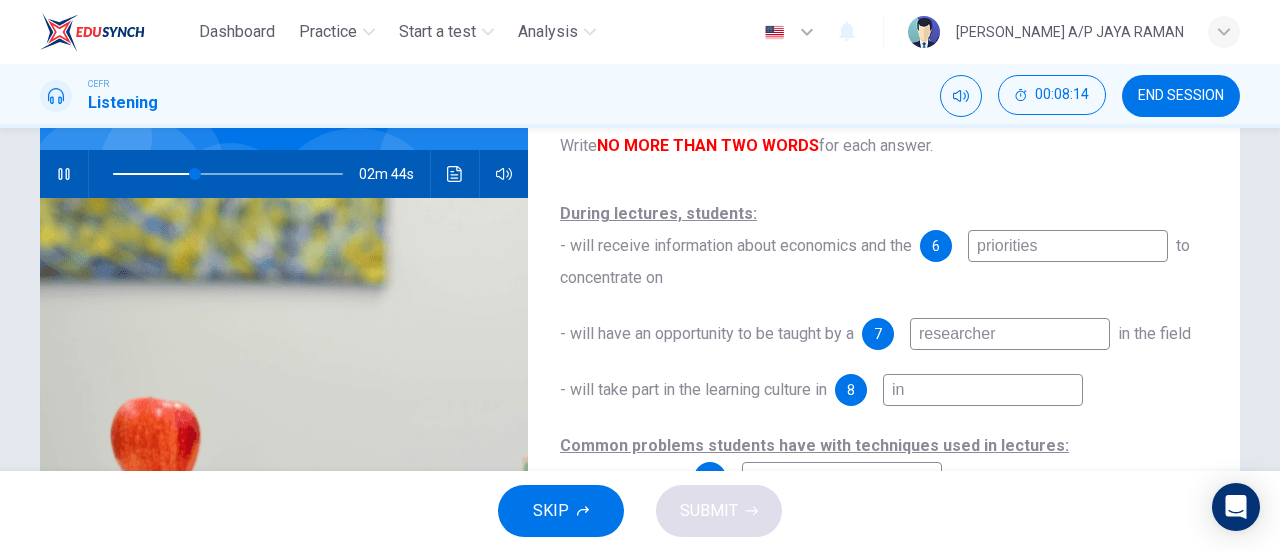 type on "36" 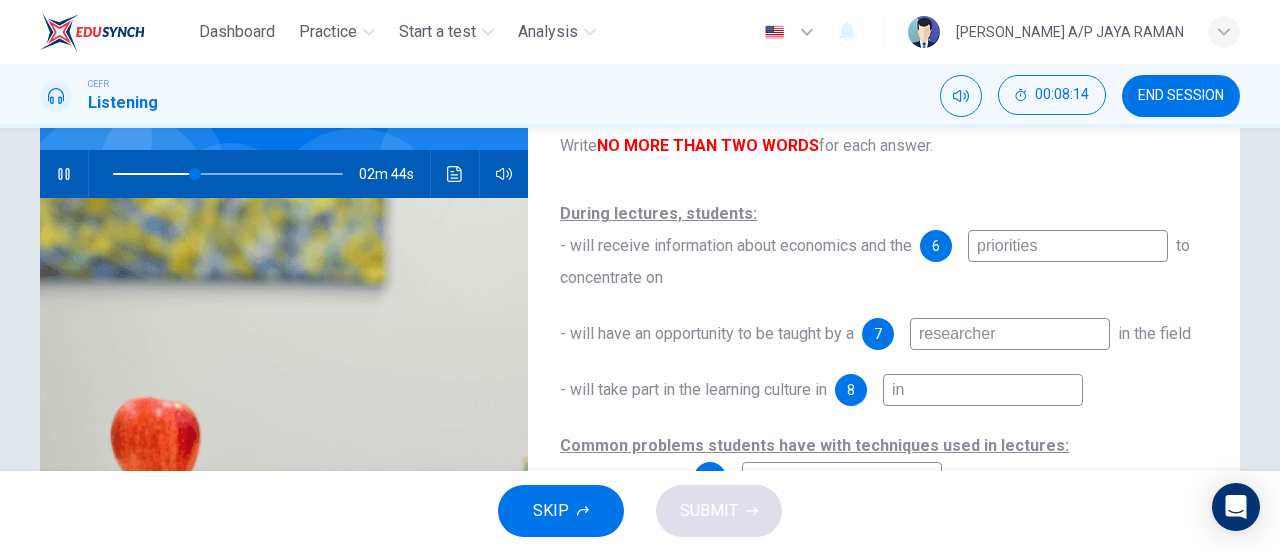 type on "in" 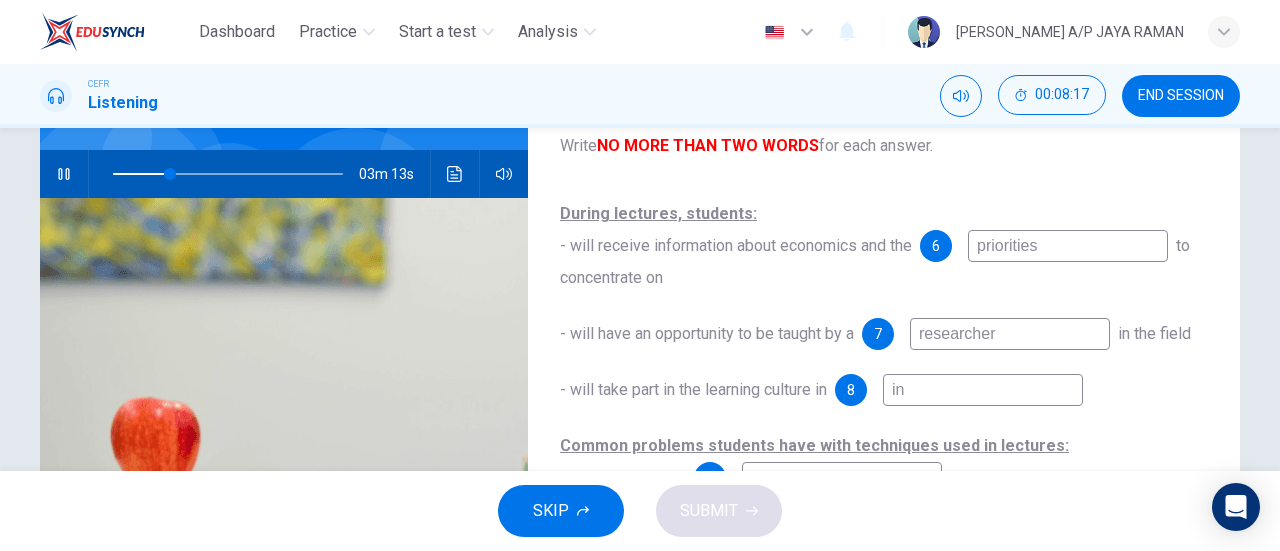 click on "in" at bounding box center (983, 390) 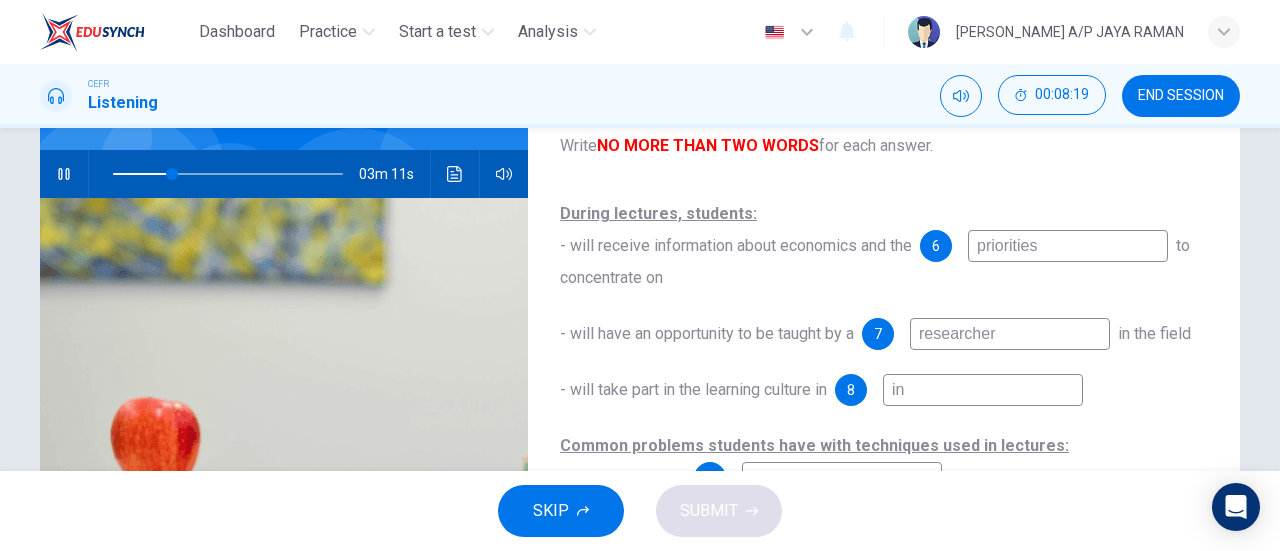type on "26" 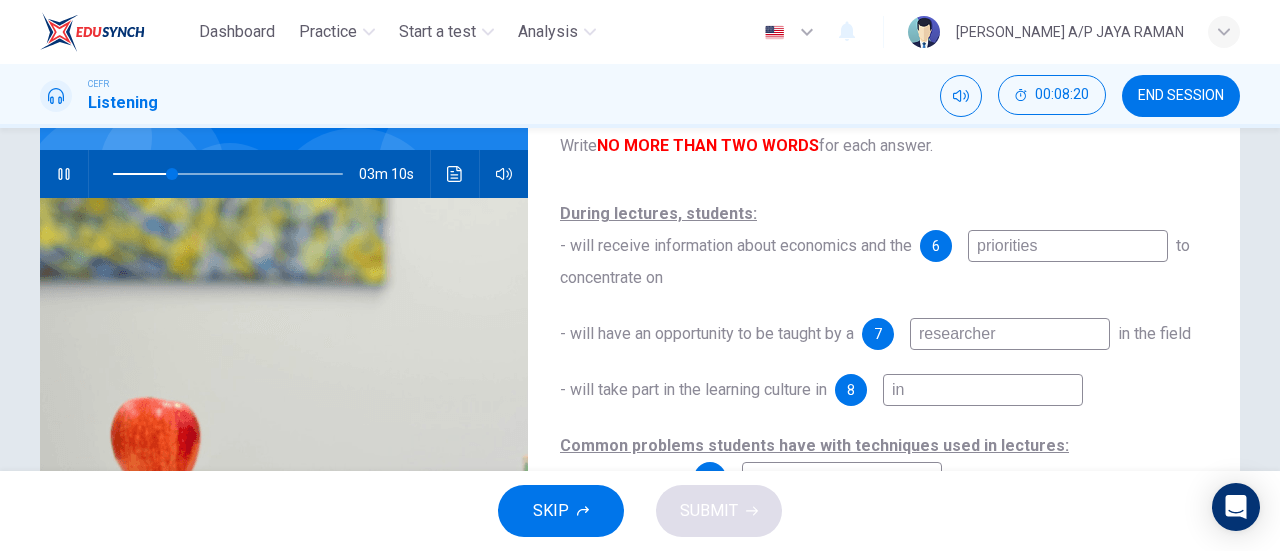 type on "i" 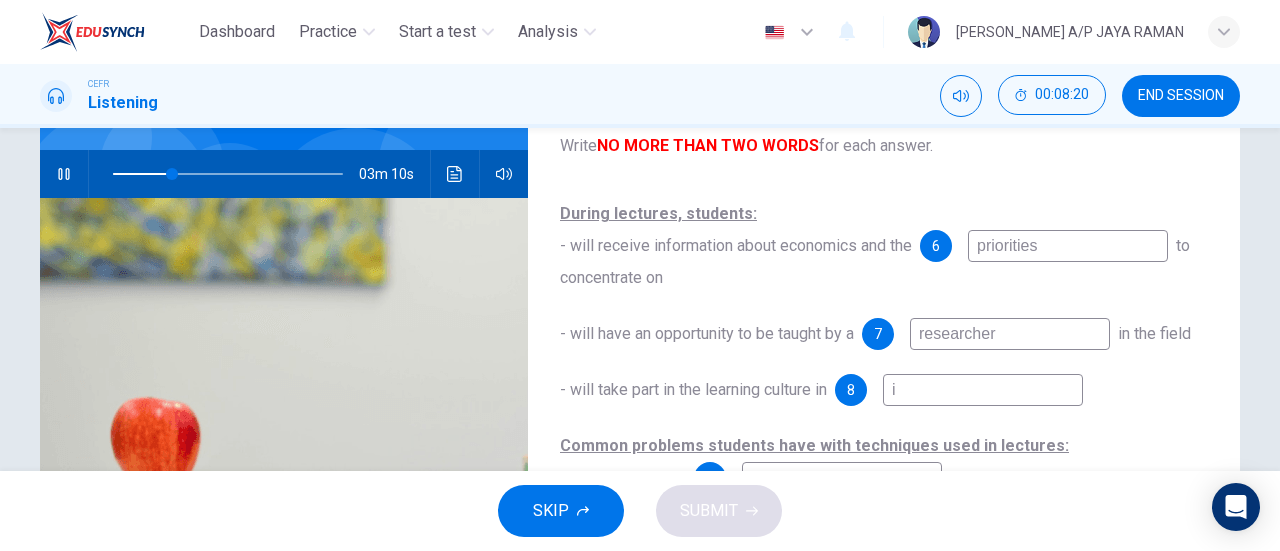 type 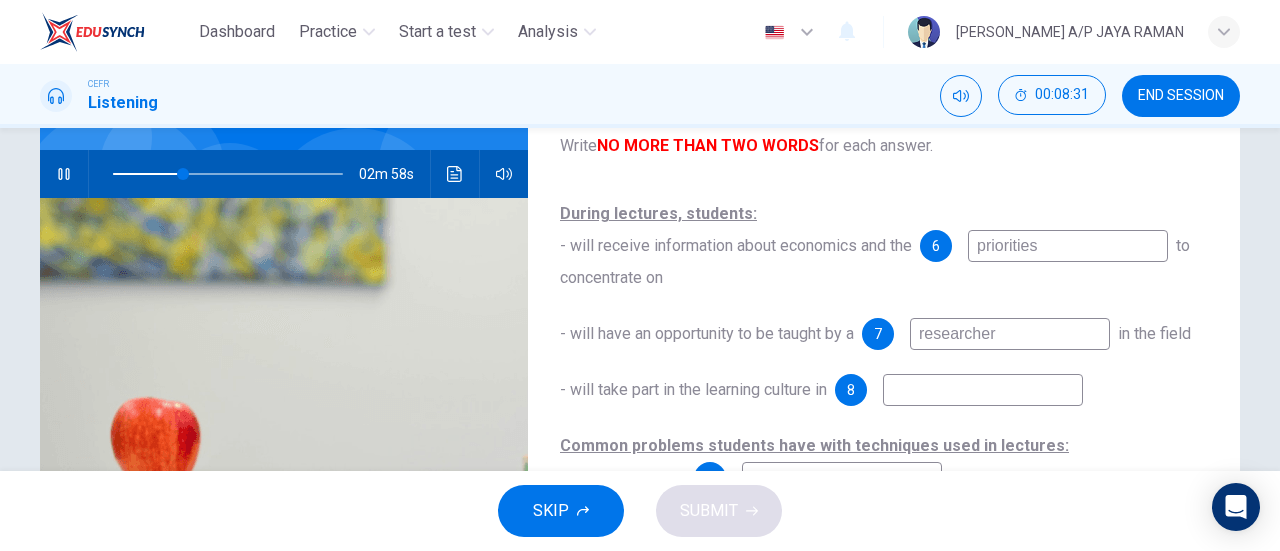 type on "31" 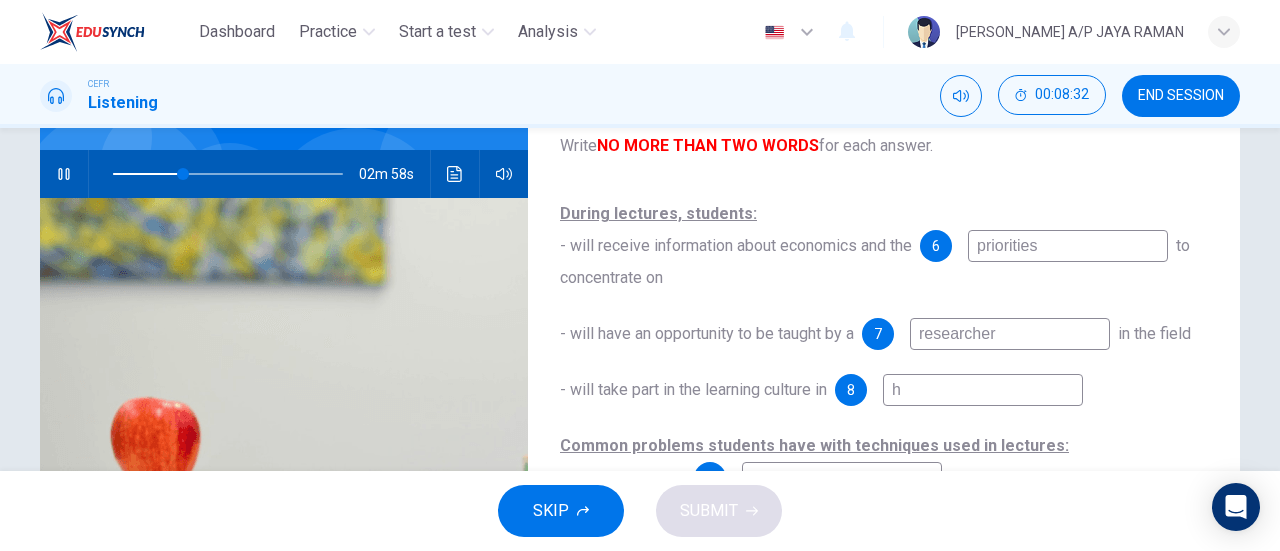 type on "hi" 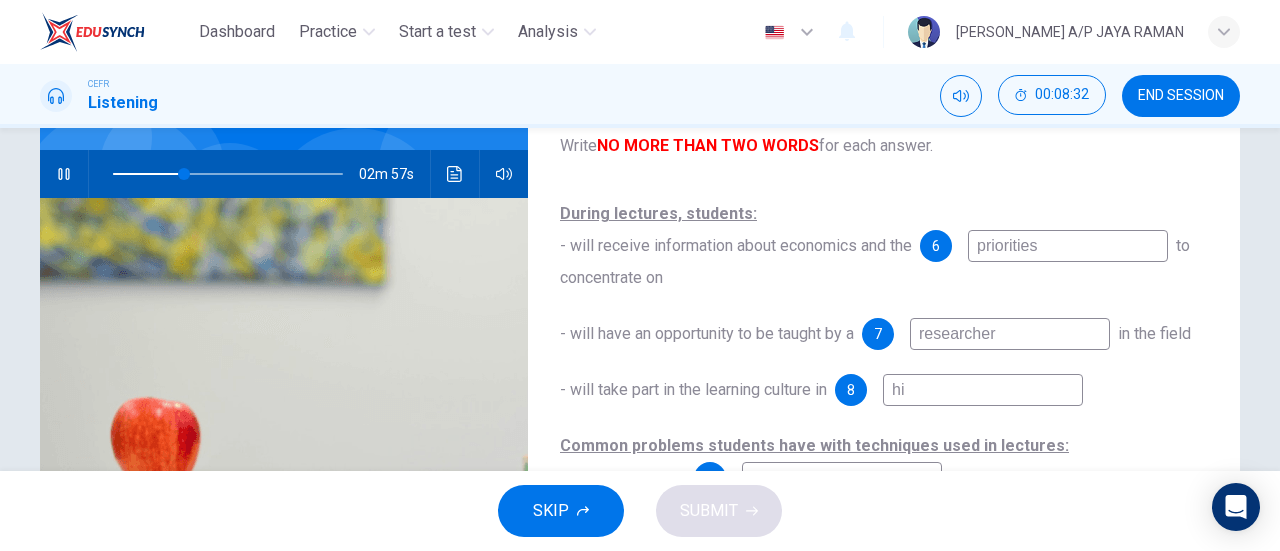 type on "31" 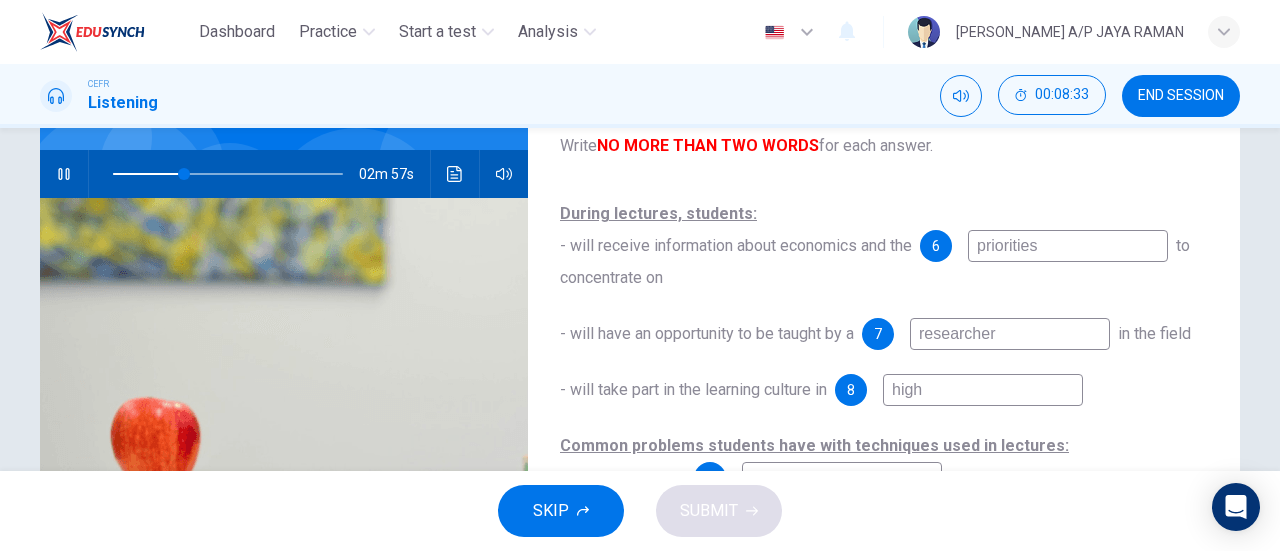 type on "high" 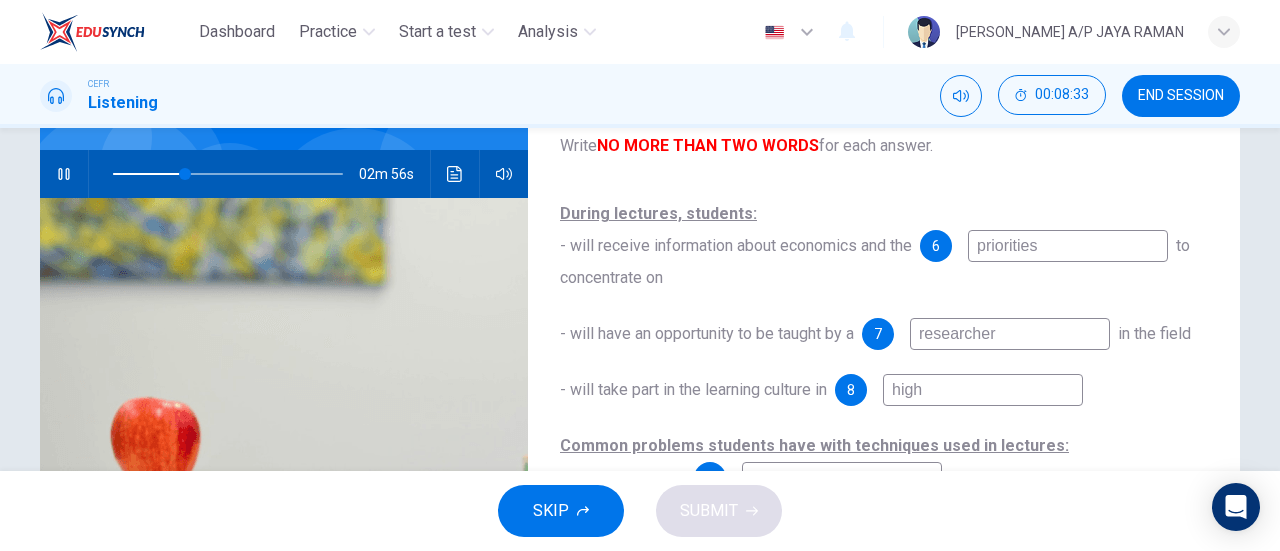 type on "31" 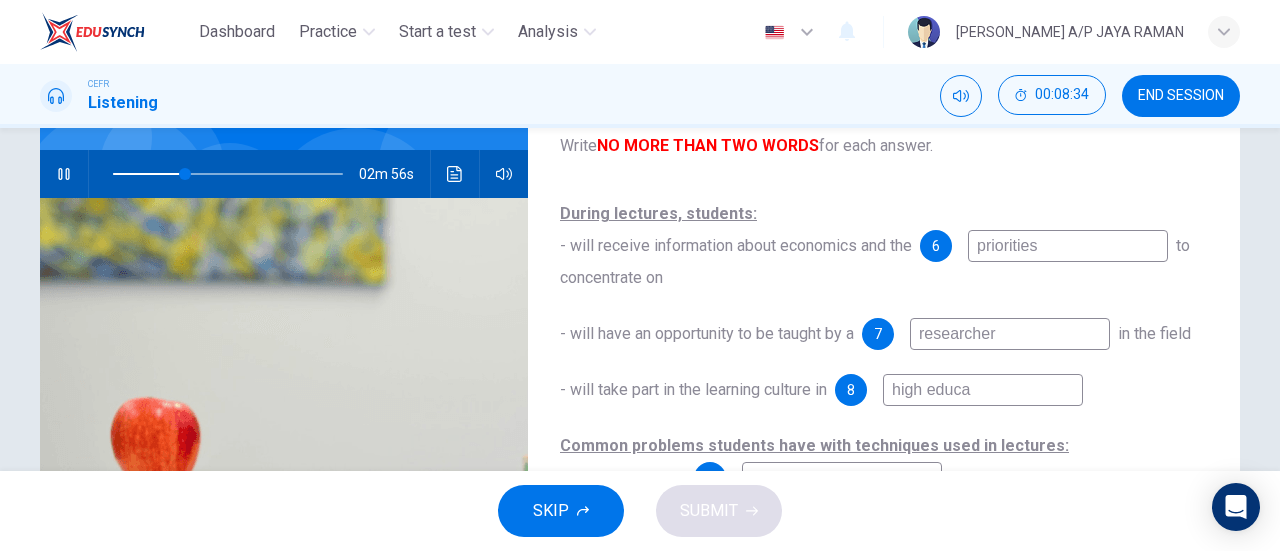 type on "high educat" 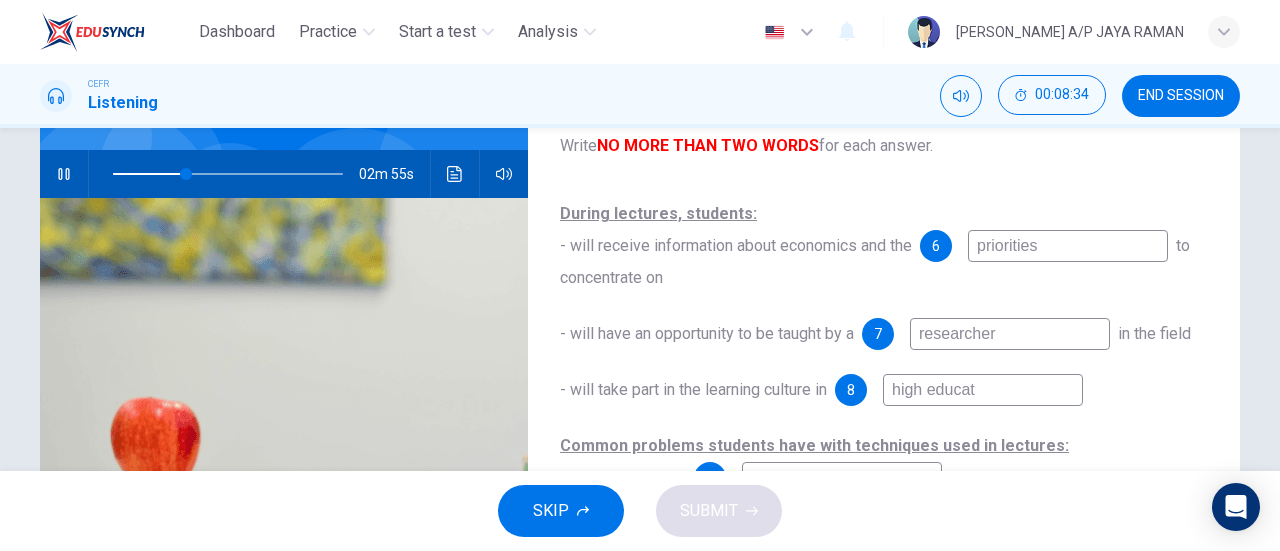 type on "32" 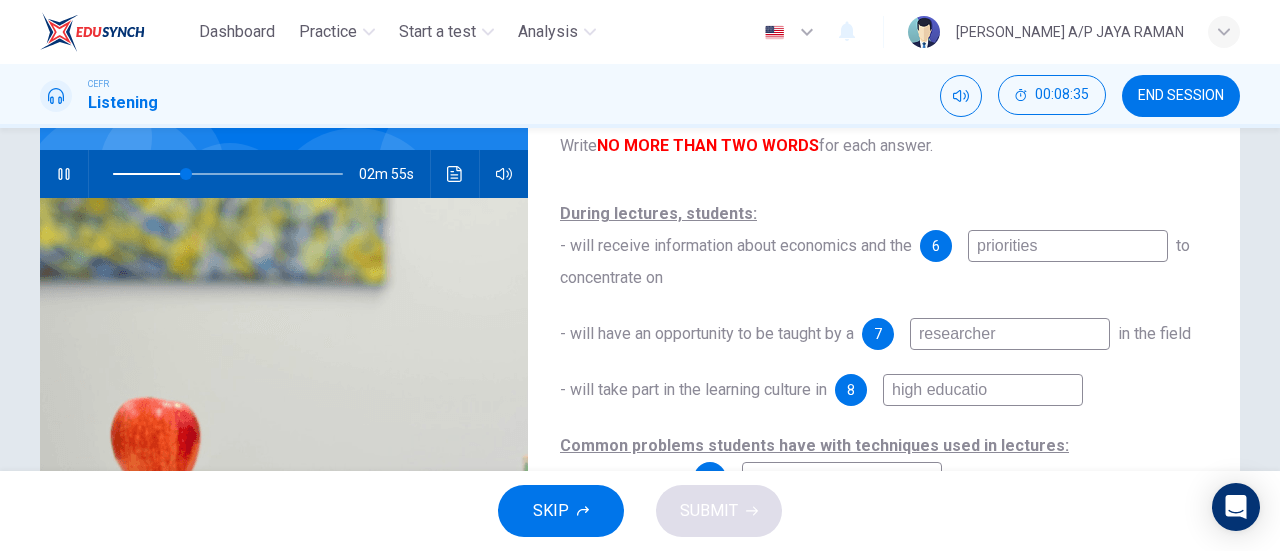 type on "high education" 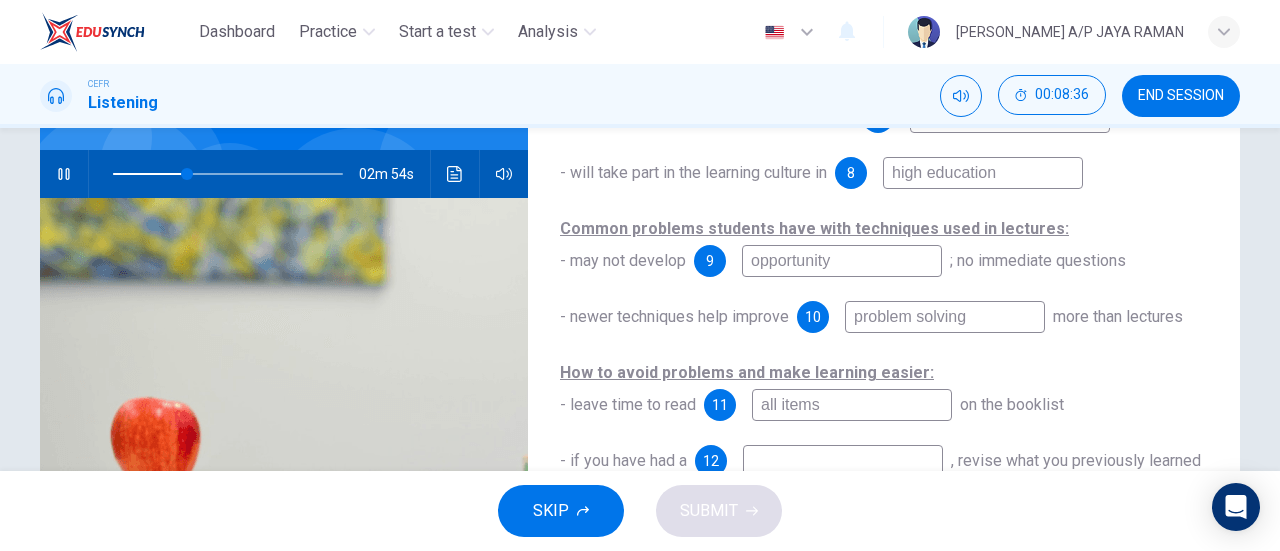 scroll, scrollTop: 284, scrollLeft: 0, axis: vertical 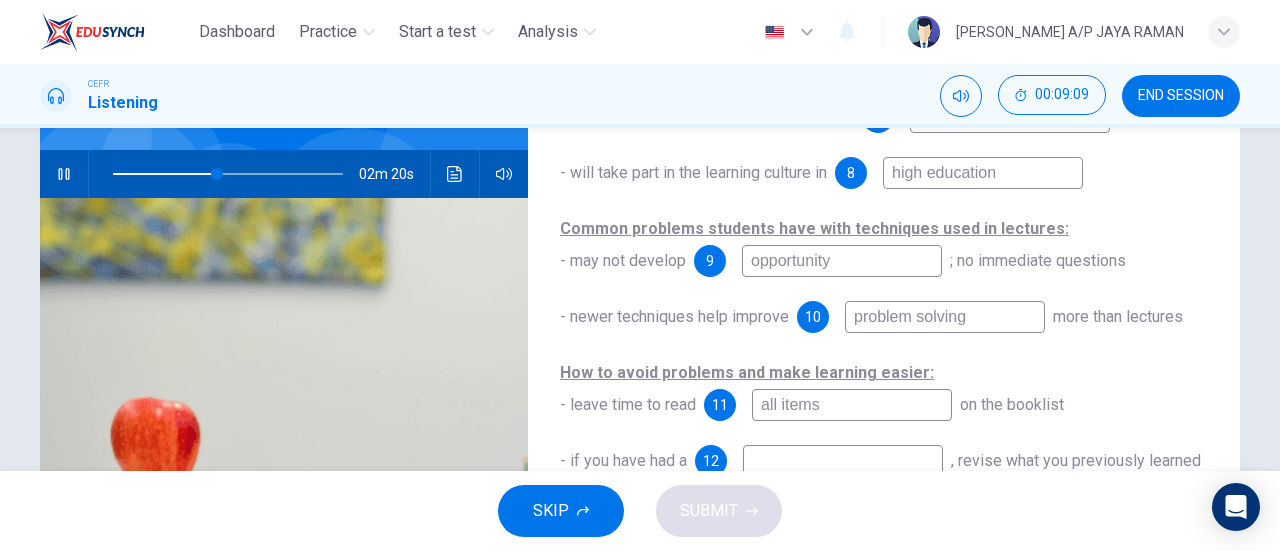 type on "45" 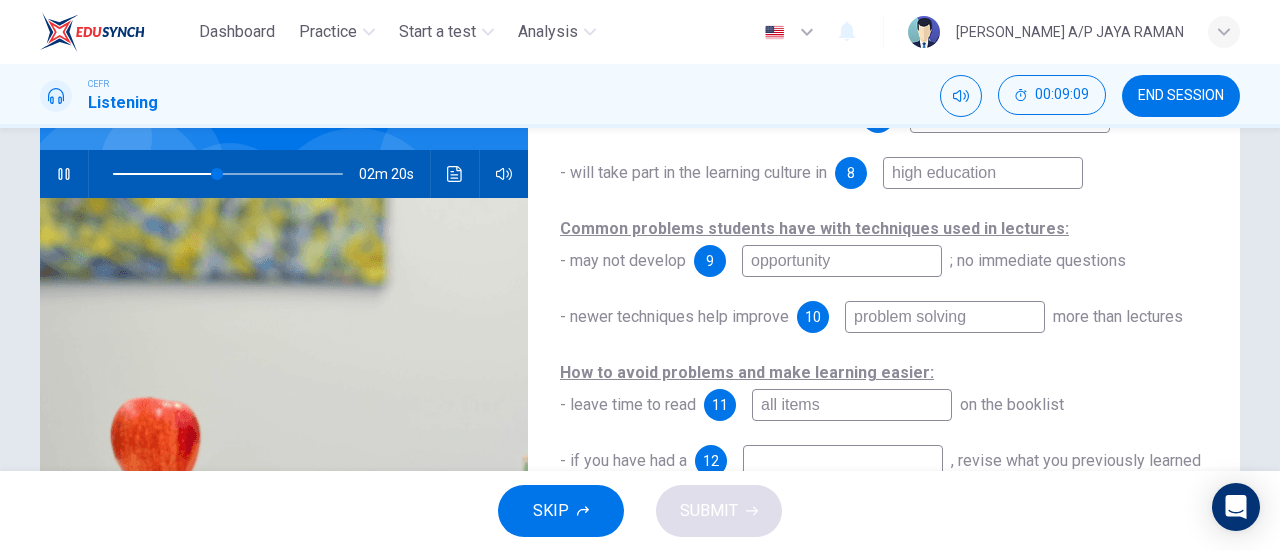 type on "high education" 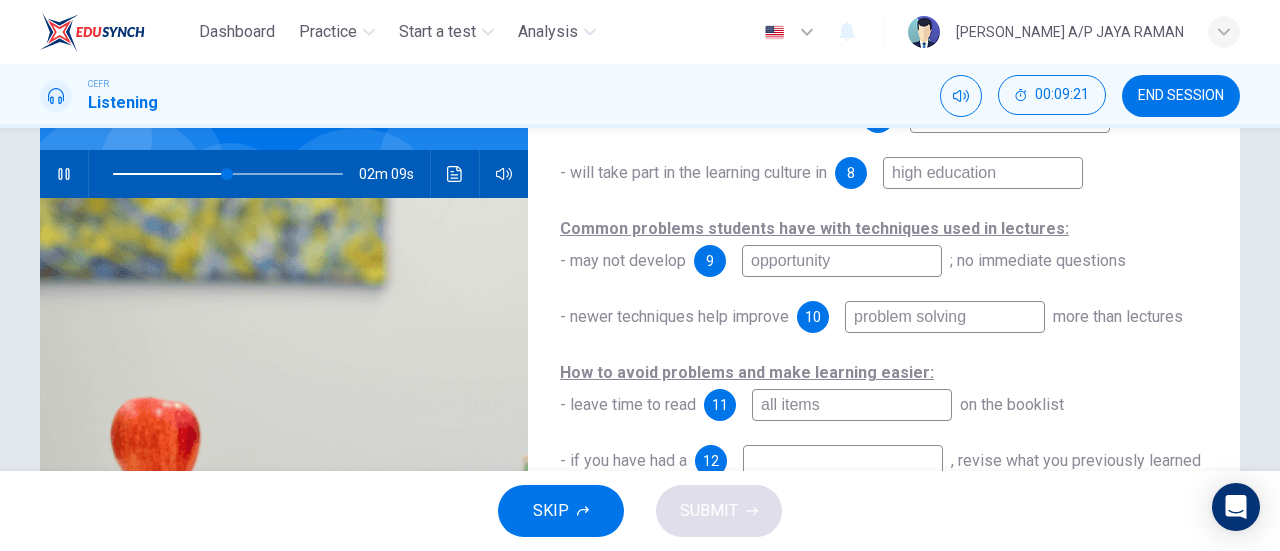 click on "opportunity" at bounding box center (842, 261) 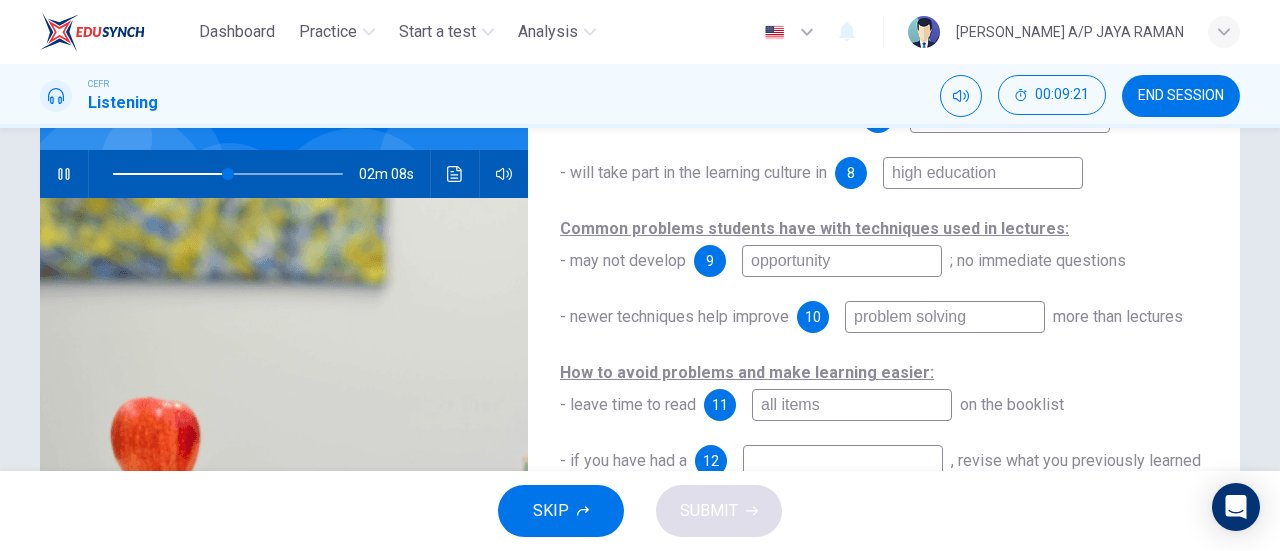 click on "opportunity" at bounding box center [842, 261] 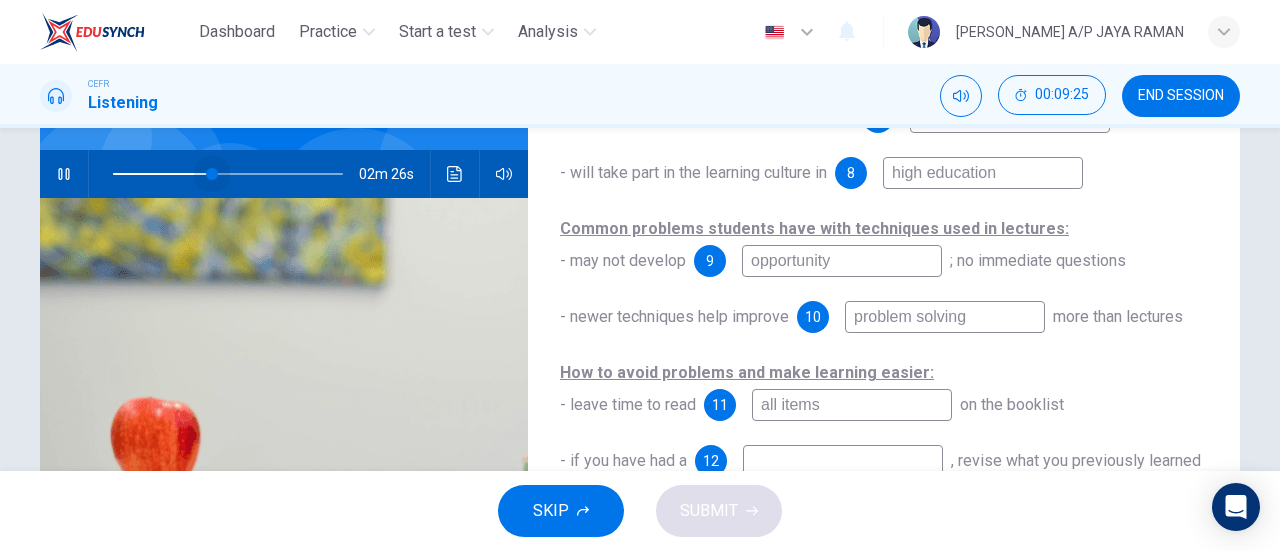 click at bounding box center [212, 174] 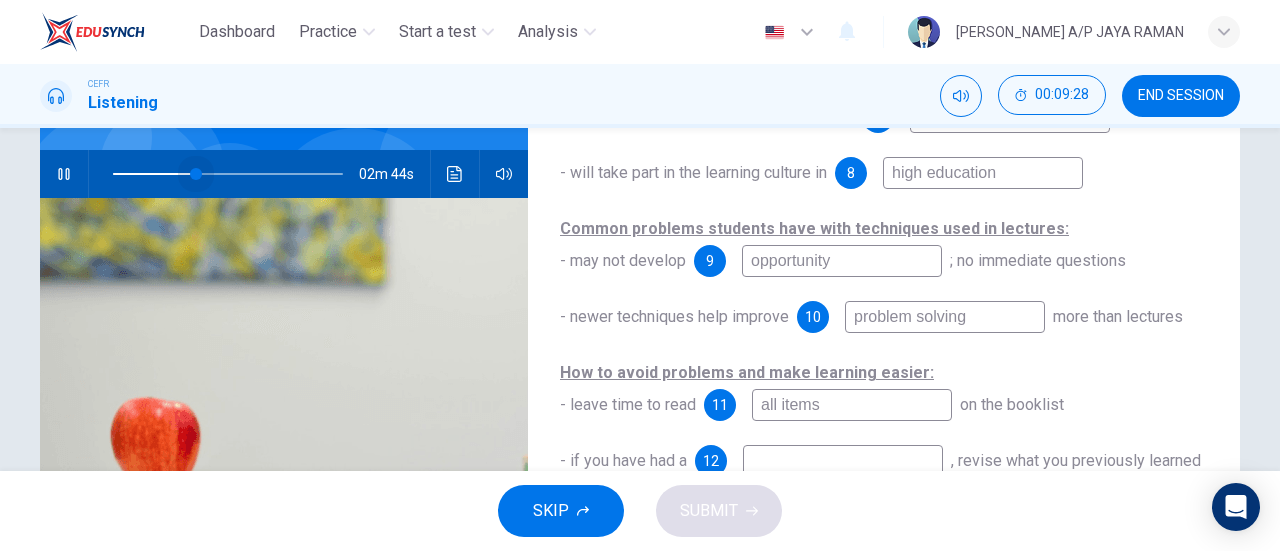 click at bounding box center [196, 174] 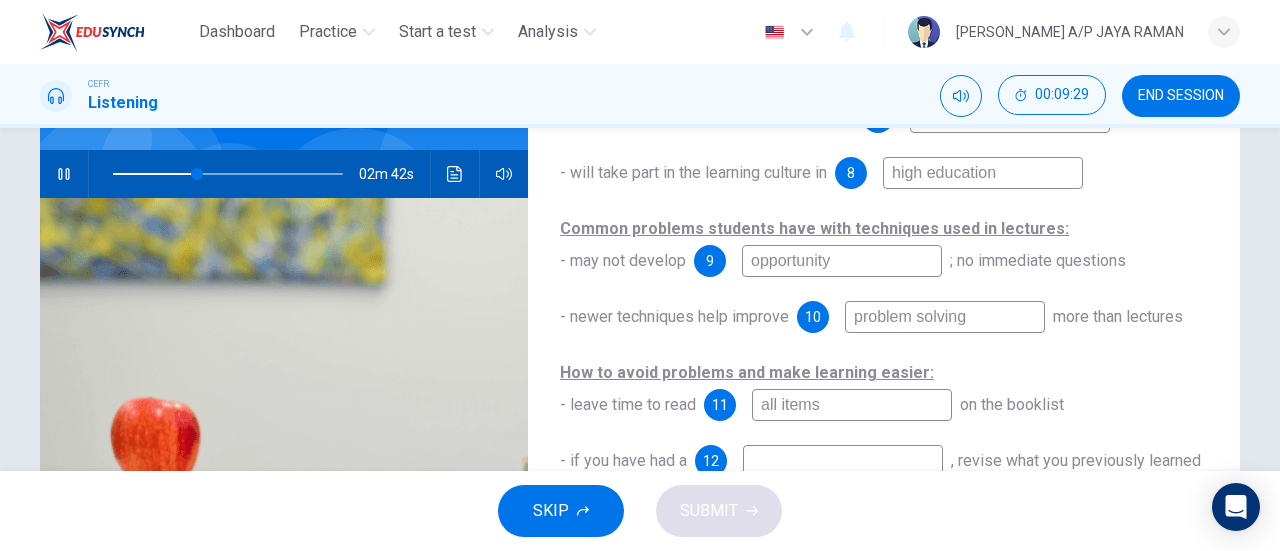 click on "opportunity" at bounding box center (842, 261) 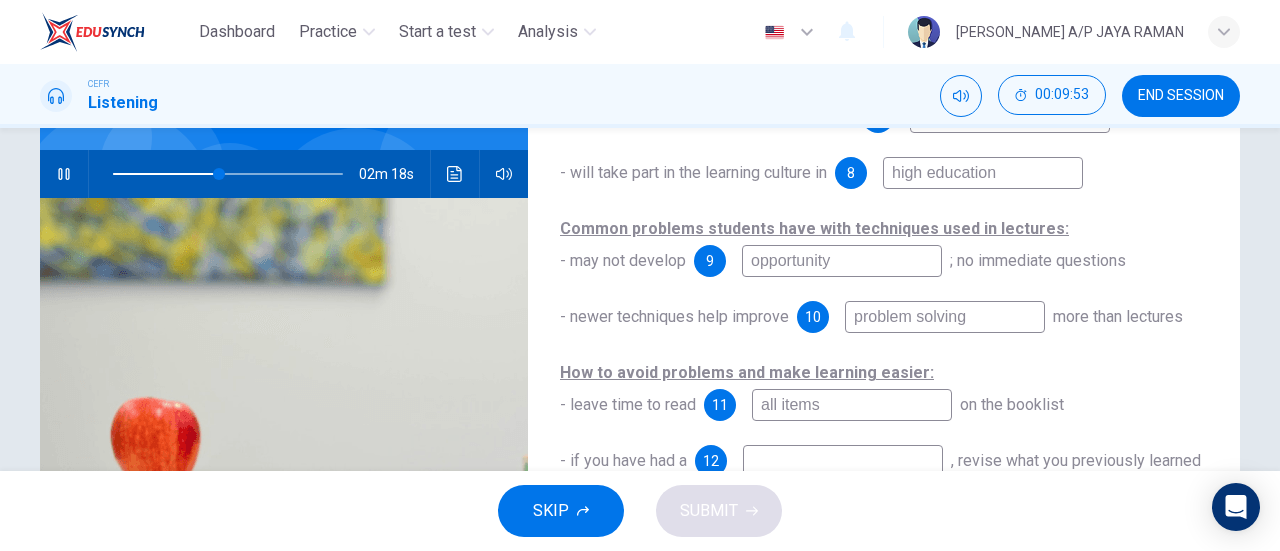type on "46" 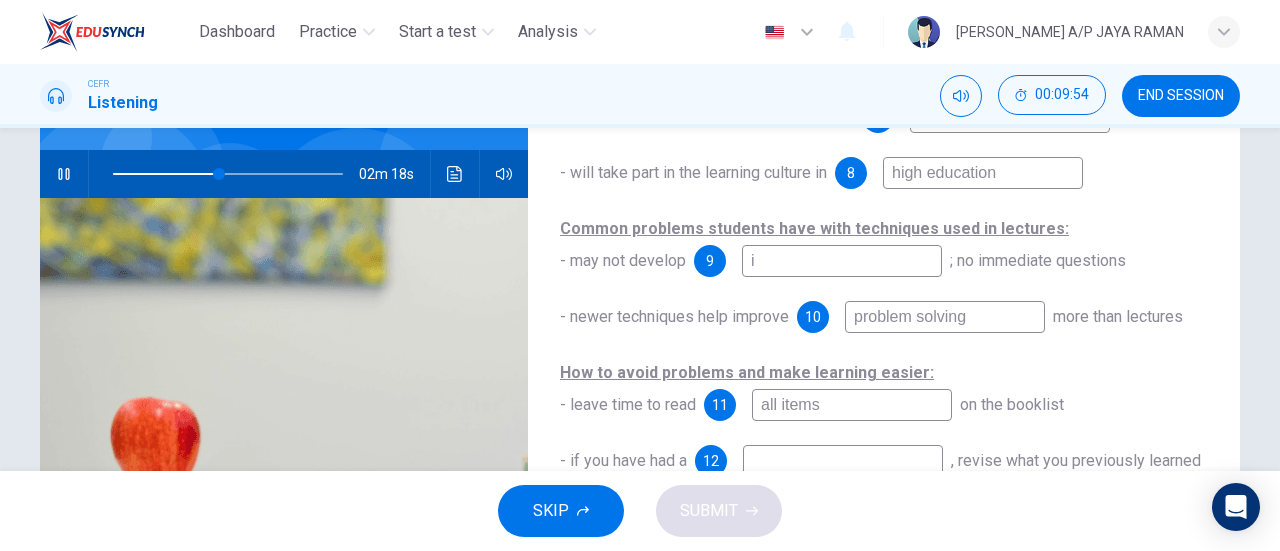 type on "im" 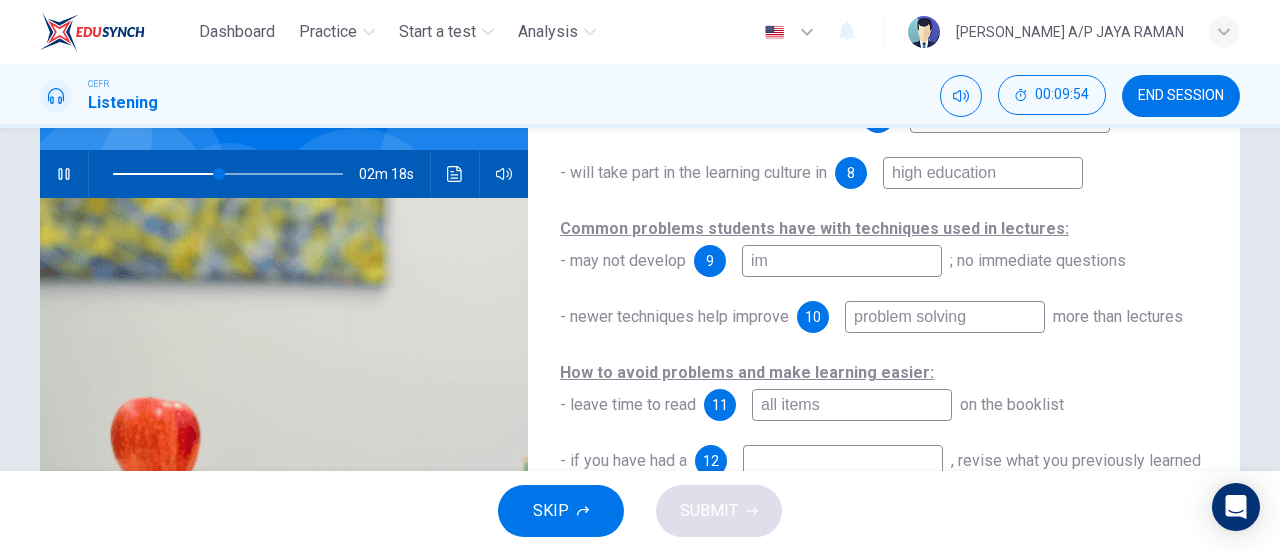 type on "46" 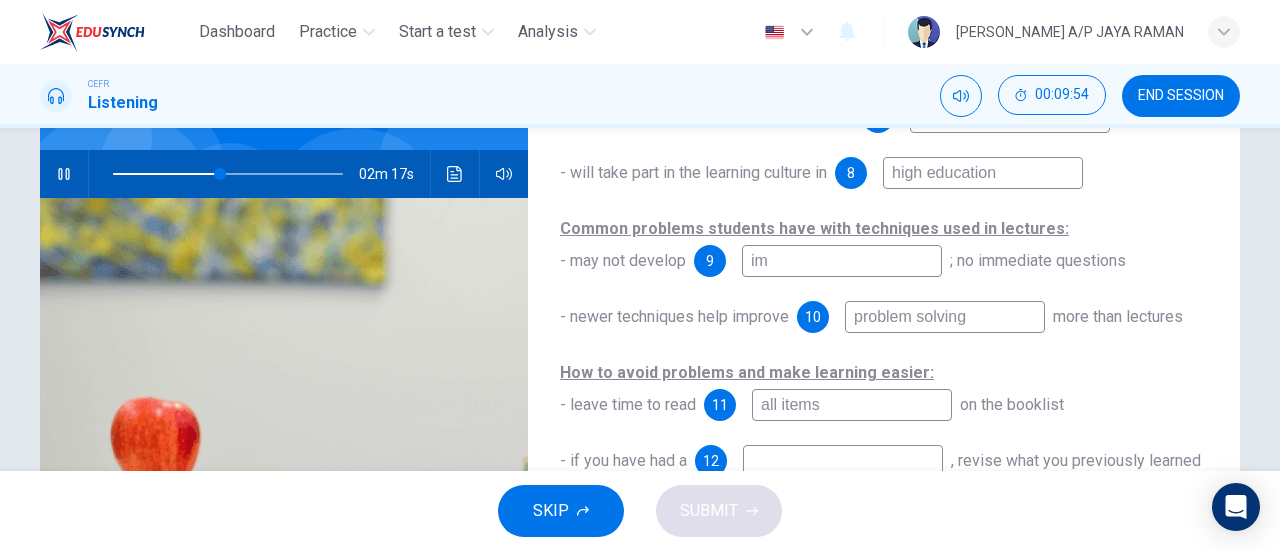 type on "imm" 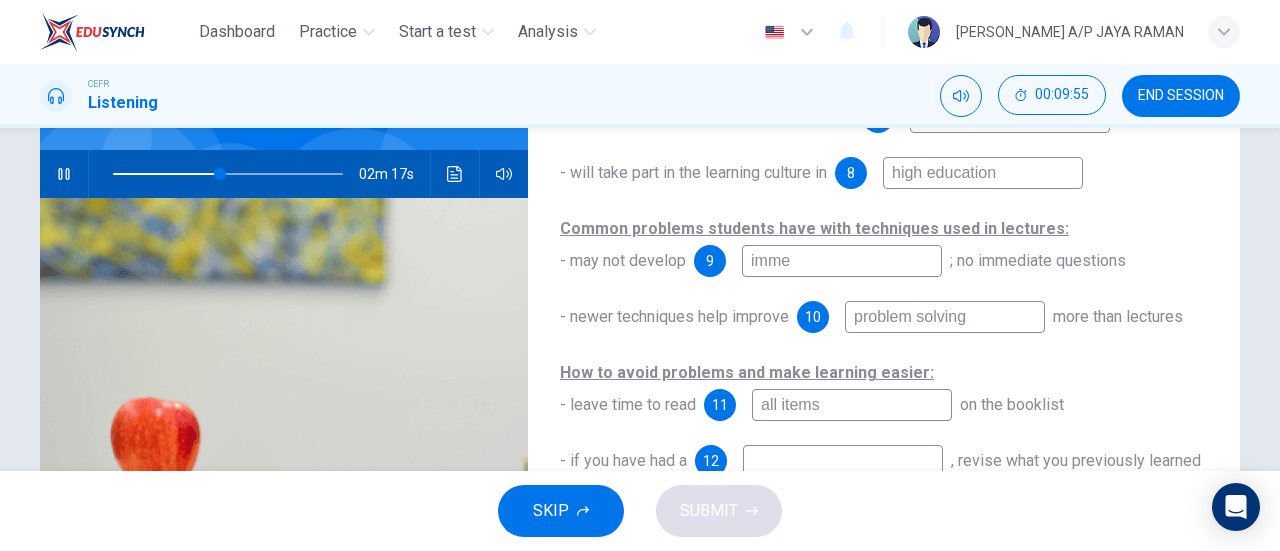 type on "immed" 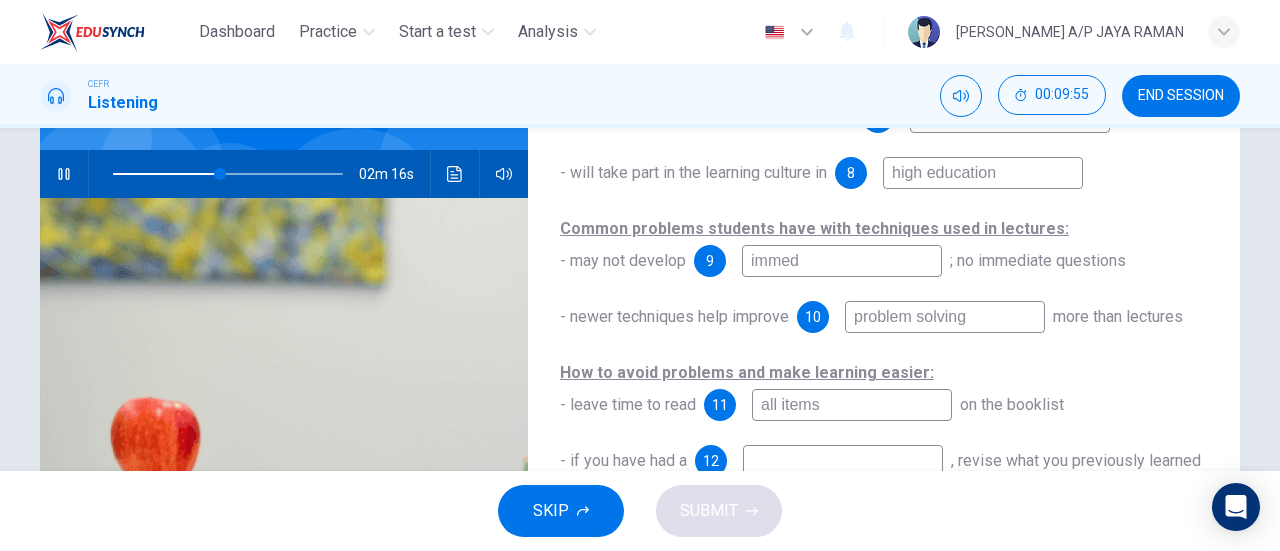 type on "47" 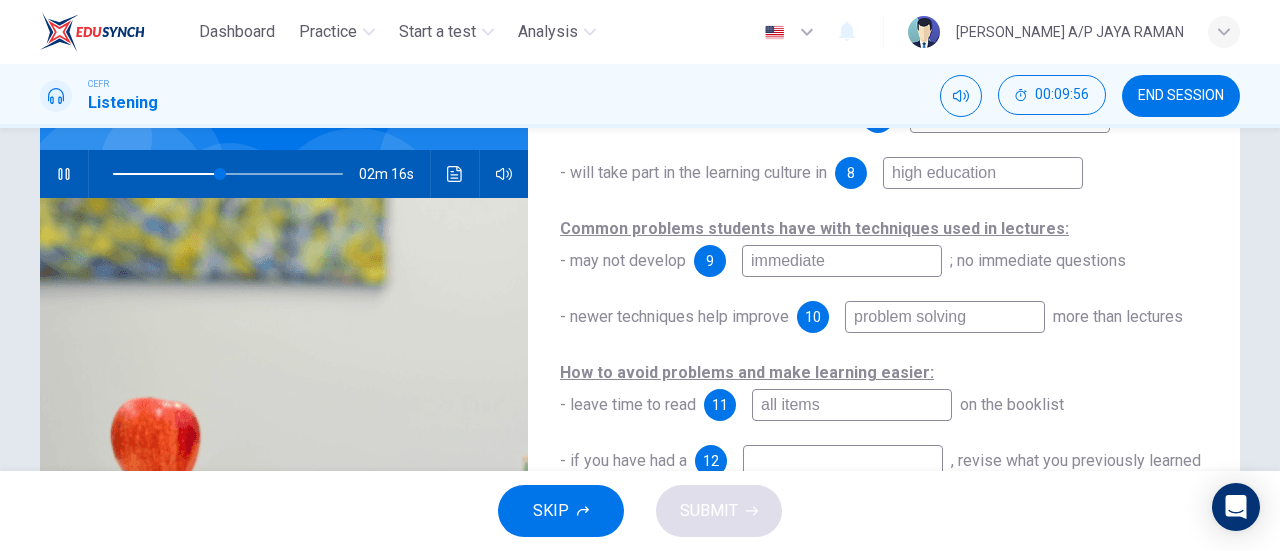 type on "immediate" 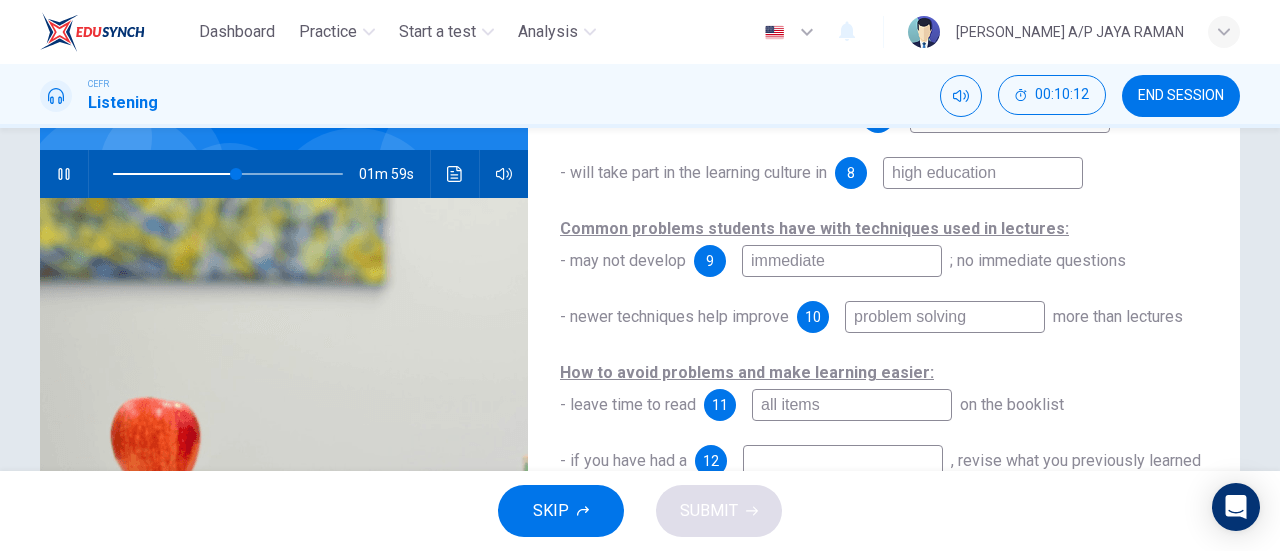 type on "53" 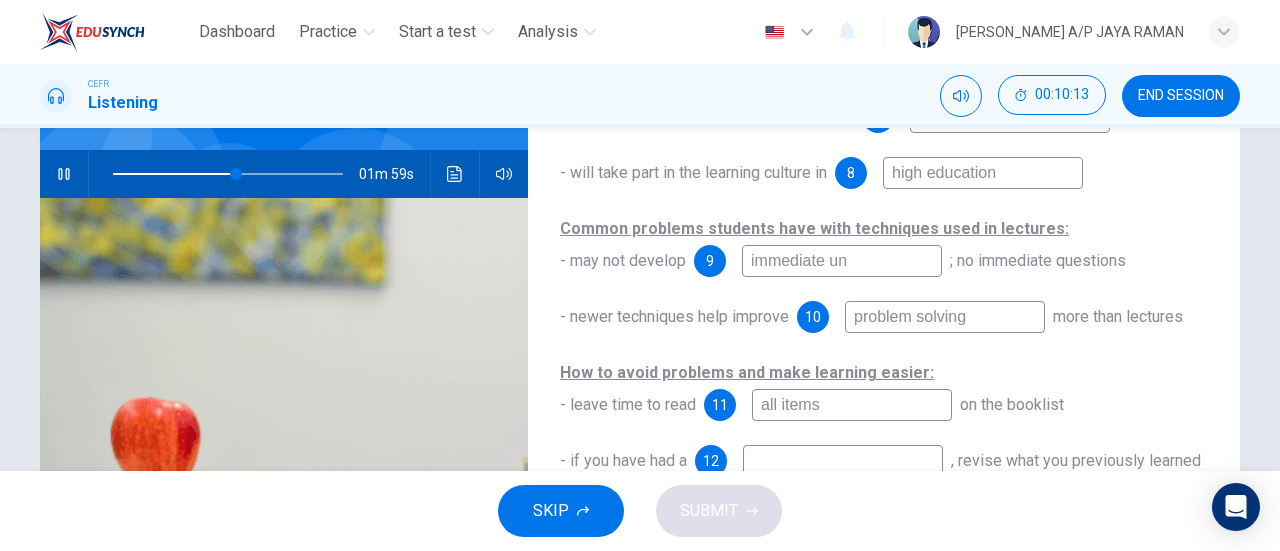 type on "immediate und" 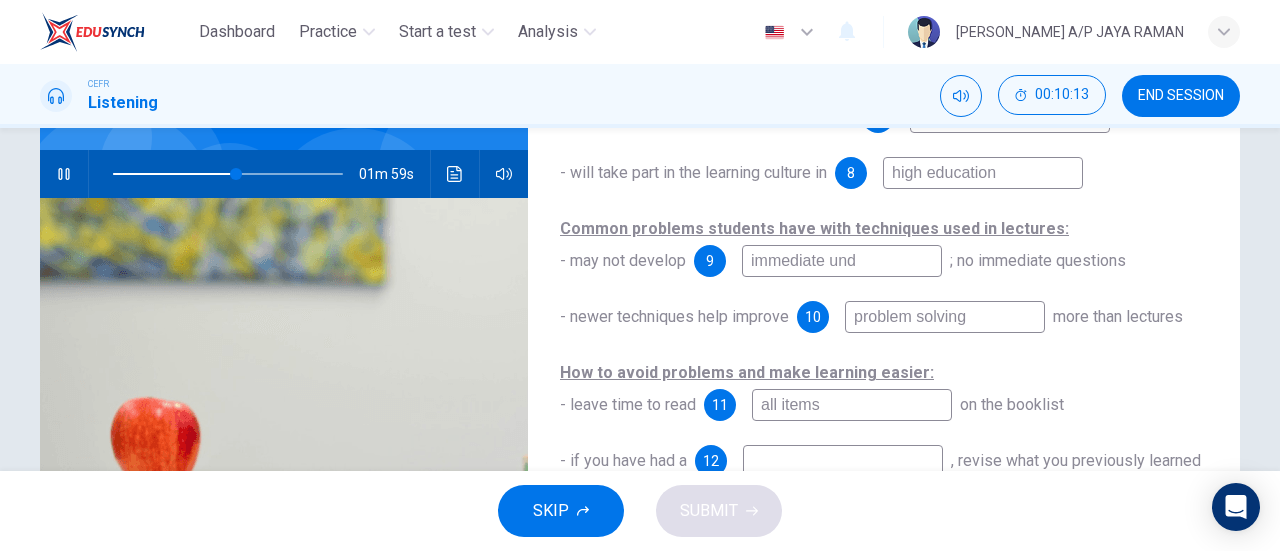 type on "54" 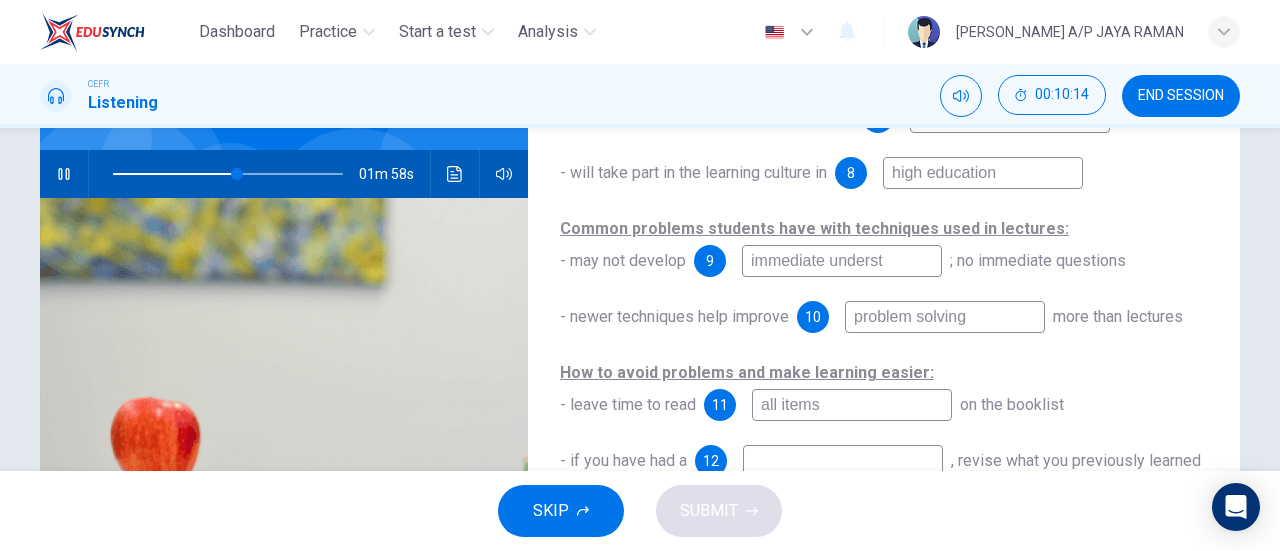 type on "immediate understa" 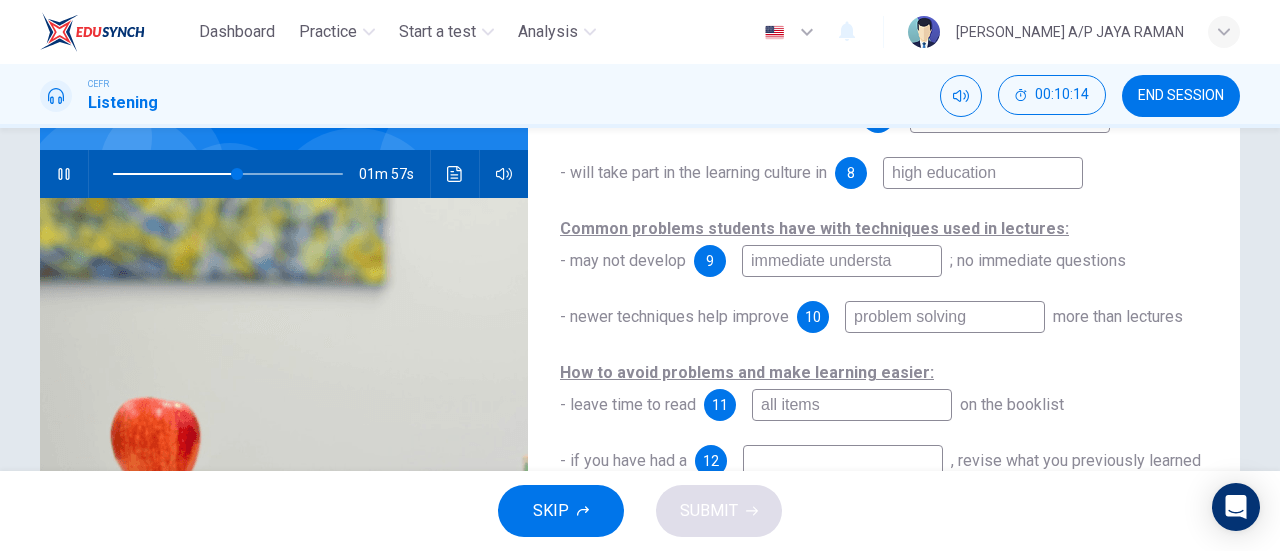 type on "54" 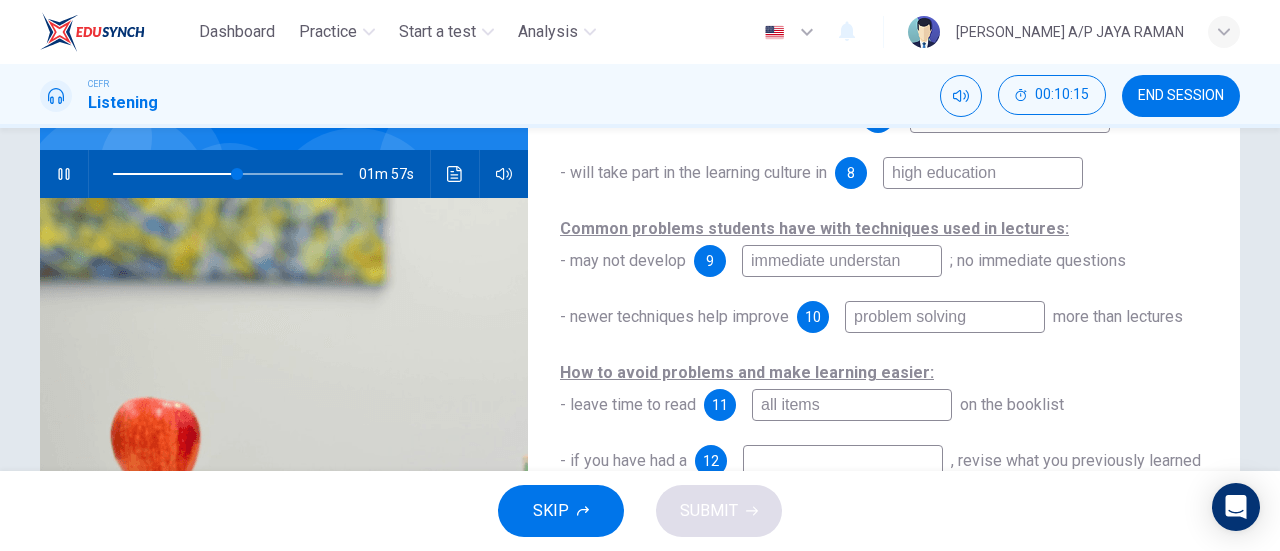 type on "immediate understand" 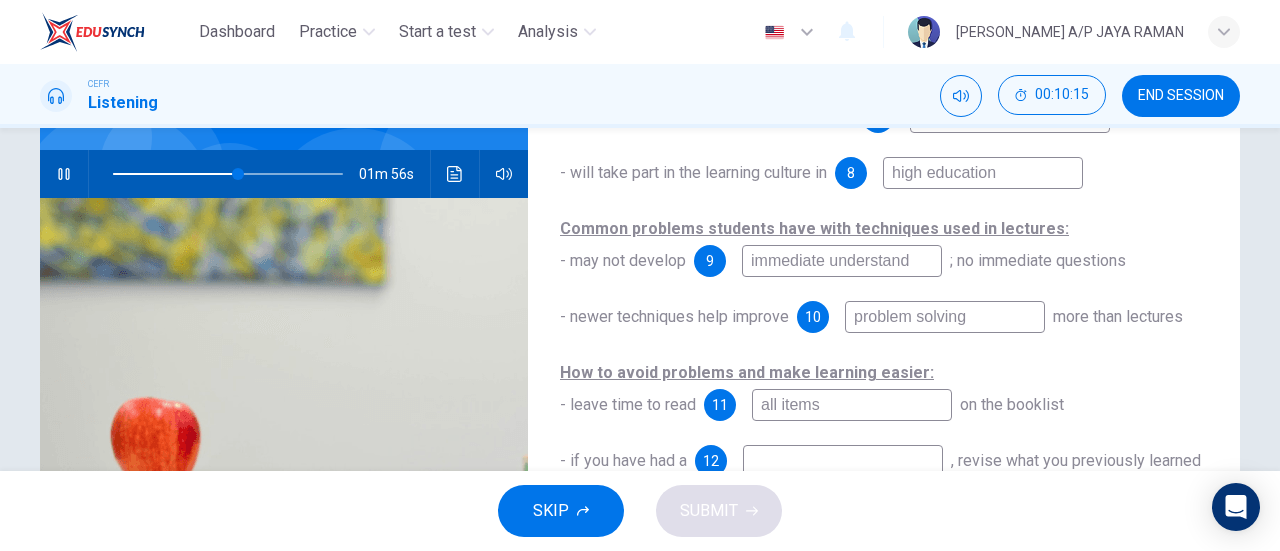 type on "55" 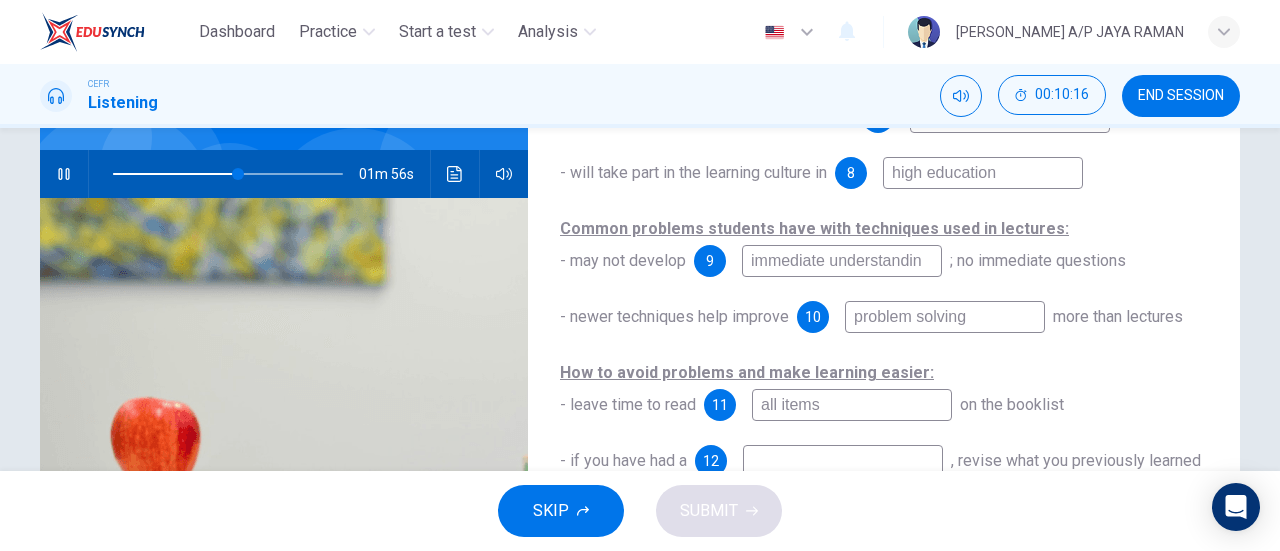 type on "immediate understanding" 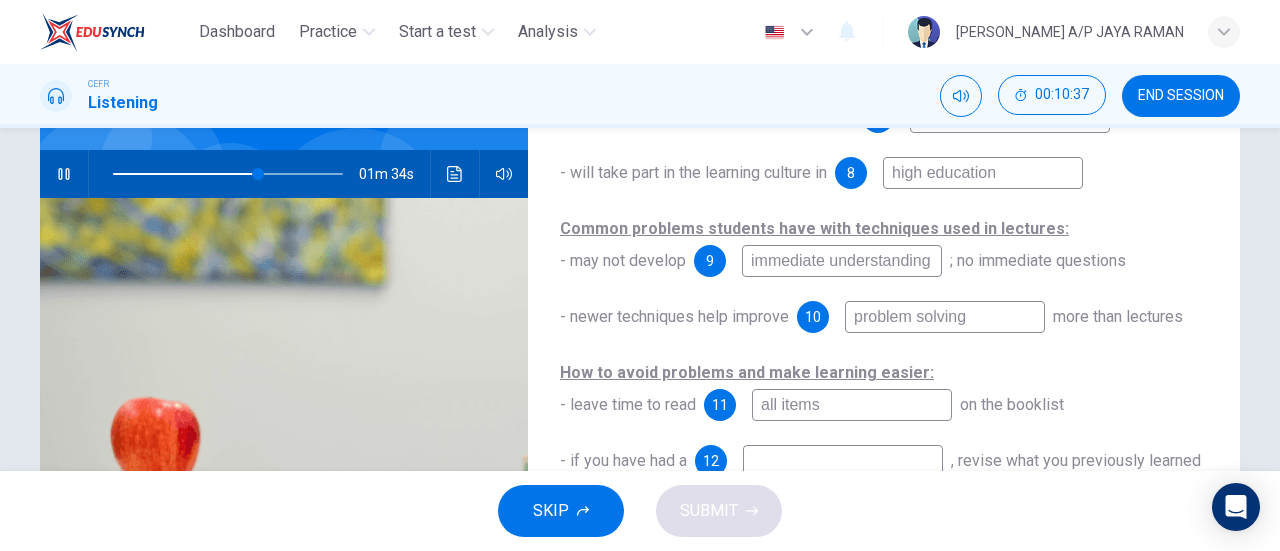 type on "63" 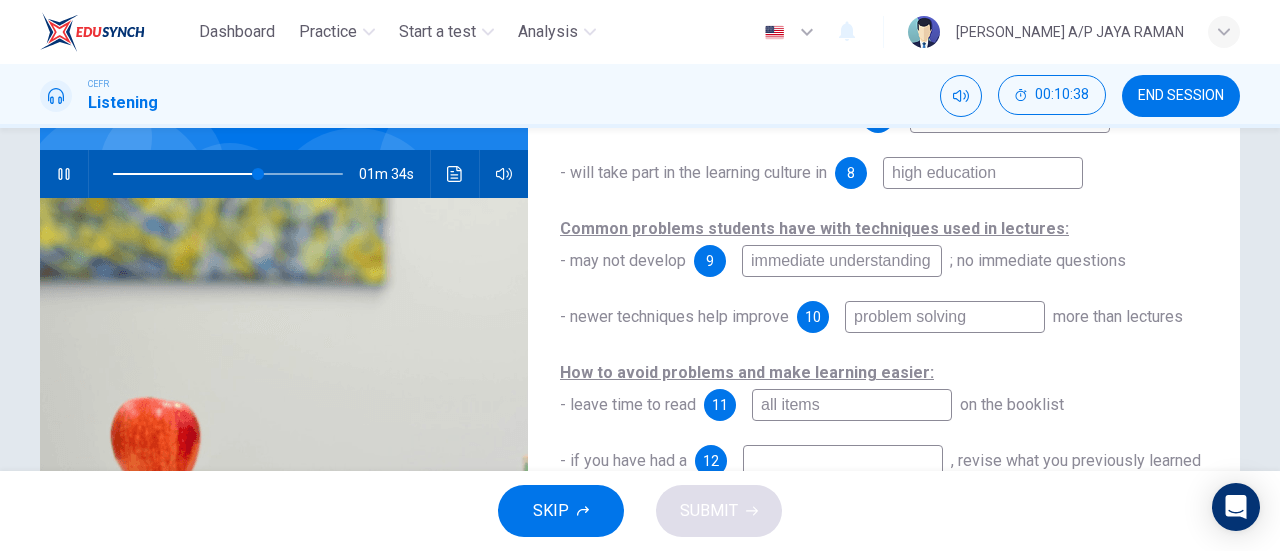 type on "immediate understanding" 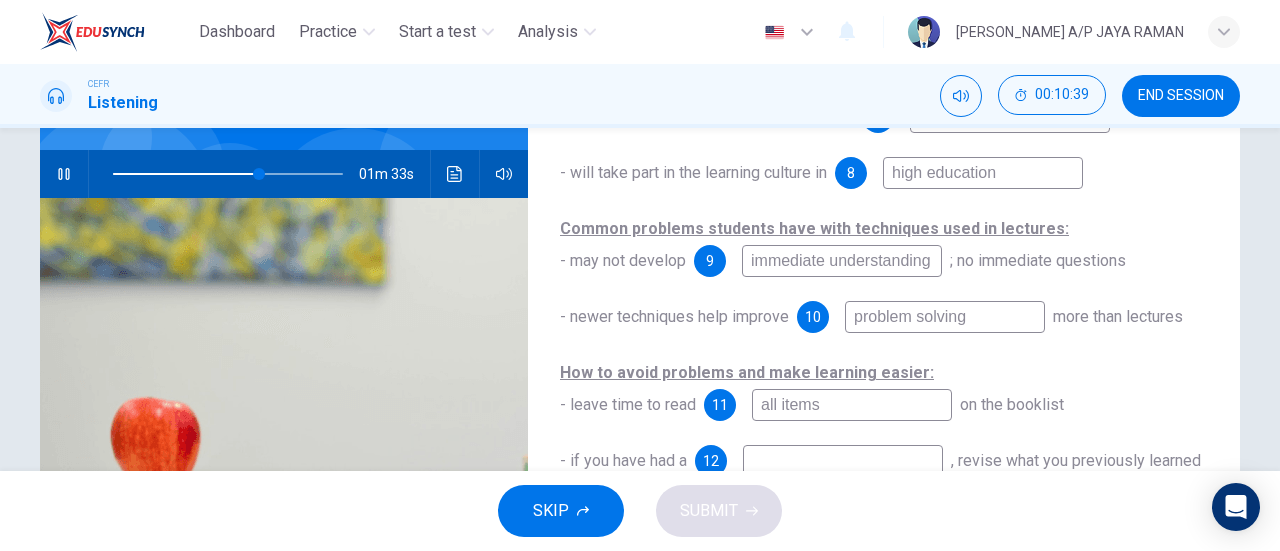 click on "all items" at bounding box center (852, 405) 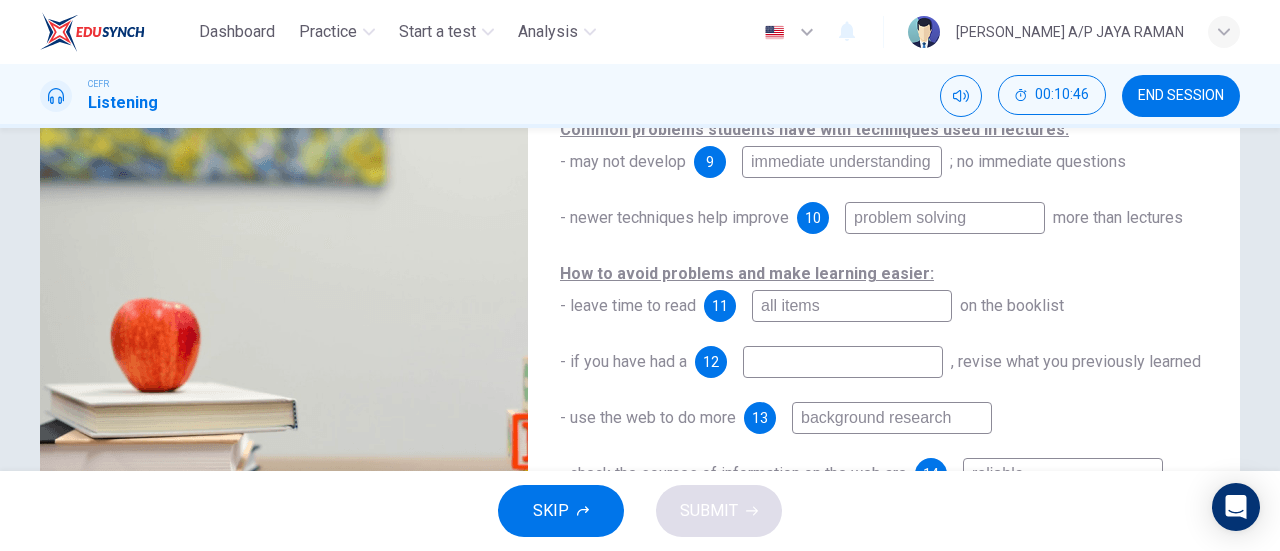 scroll, scrollTop: 278, scrollLeft: 0, axis: vertical 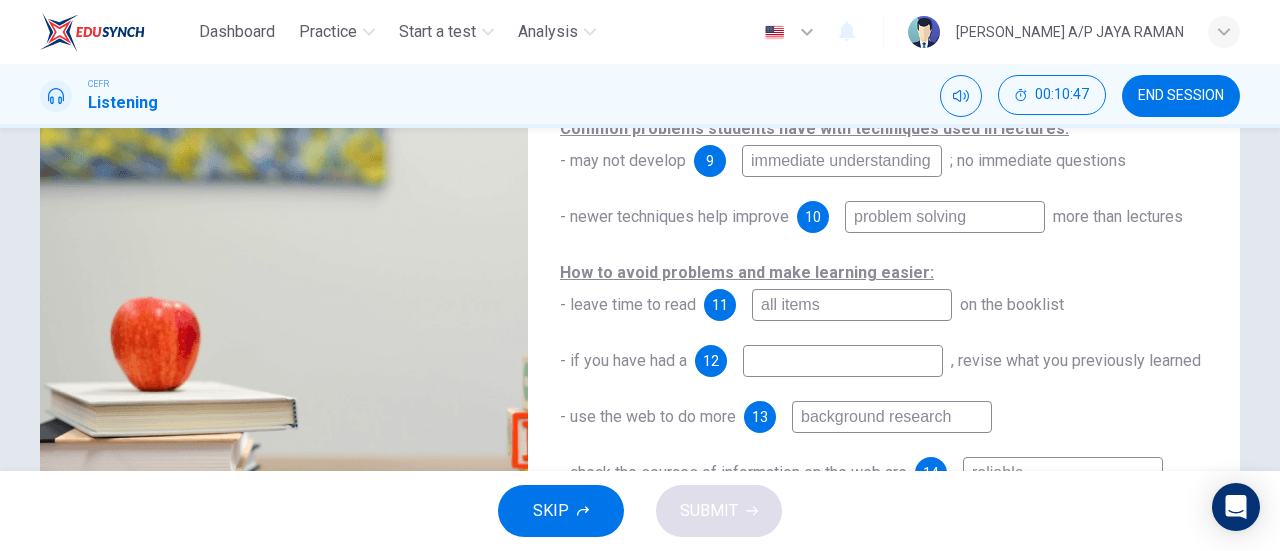 click at bounding box center (843, 361) 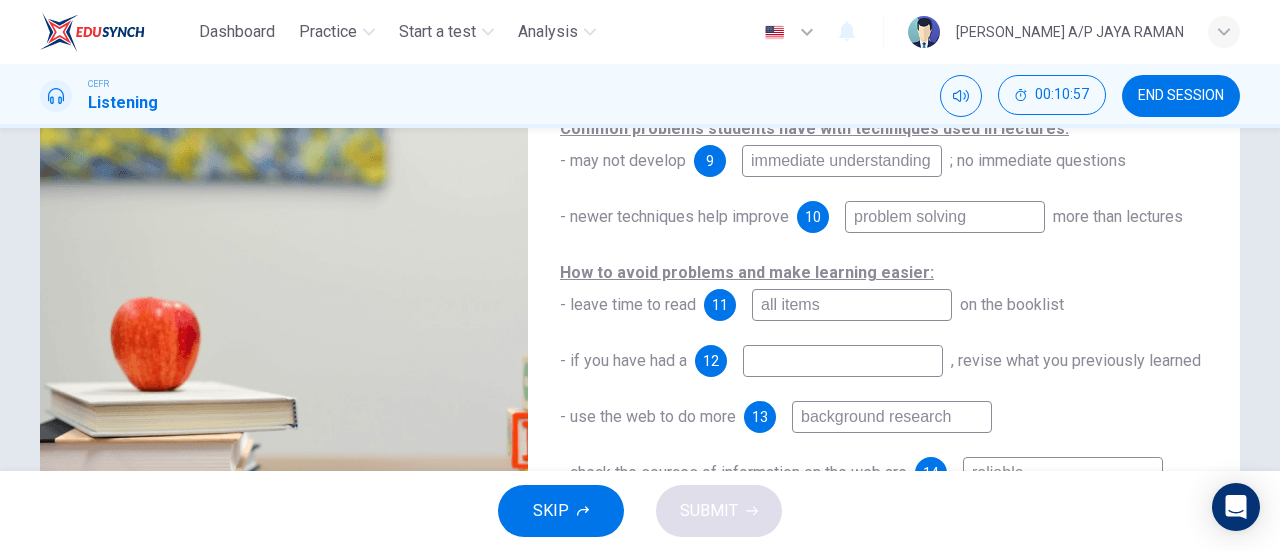 type on "71" 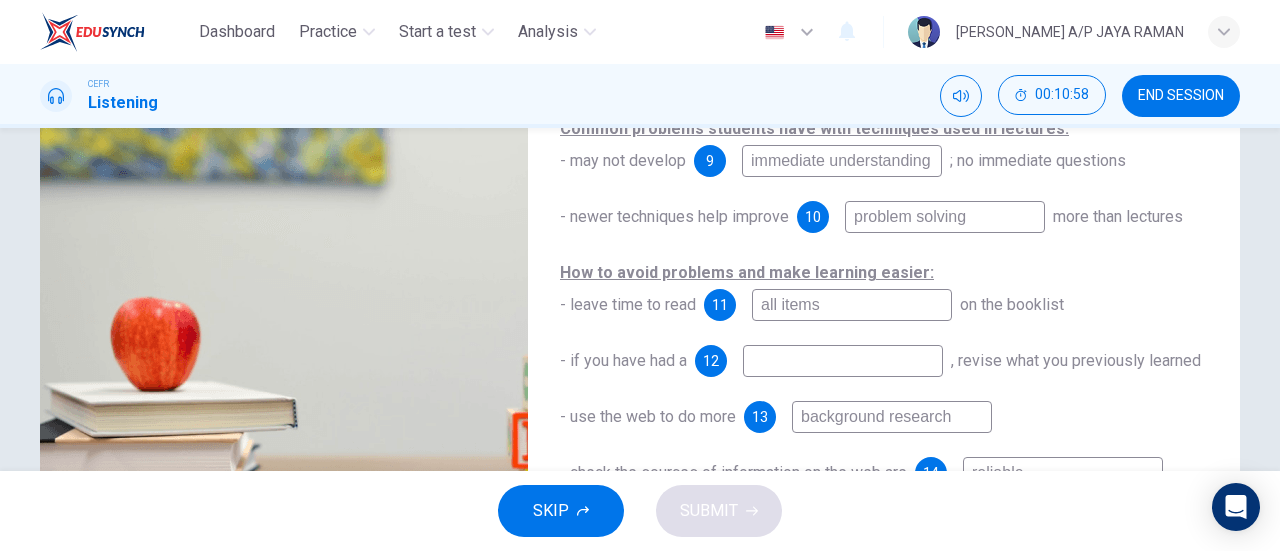 type on "m" 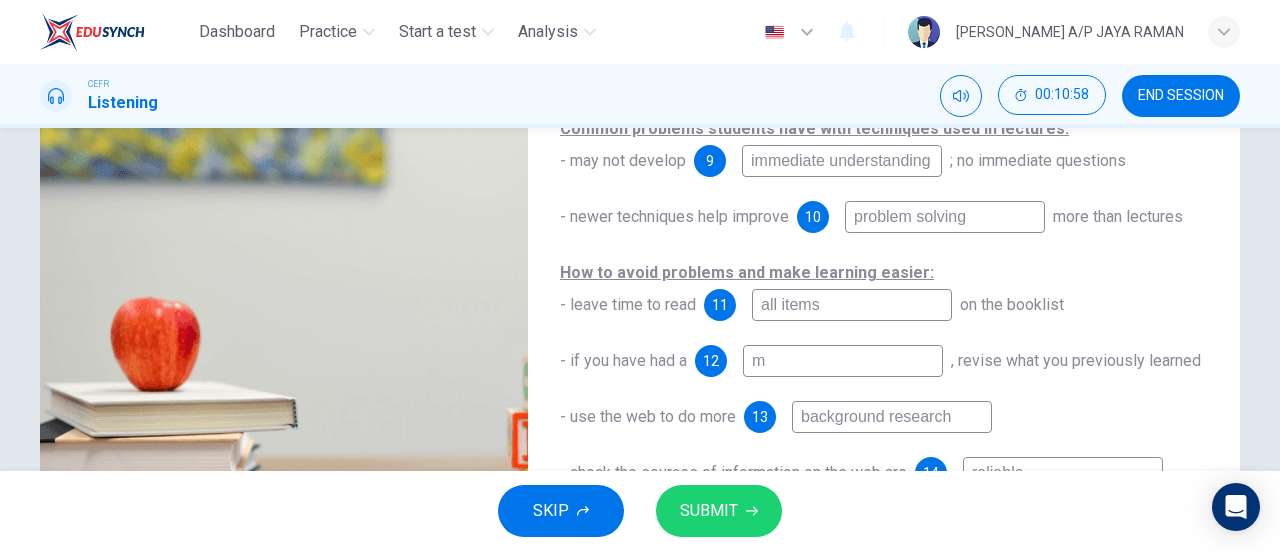 type on "71" 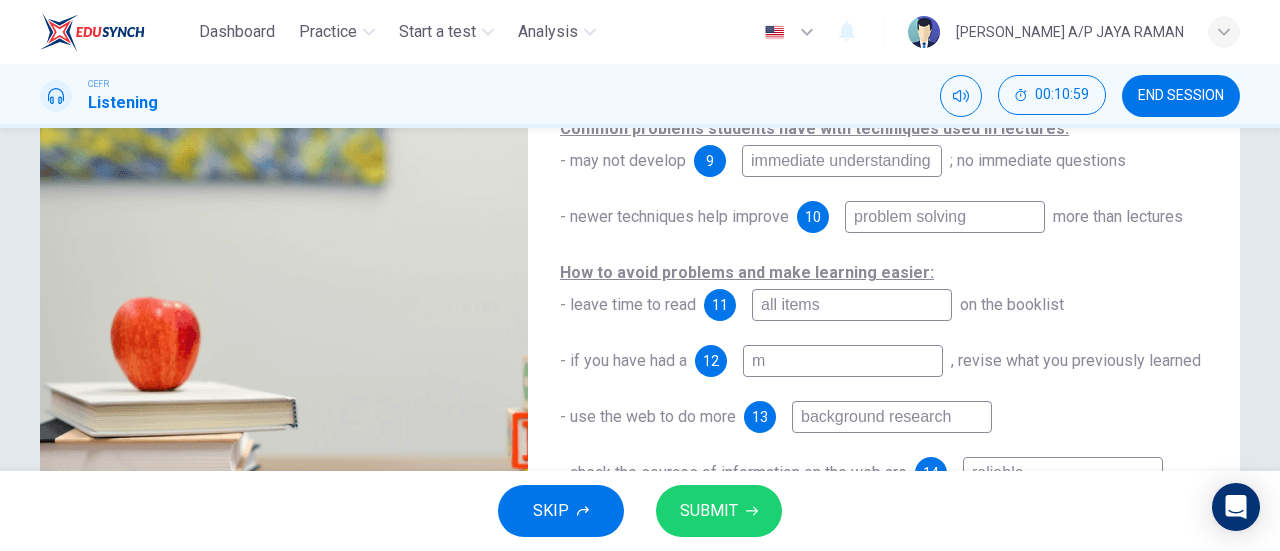 type on "mi" 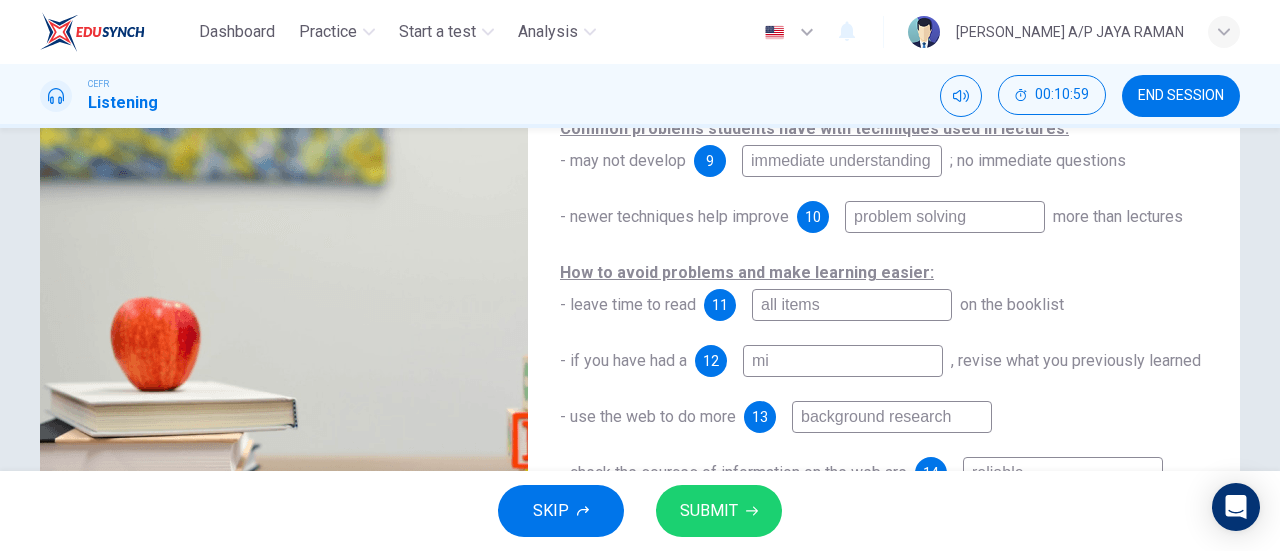 type on "min" 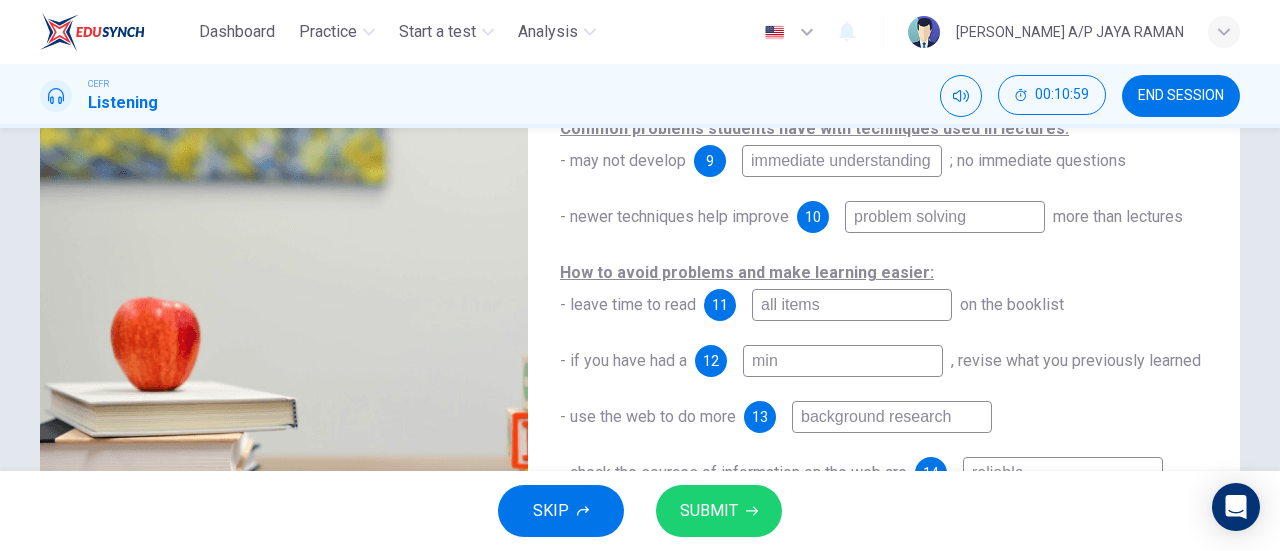 type on "71" 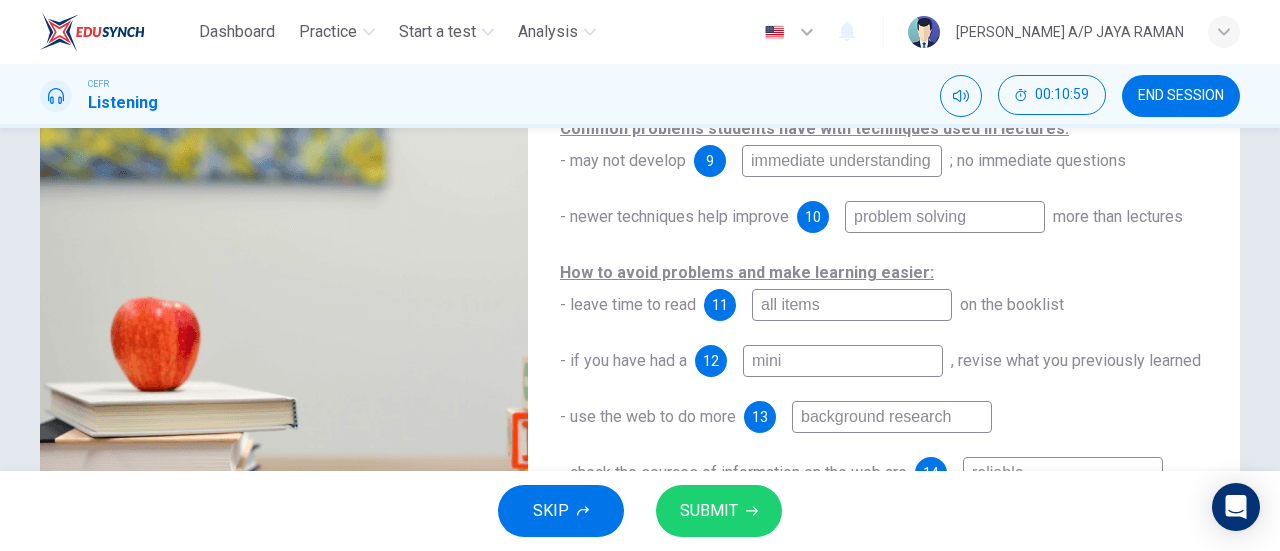 type on "72" 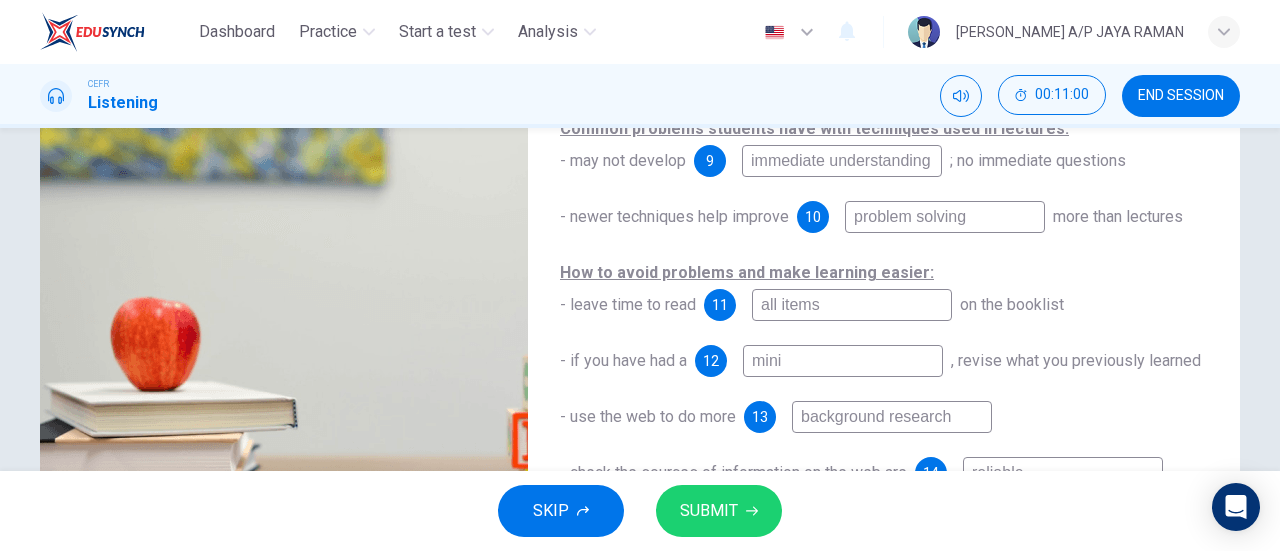 type on "mini" 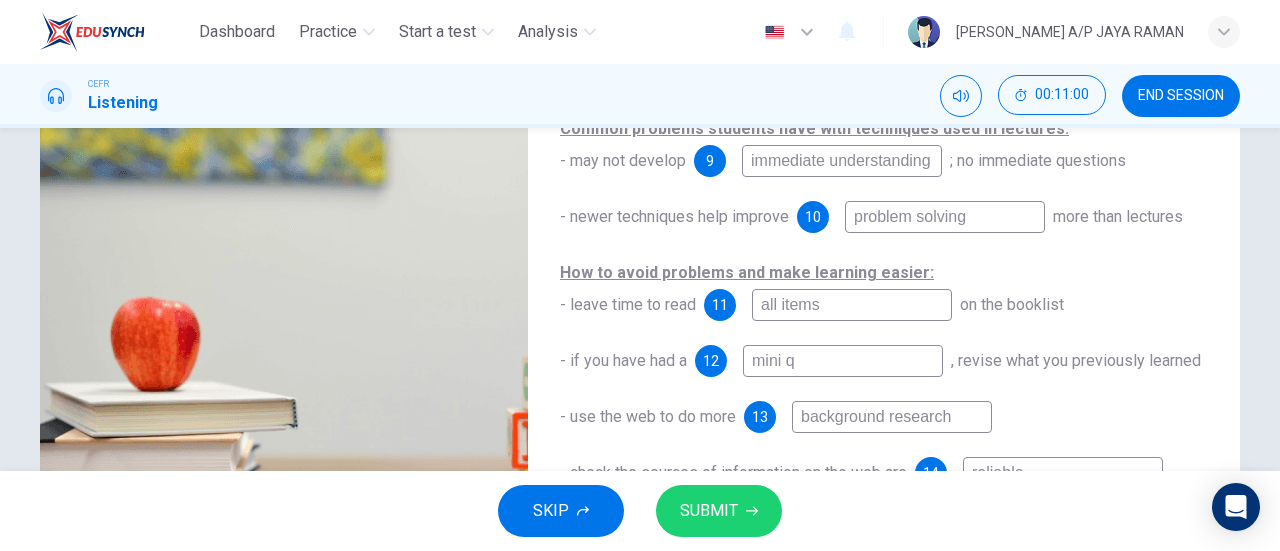 type on "72" 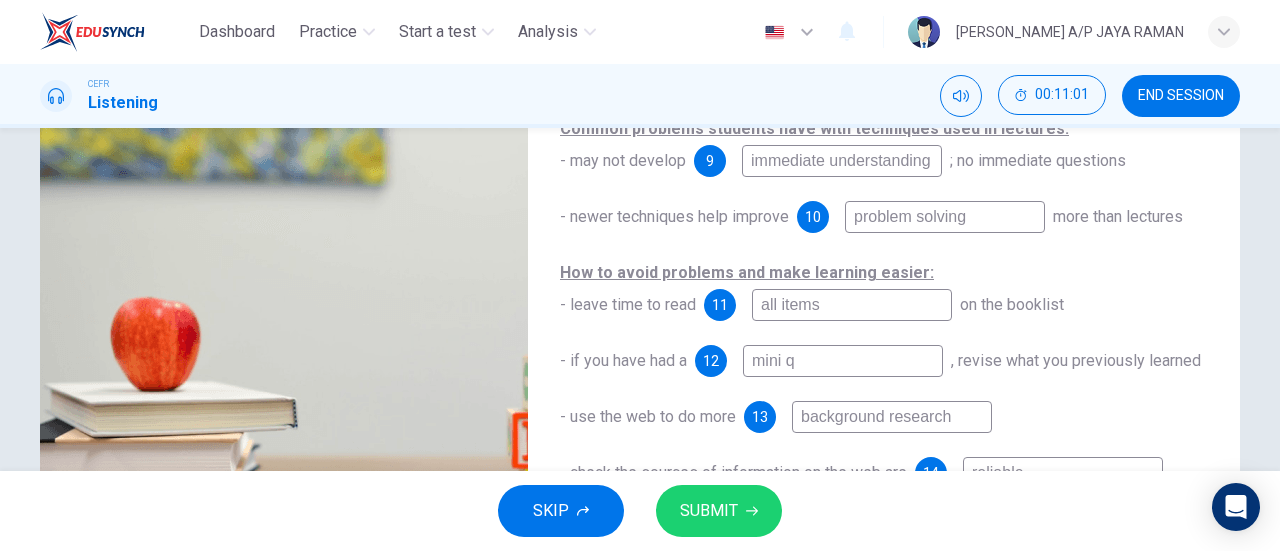 type on "mini qu" 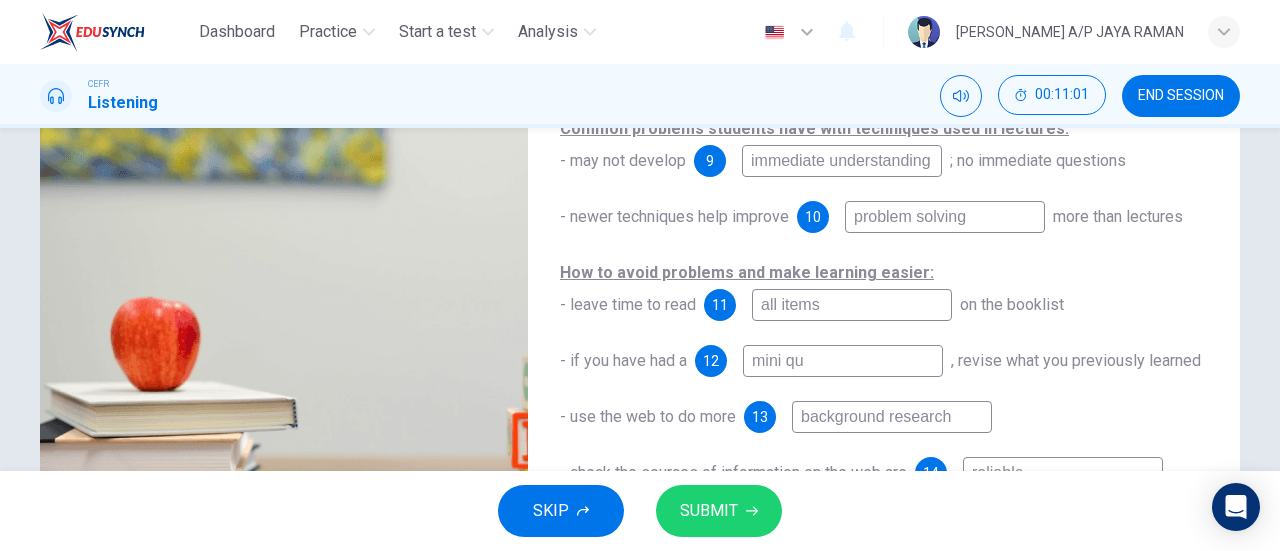 type on "72" 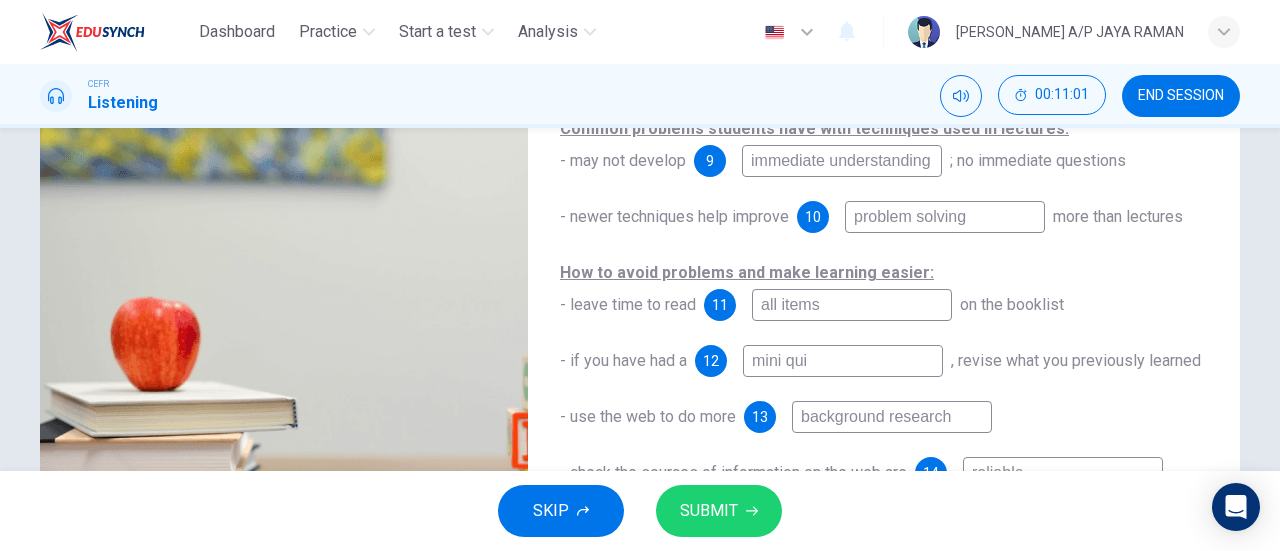 type on "72" 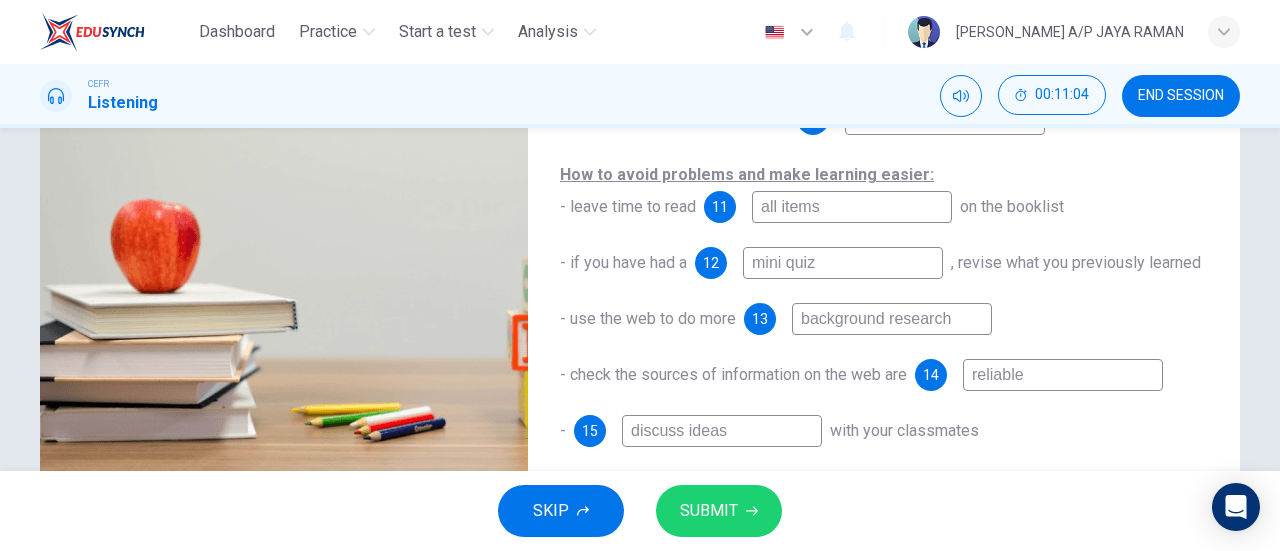 scroll, scrollTop: 377, scrollLeft: 0, axis: vertical 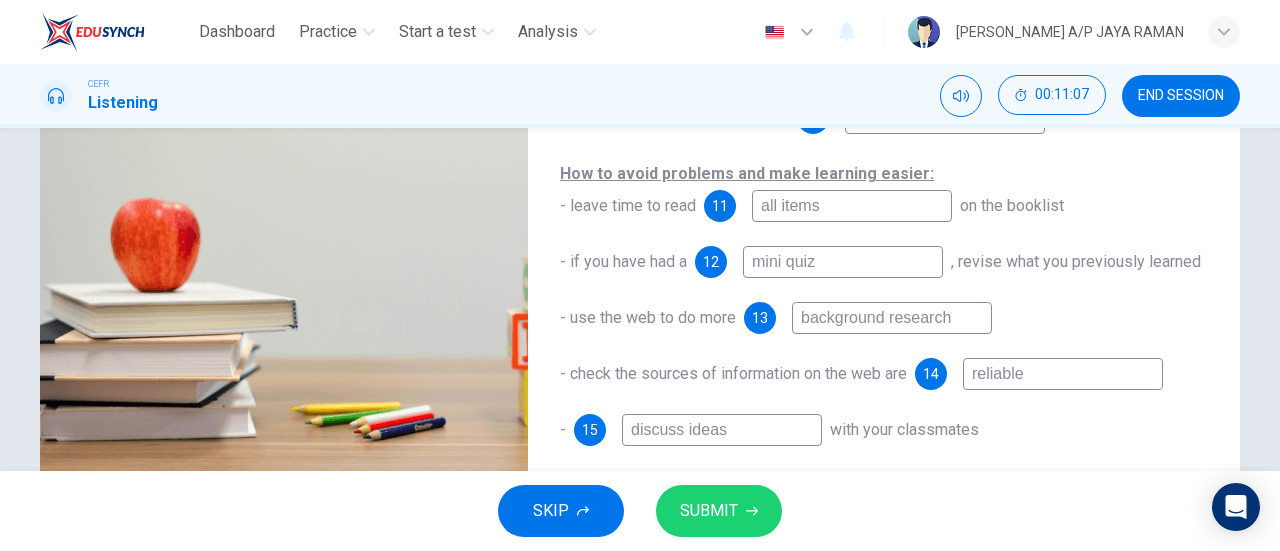 type on "75" 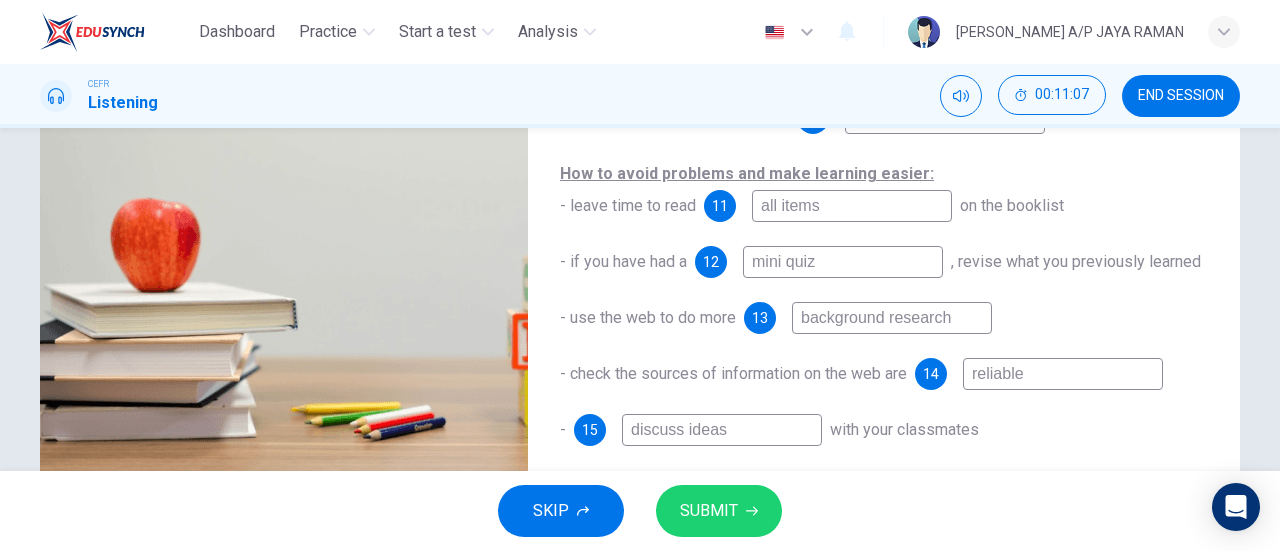 type on "mini quiz" 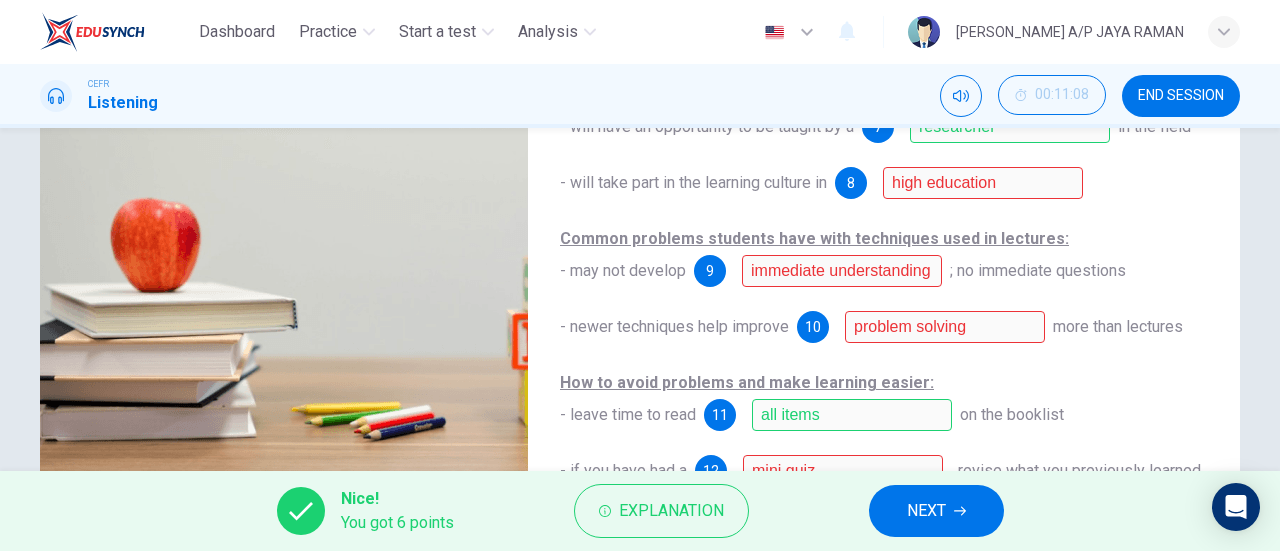 scroll, scrollTop: 0, scrollLeft: 0, axis: both 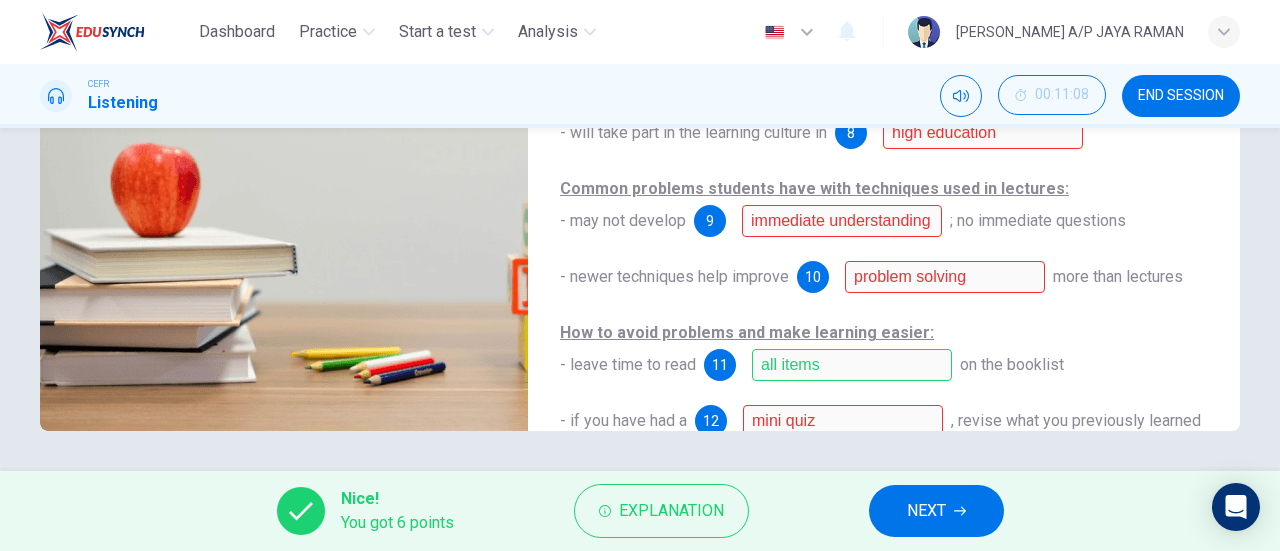type on "81" 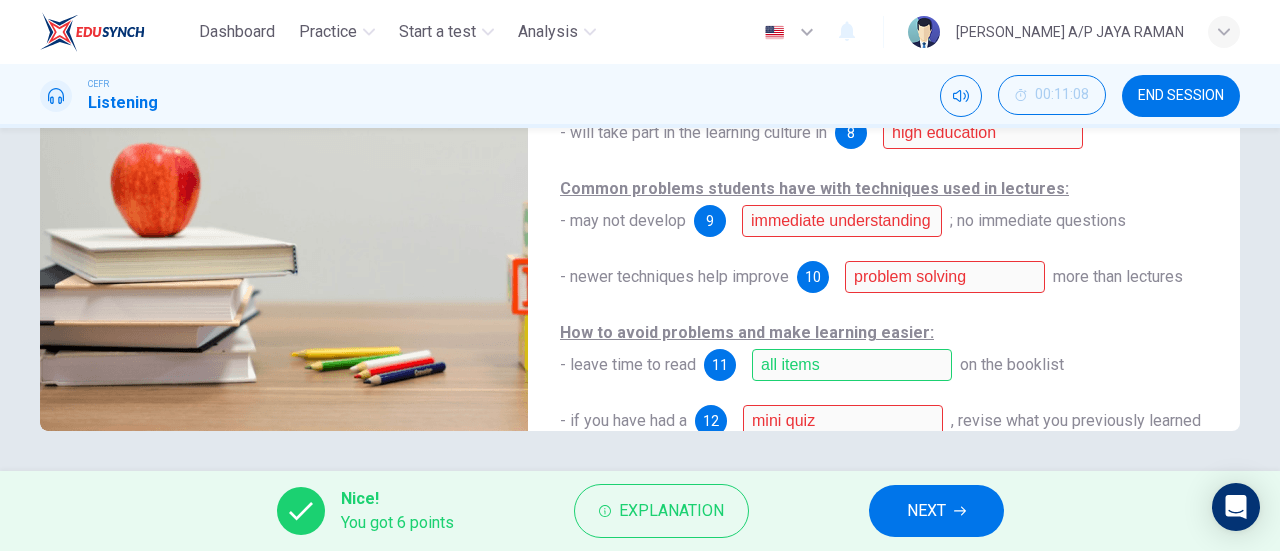 click on "NEXT" at bounding box center [926, 511] 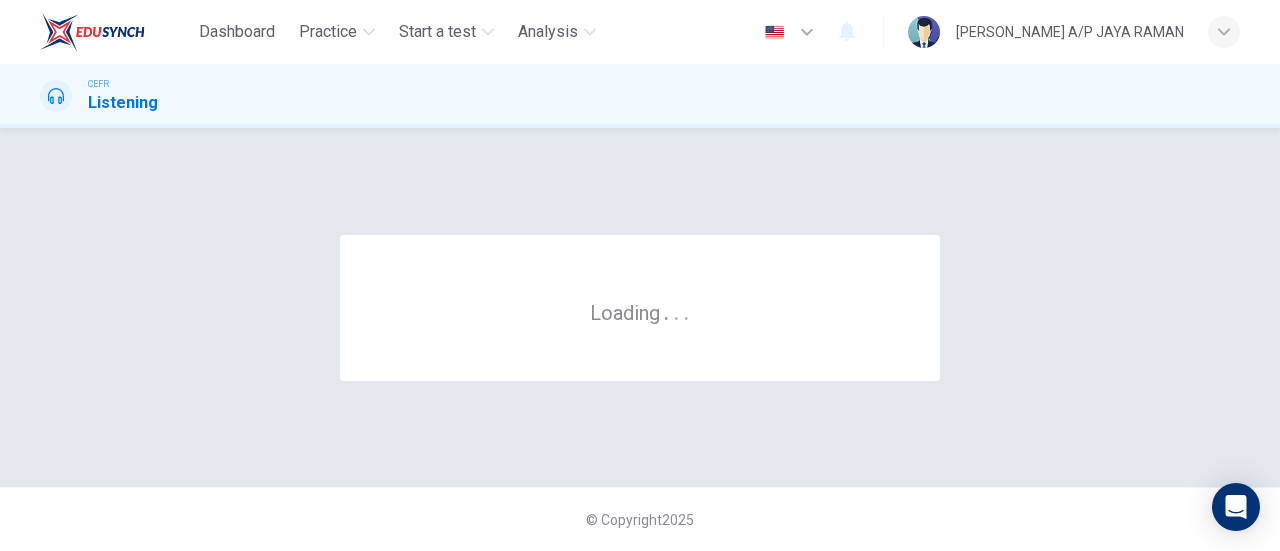 scroll, scrollTop: 0, scrollLeft: 0, axis: both 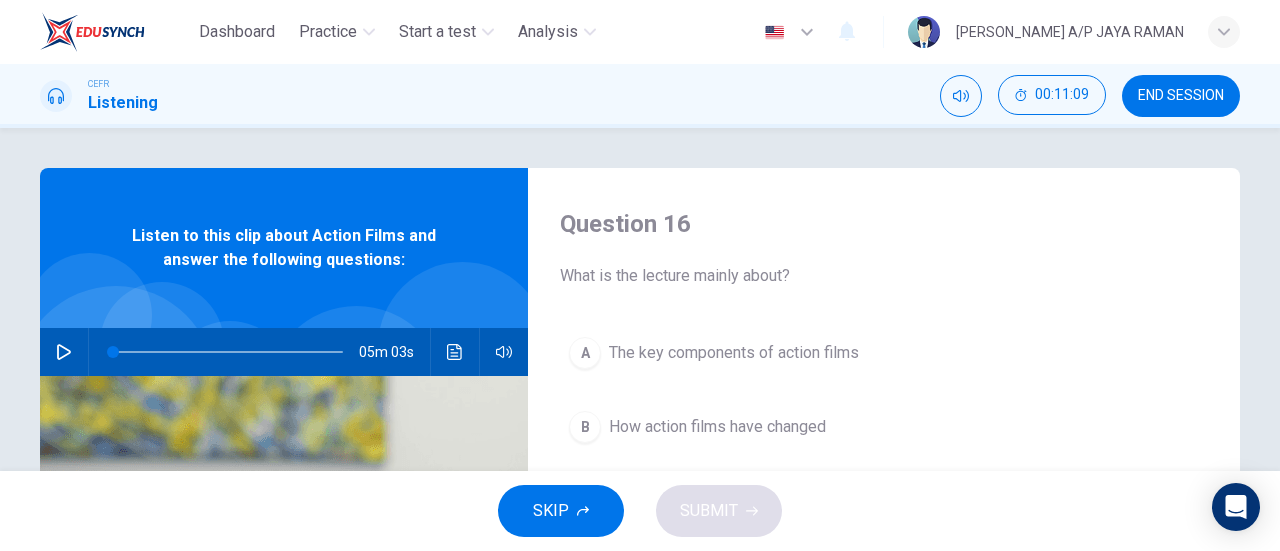 click on "05m 03s" at bounding box center (284, 352) 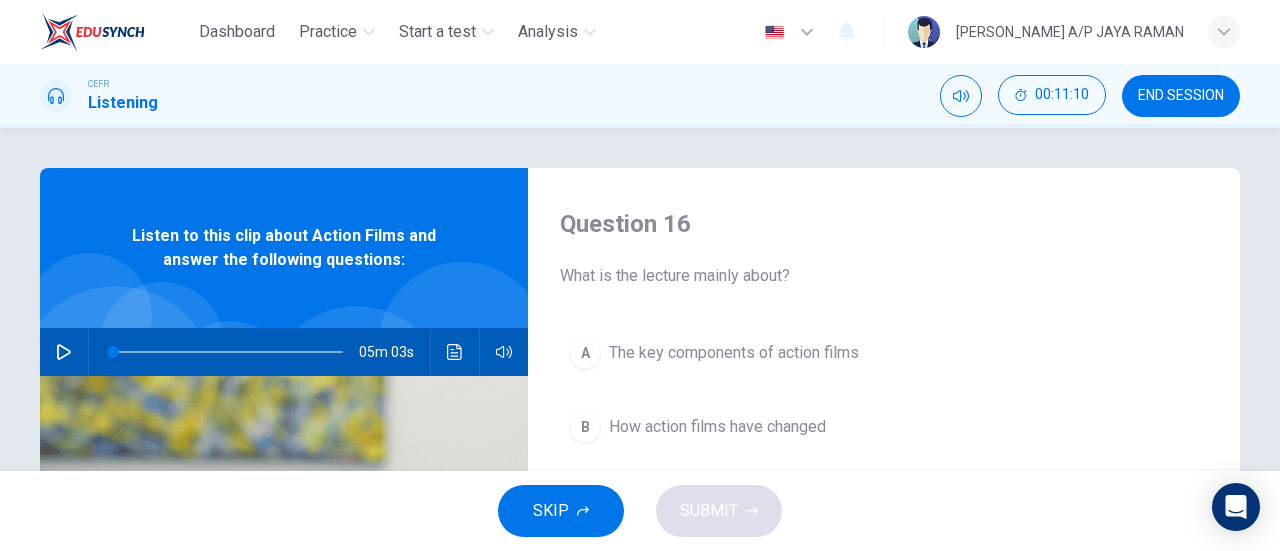 click 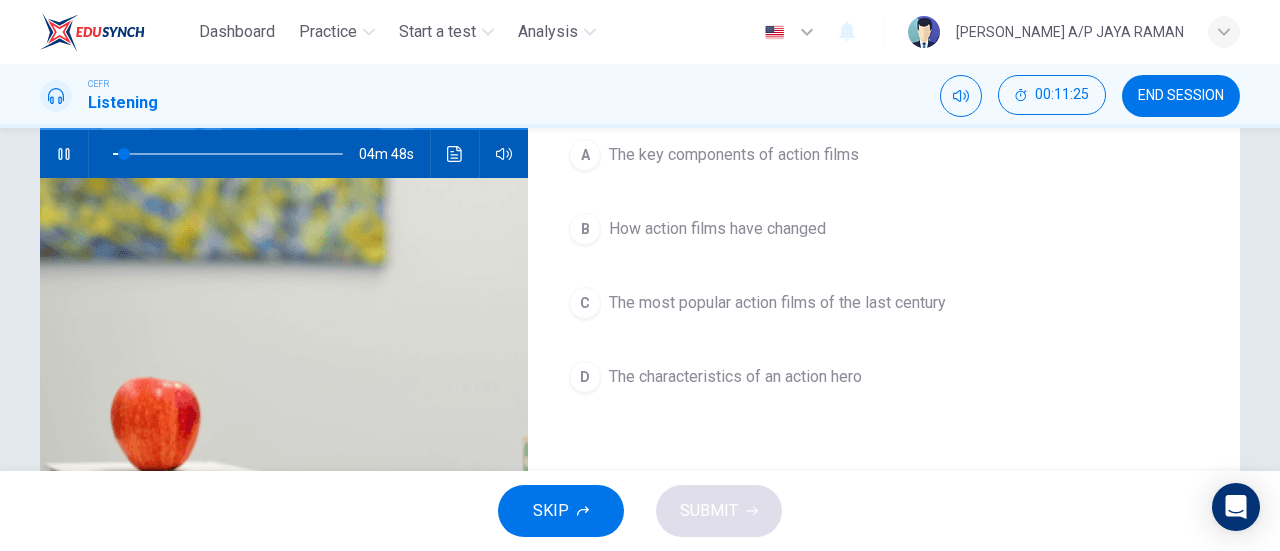 scroll, scrollTop: 199, scrollLeft: 0, axis: vertical 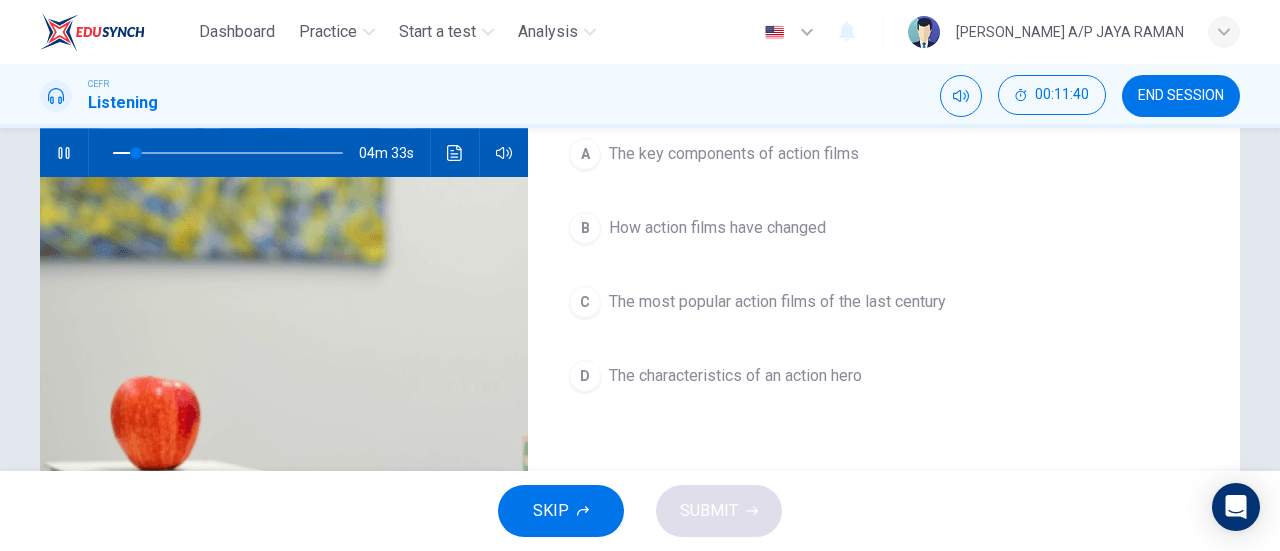 click on "C The most popular action films of the last century" at bounding box center [884, 302] 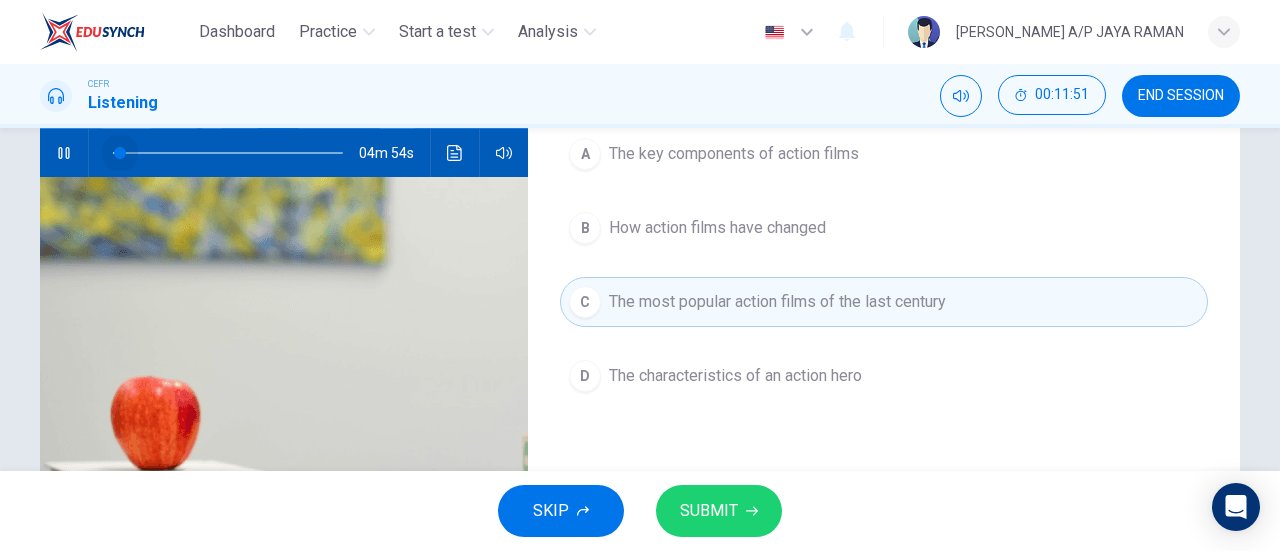 click at bounding box center (228, 153) 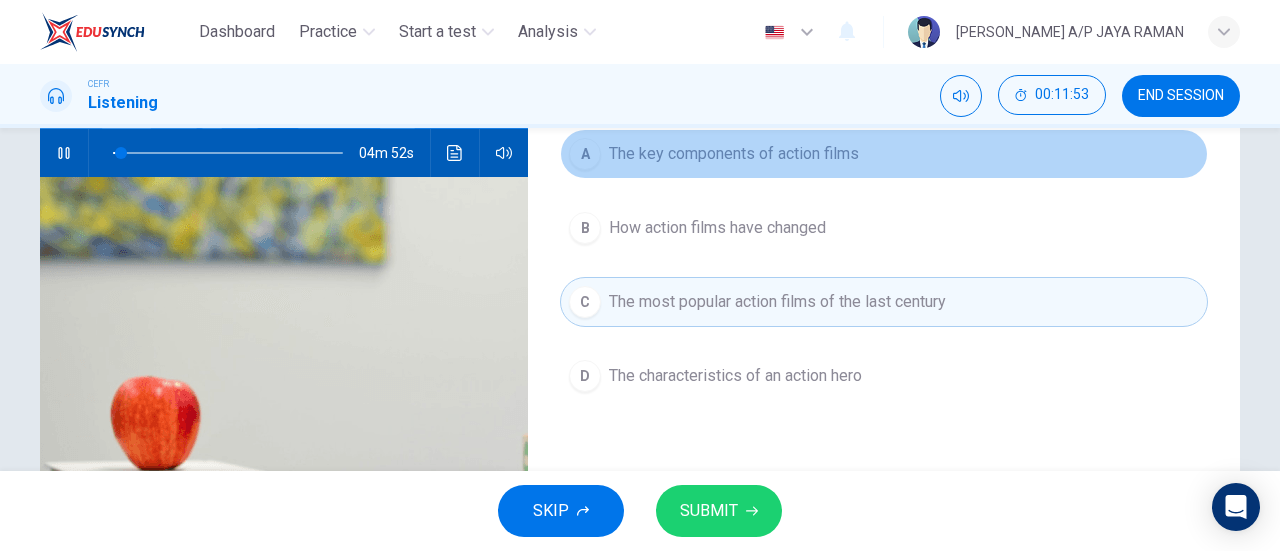 click on "A The key components of action films" at bounding box center (884, 154) 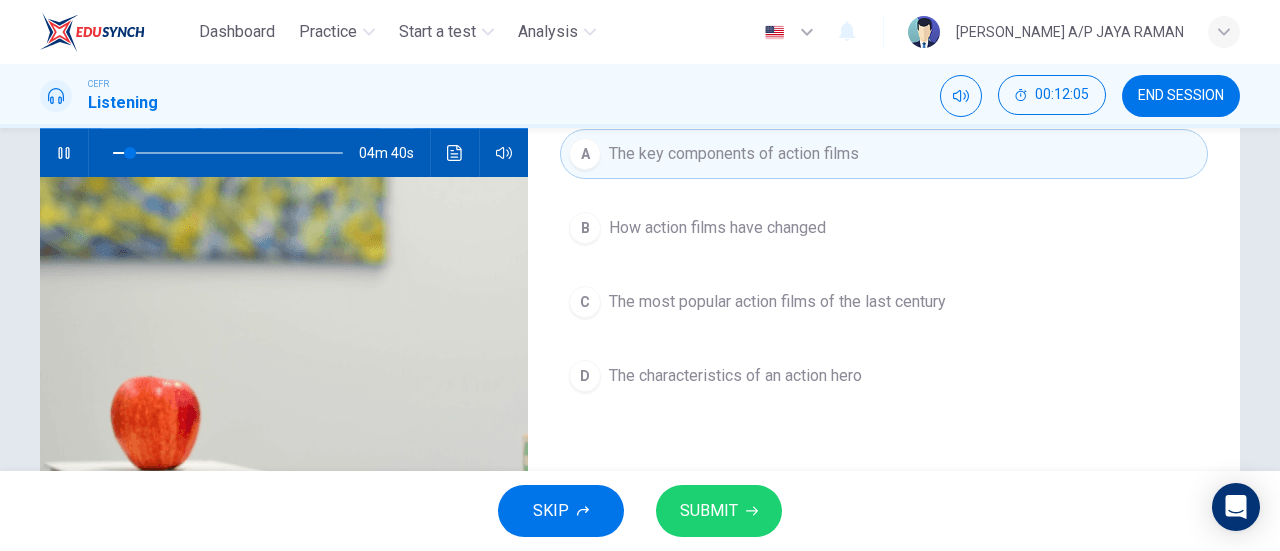 click on "How action films have changed" at bounding box center (717, 228) 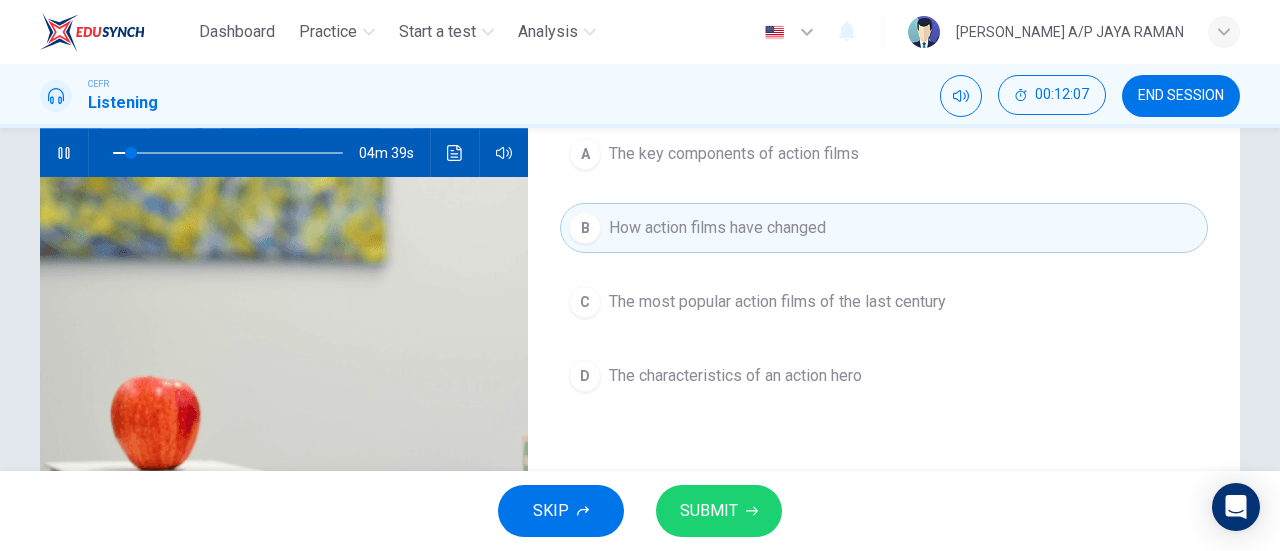 click on "SUBMIT" at bounding box center (719, 511) 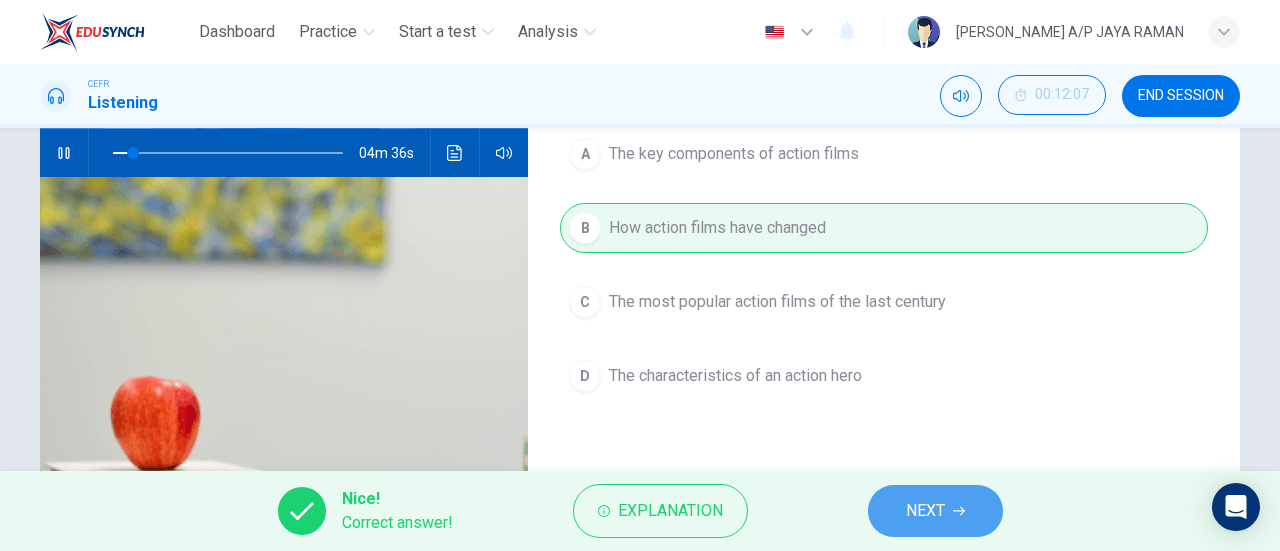 click on "NEXT" at bounding box center (935, 511) 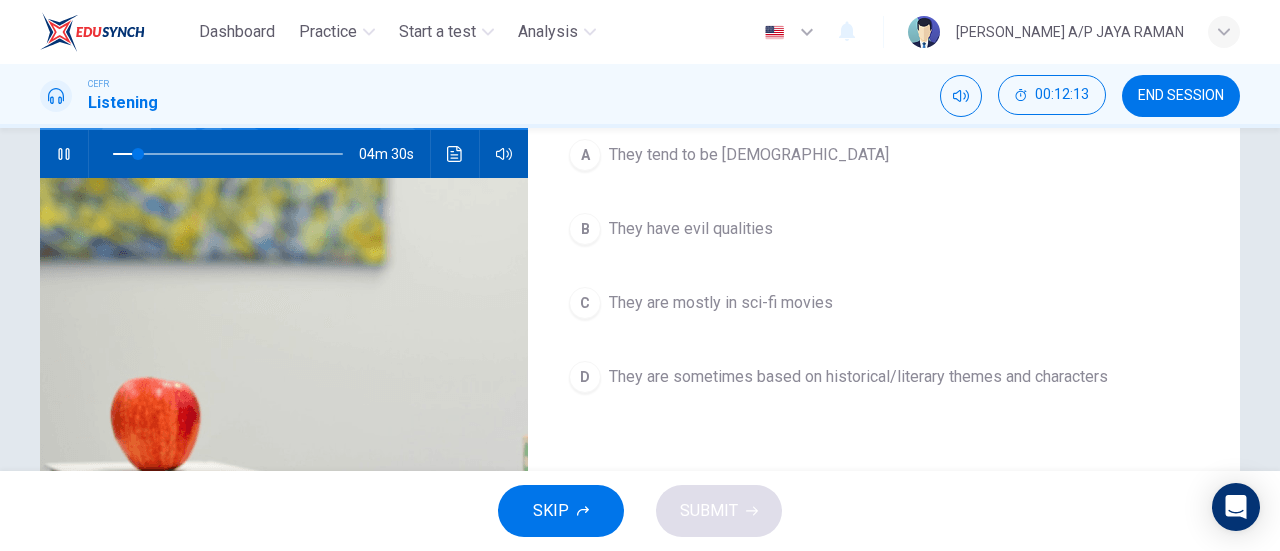 scroll, scrollTop: 199, scrollLeft: 0, axis: vertical 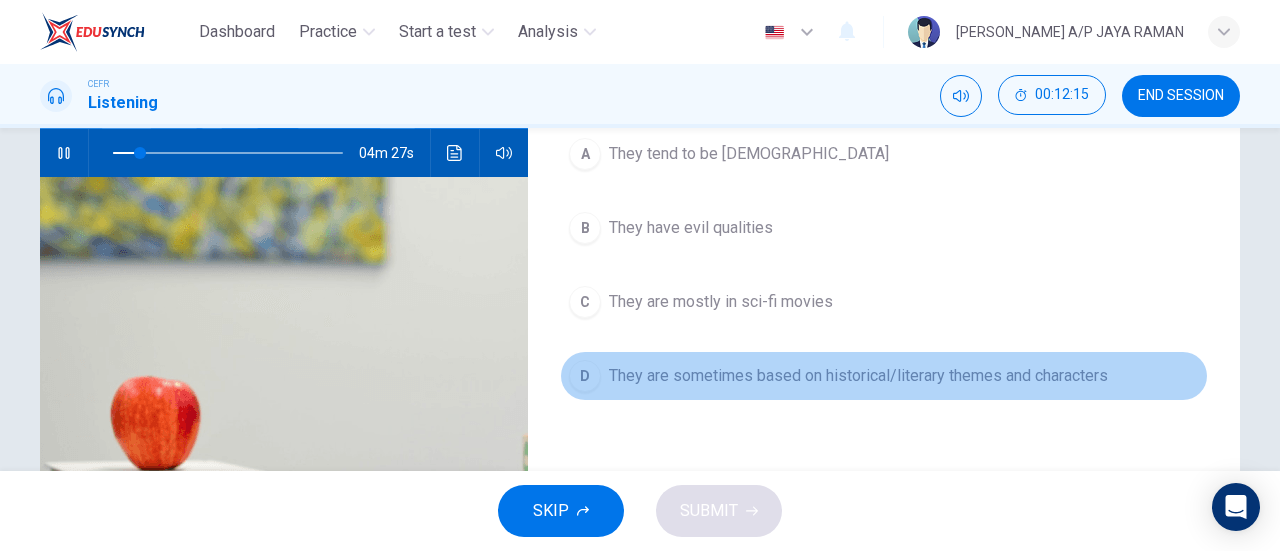 click on "They are sometimes based on historical/literary themes and characters" at bounding box center [858, 376] 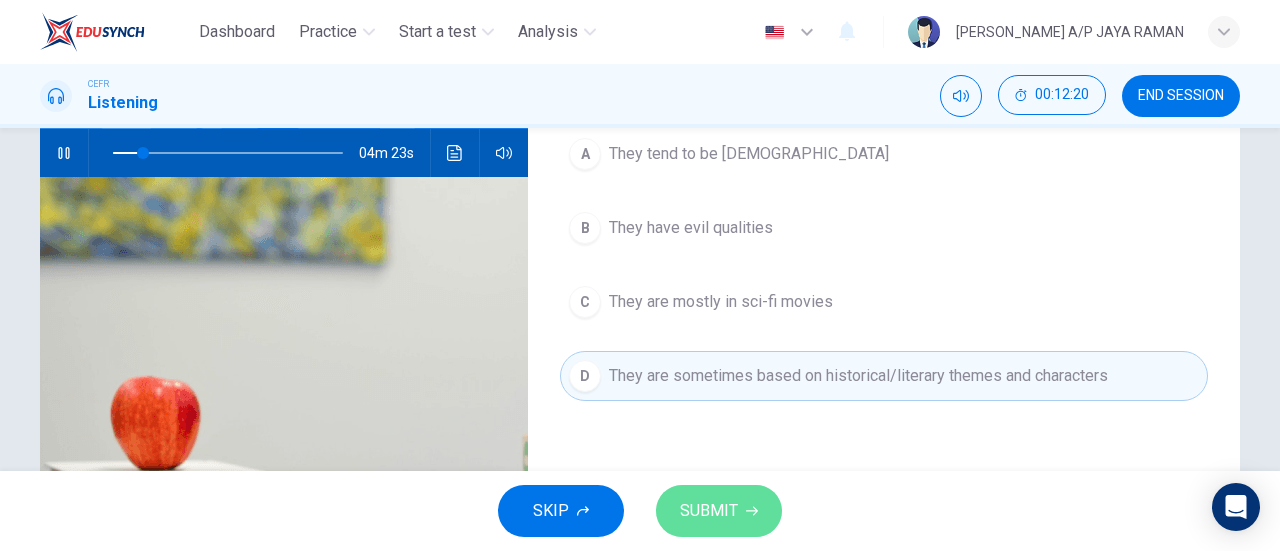 click on "SUBMIT" at bounding box center [709, 511] 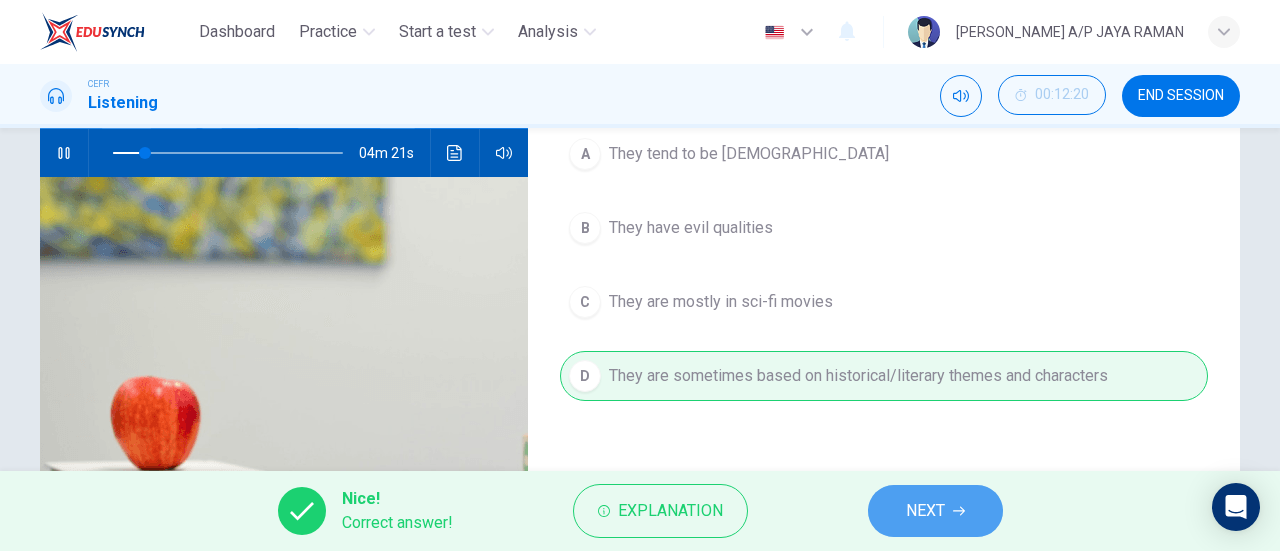 click on "NEXT" at bounding box center [935, 511] 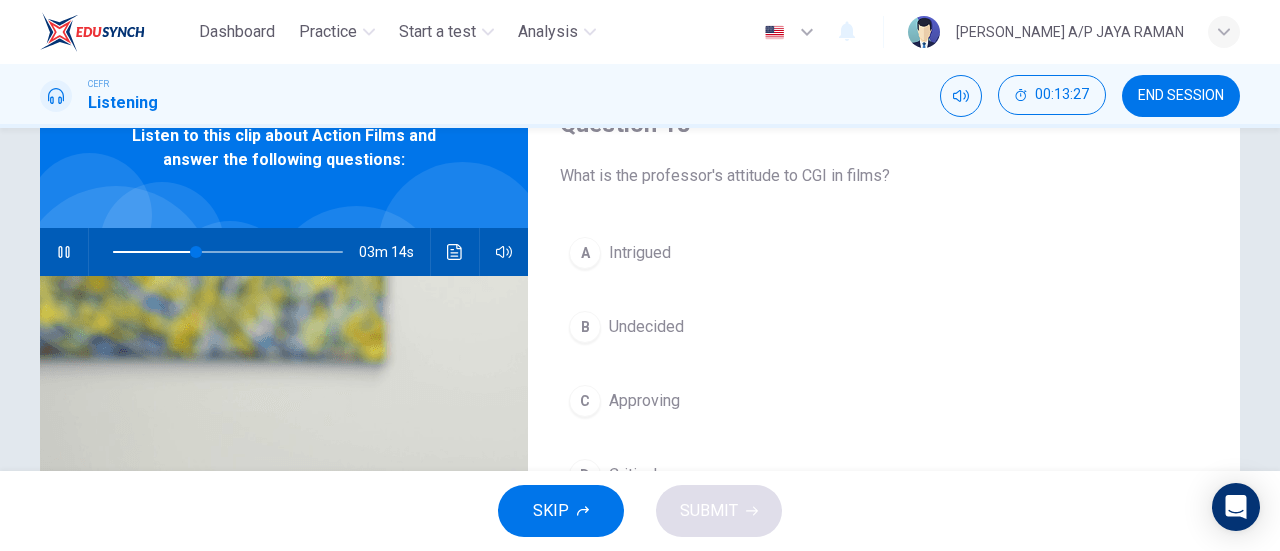 scroll, scrollTop: 100, scrollLeft: 0, axis: vertical 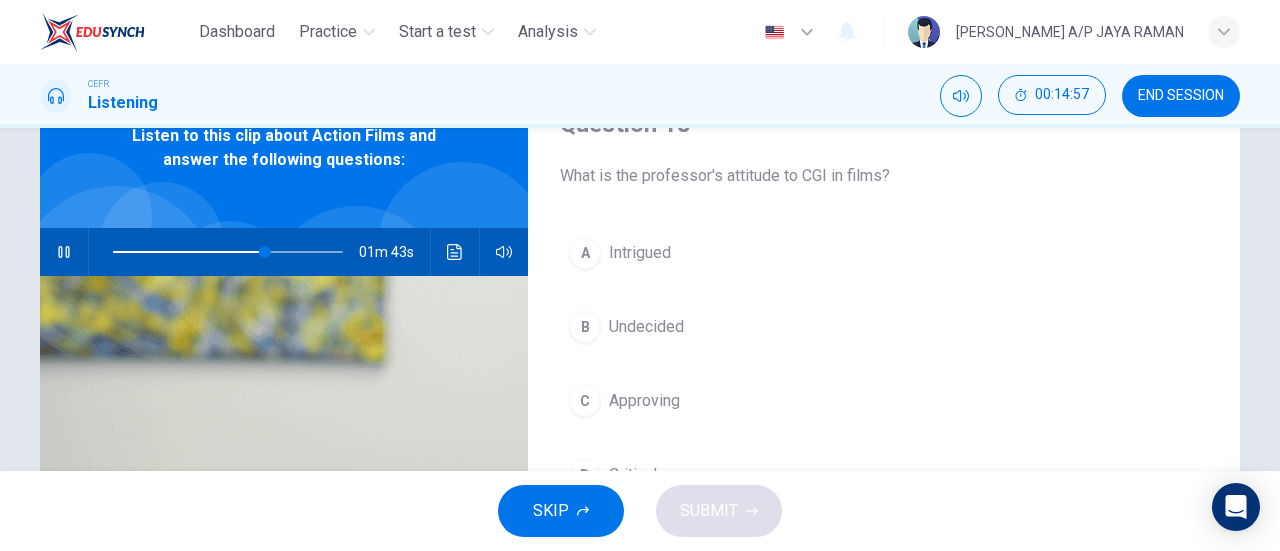 click on "C Approving" at bounding box center (884, 401) 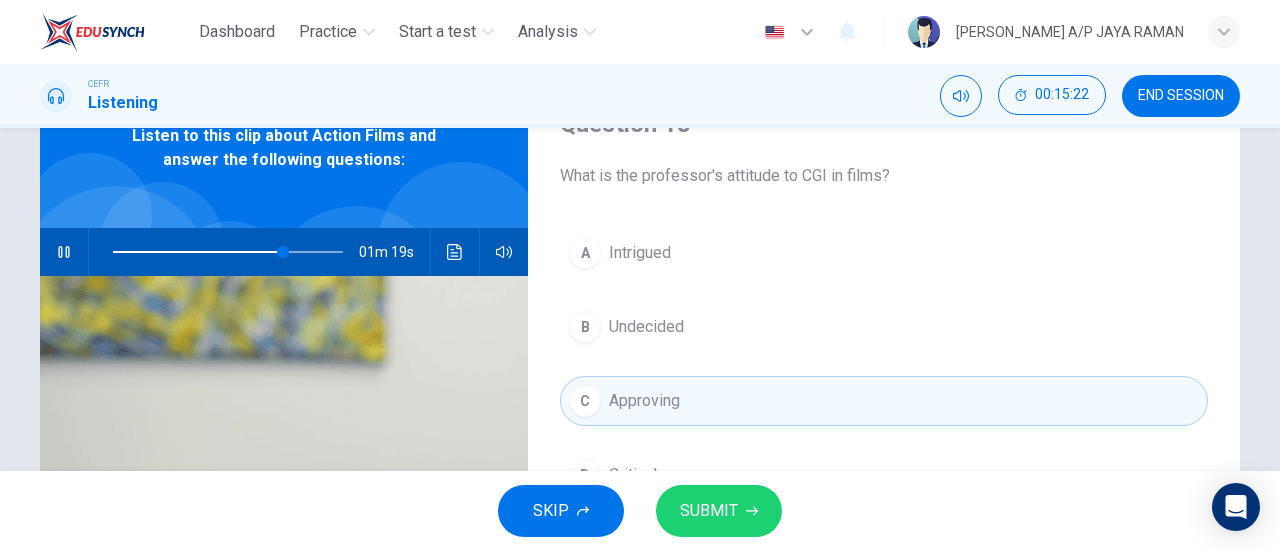 type on "74" 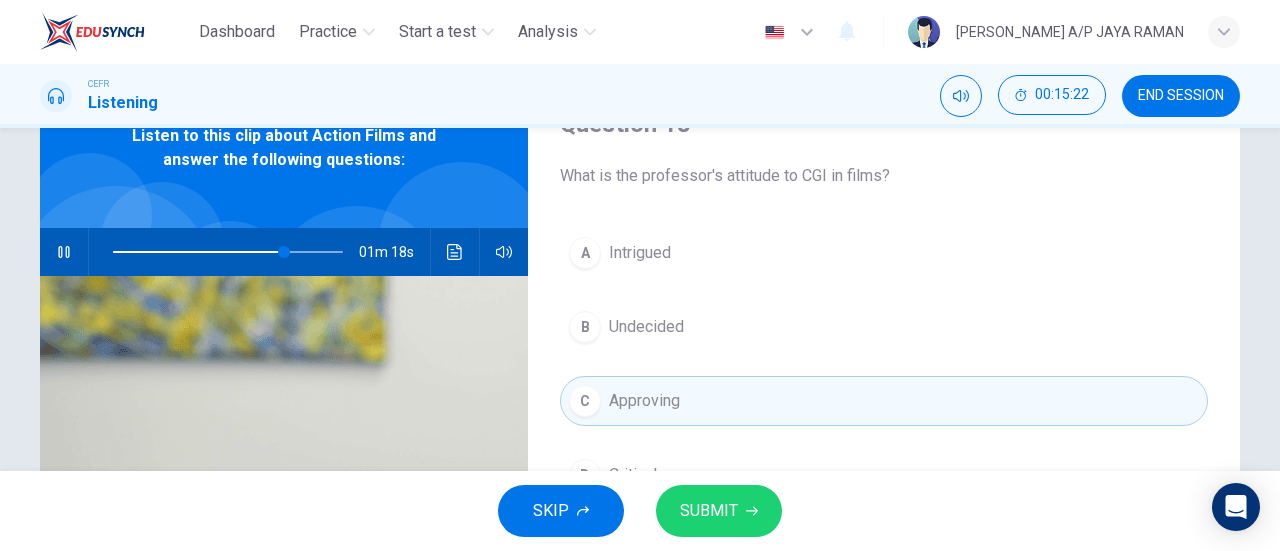 type 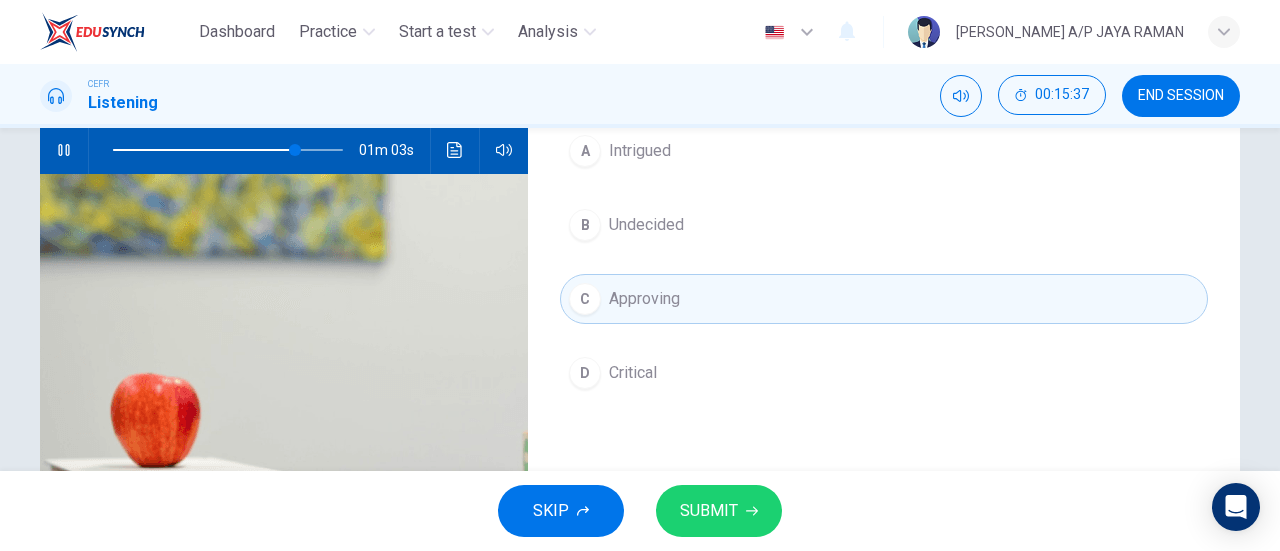 scroll, scrollTop: 204, scrollLeft: 0, axis: vertical 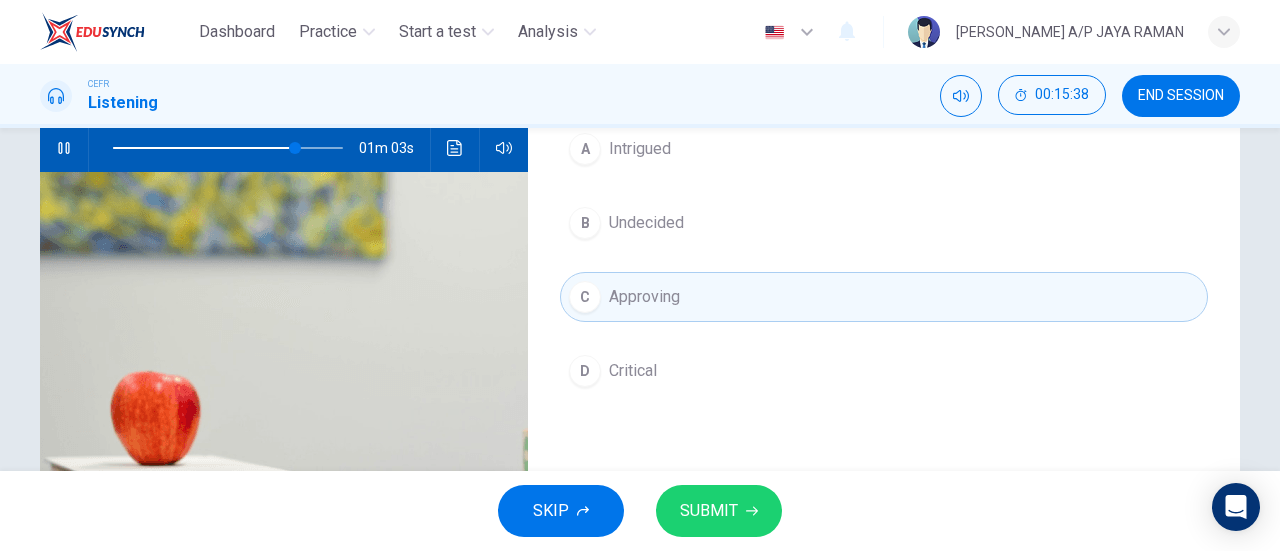 click on "D Critical" at bounding box center (884, 371) 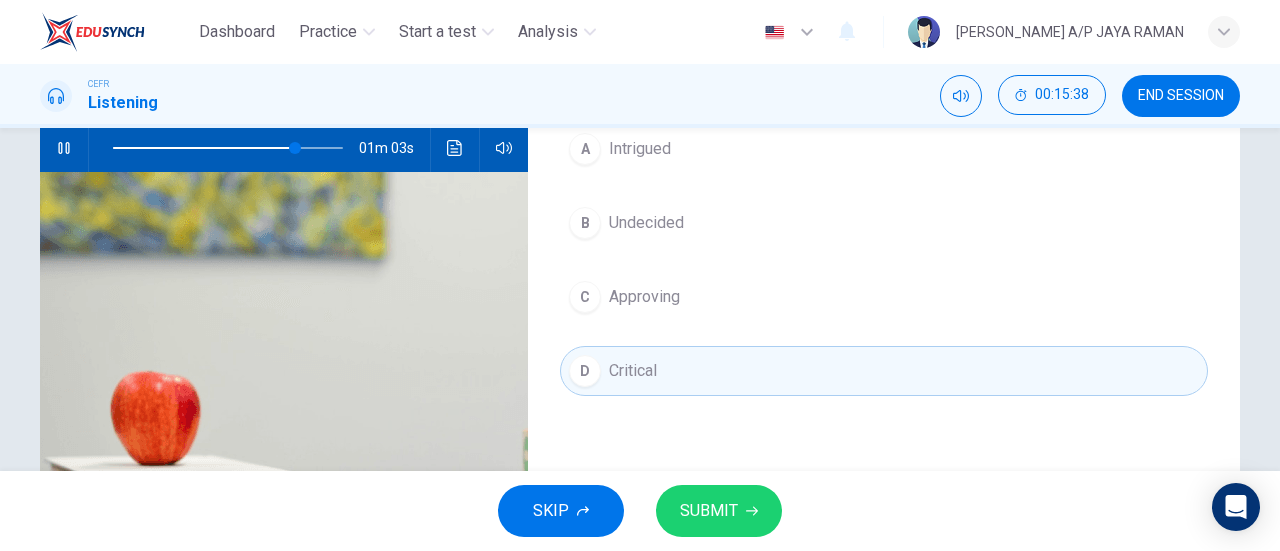 type on "79" 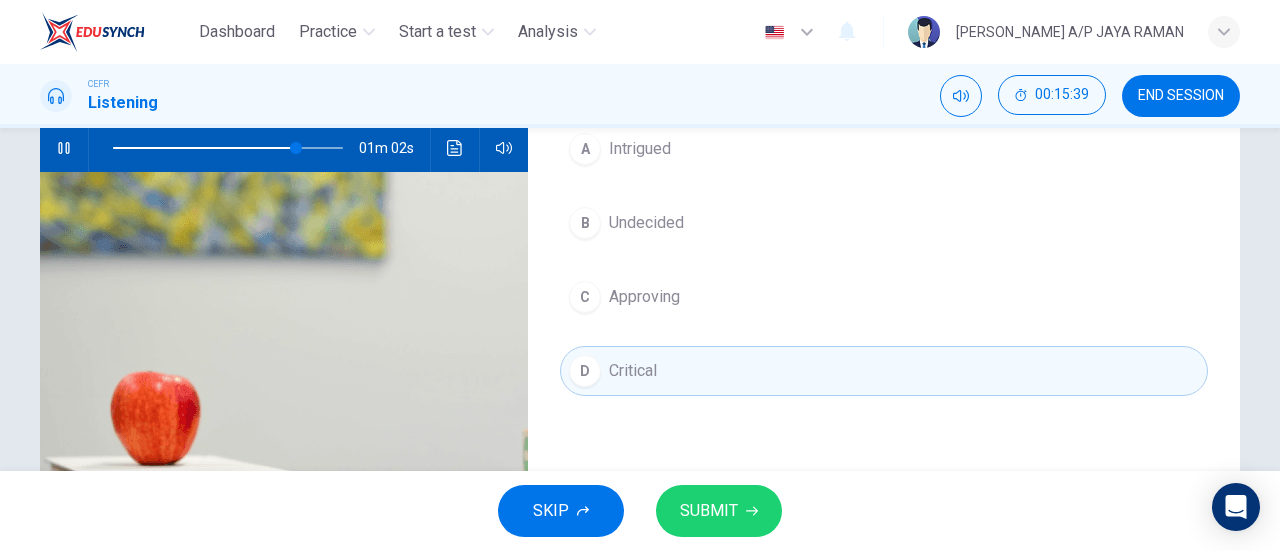 type 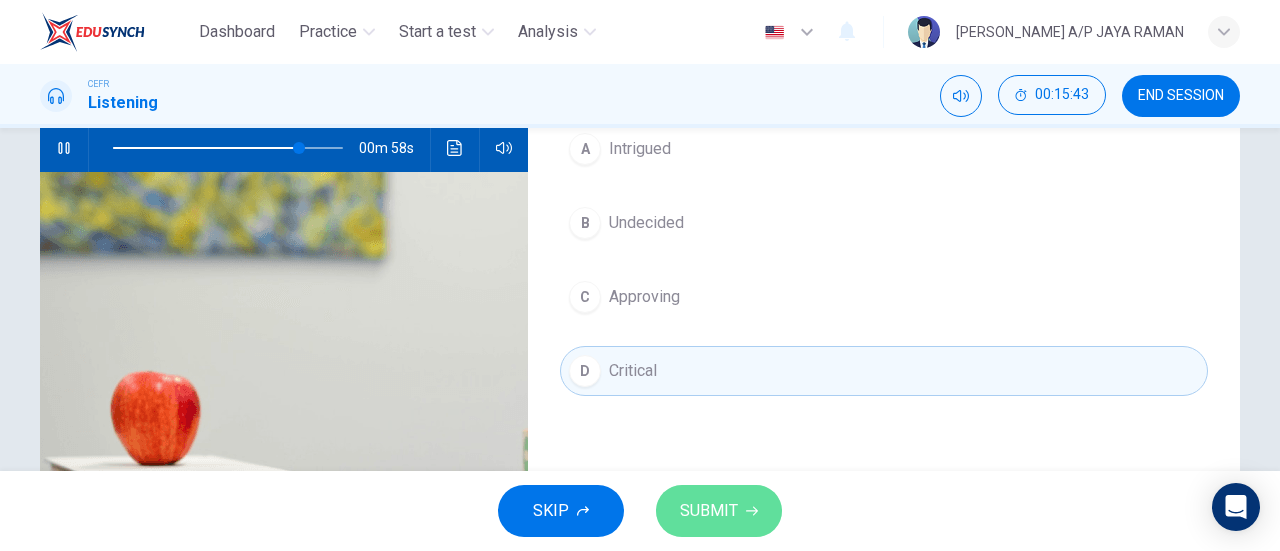 click on "SUBMIT" at bounding box center (719, 511) 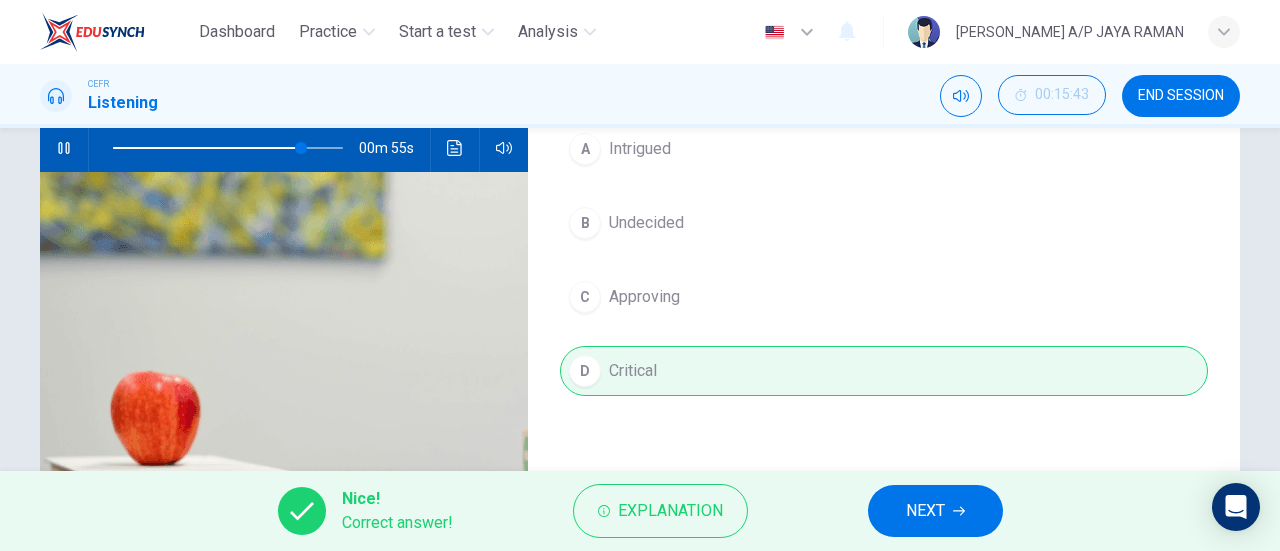 click on "NEXT" at bounding box center (935, 511) 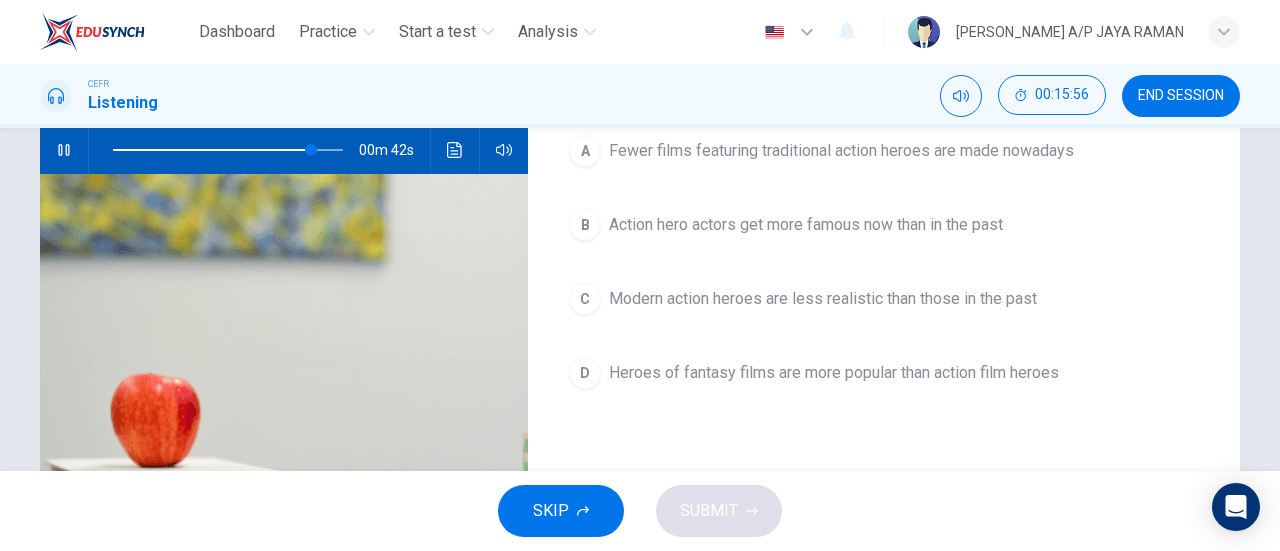 scroll, scrollTop: 203, scrollLeft: 0, axis: vertical 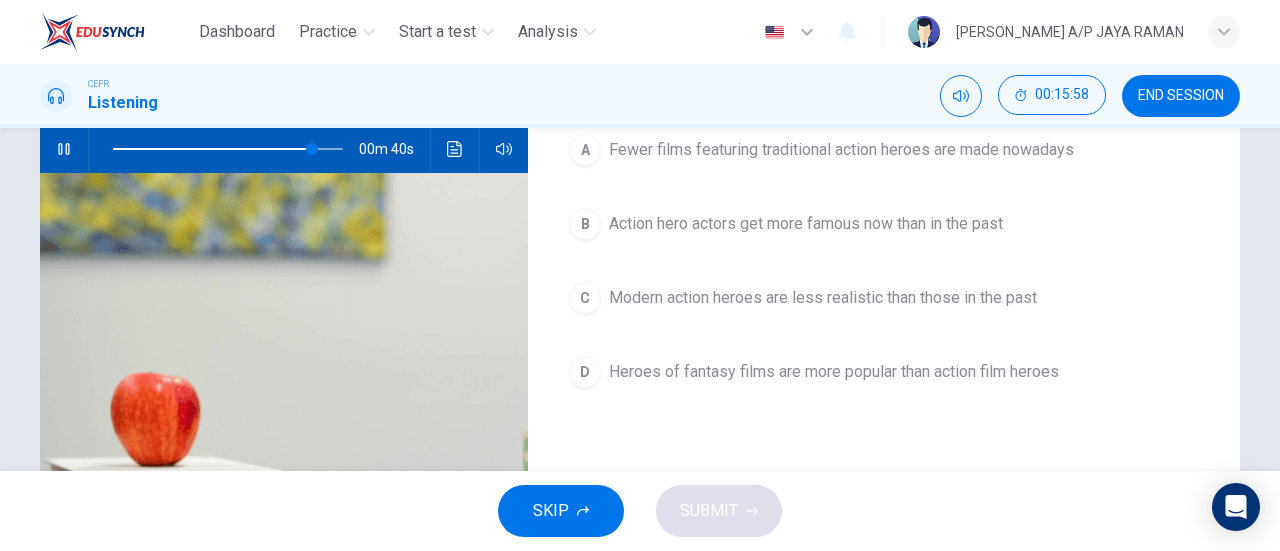 click on "C Modern action heroes are less realistic than those in the past" at bounding box center (884, 298) 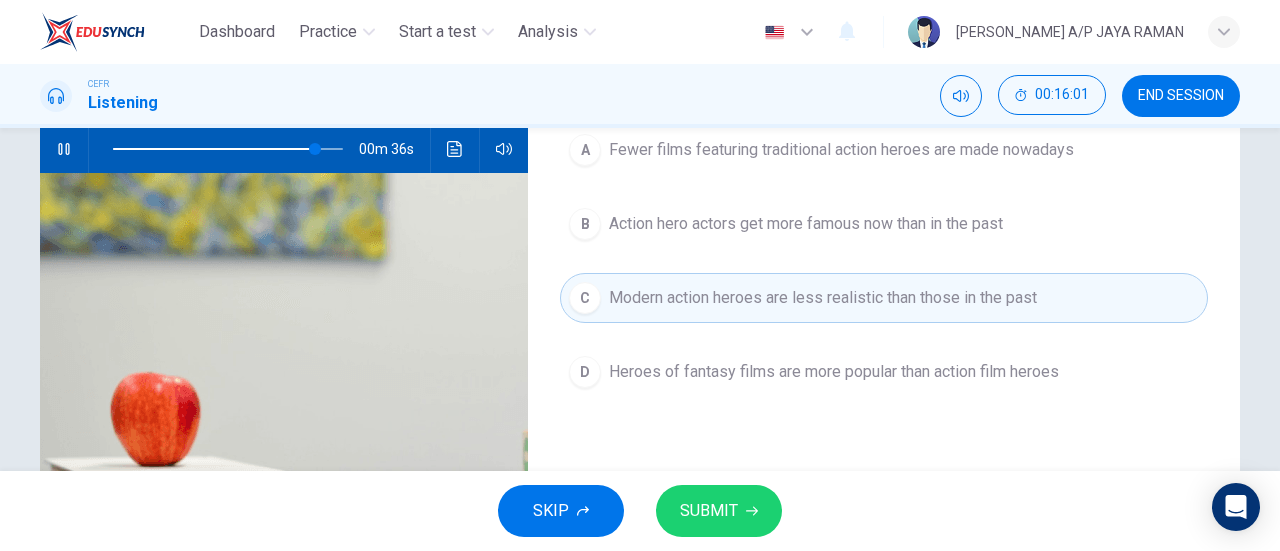click on "SUBMIT" at bounding box center [719, 511] 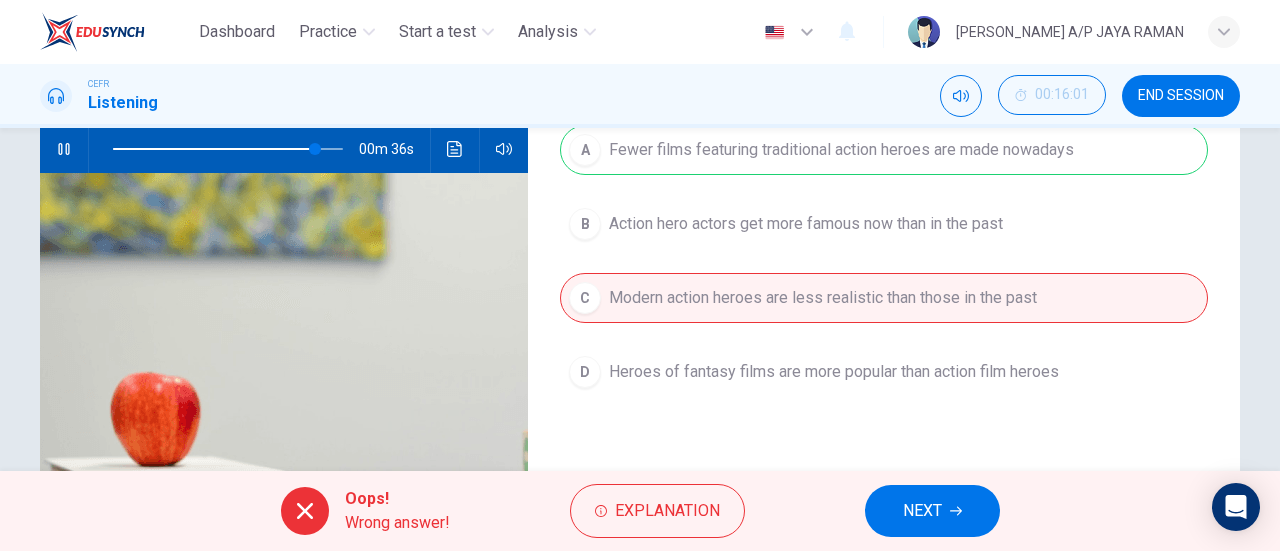 type on "88" 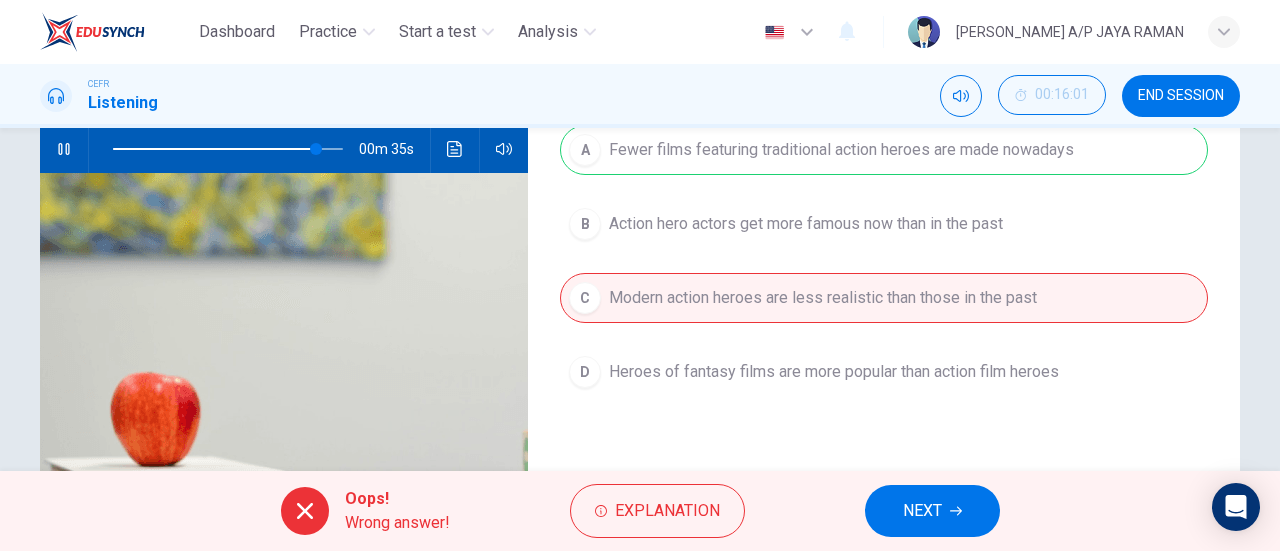click on "NEXT" at bounding box center [922, 511] 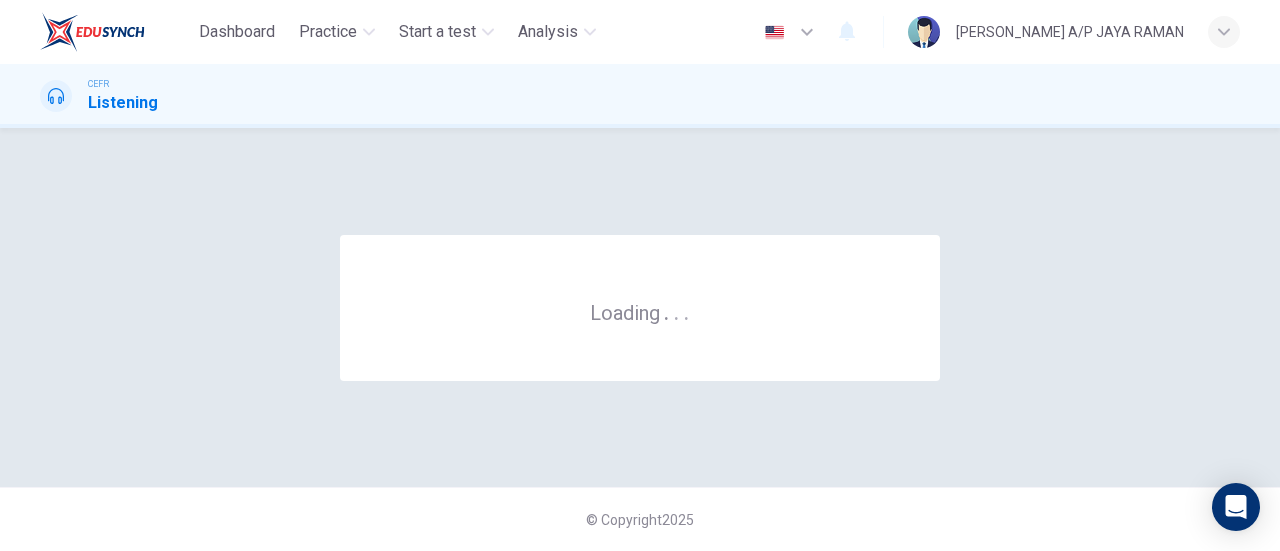 scroll, scrollTop: 0, scrollLeft: 0, axis: both 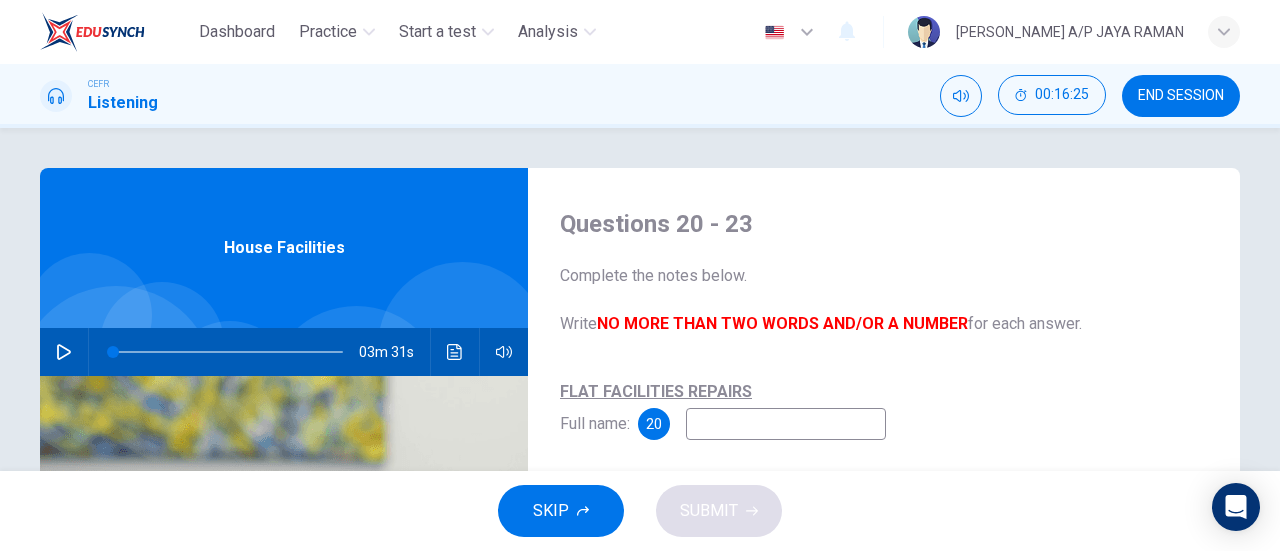 click 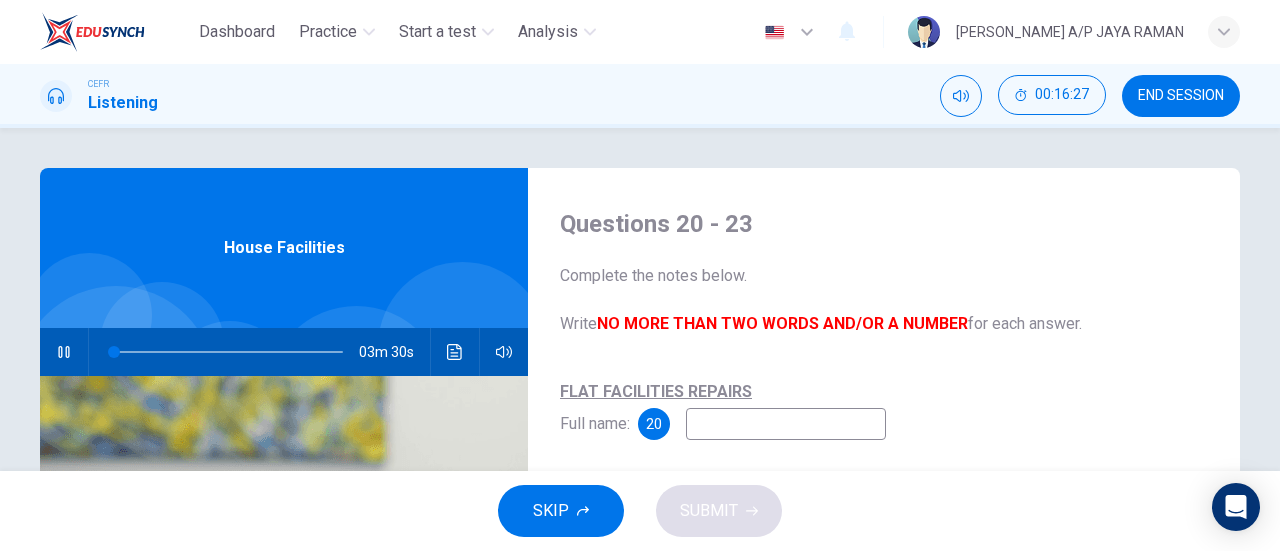 click at bounding box center [786, 424] 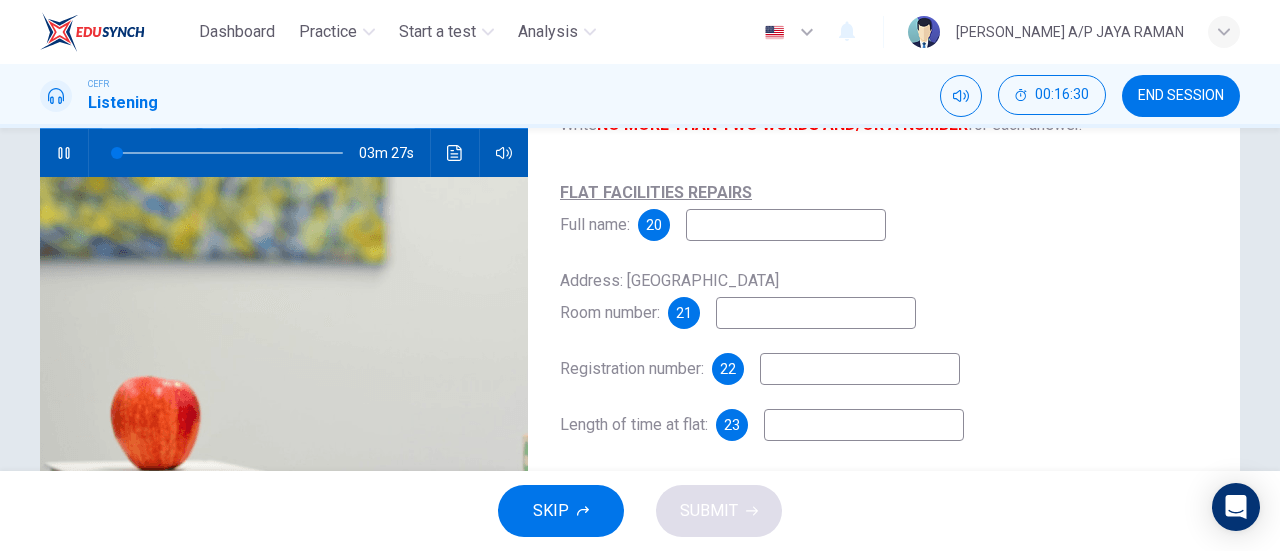 scroll, scrollTop: 200, scrollLeft: 0, axis: vertical 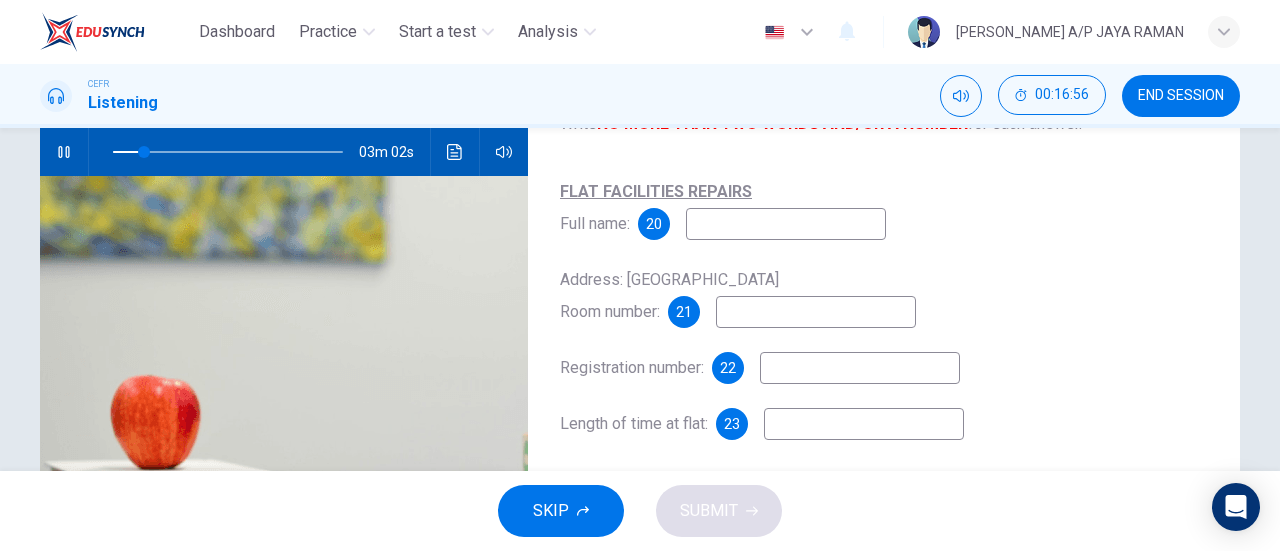 type on "14" 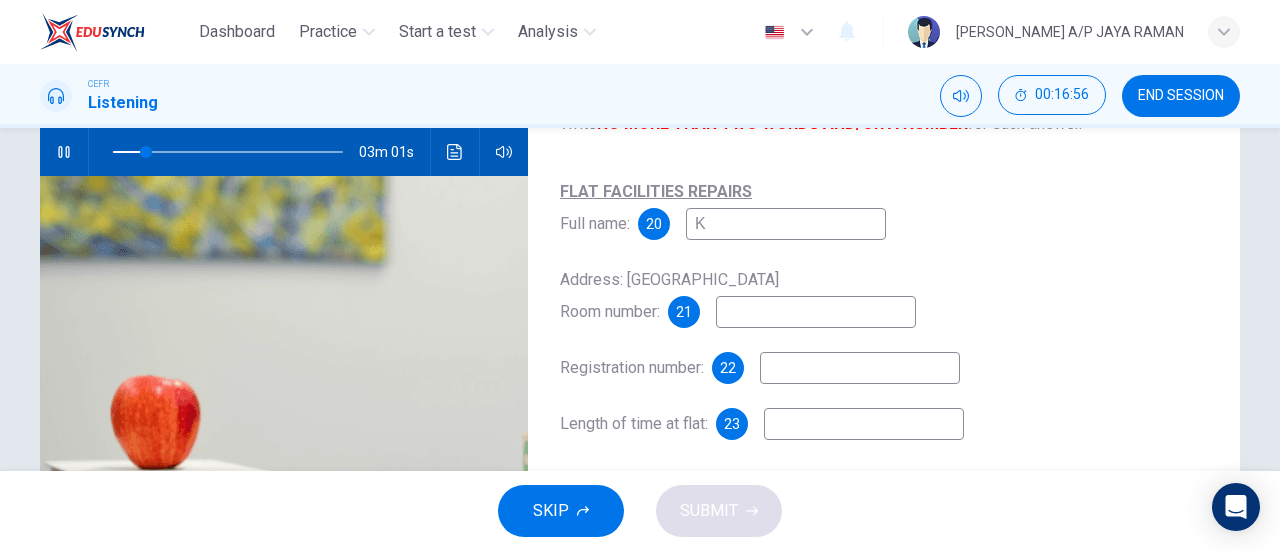 type on "Ke" 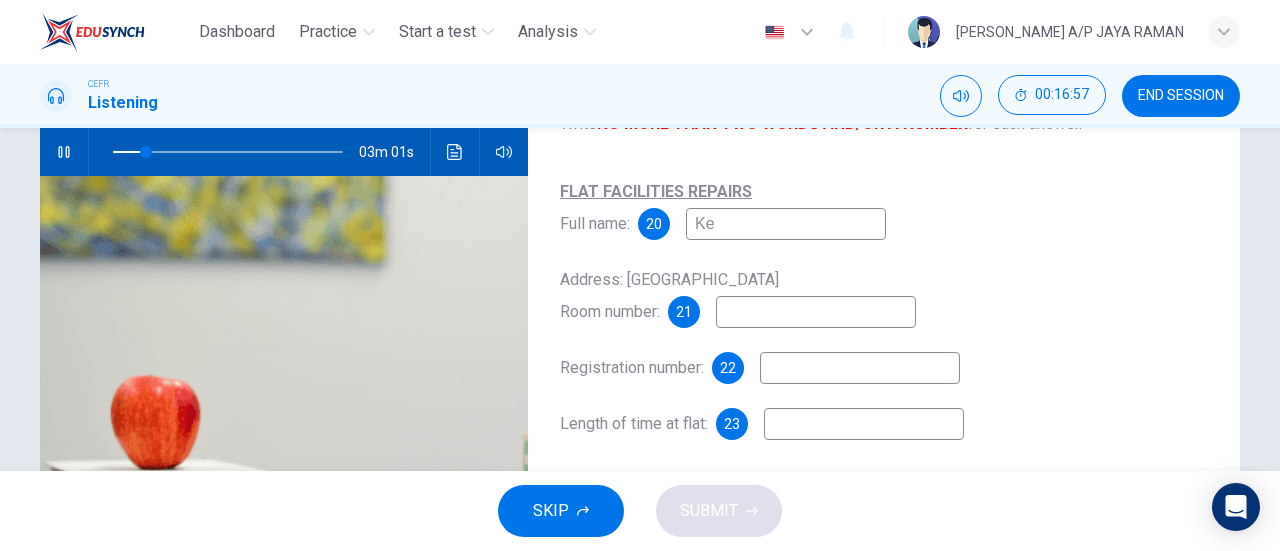 type on "15" 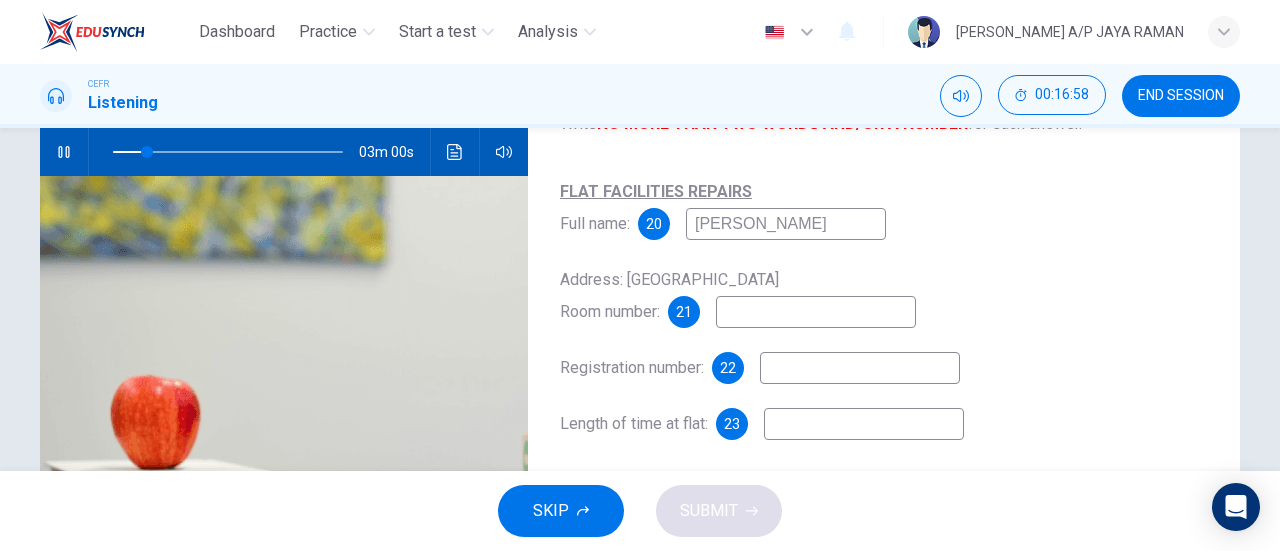 type on "[PERSON_NAME]" 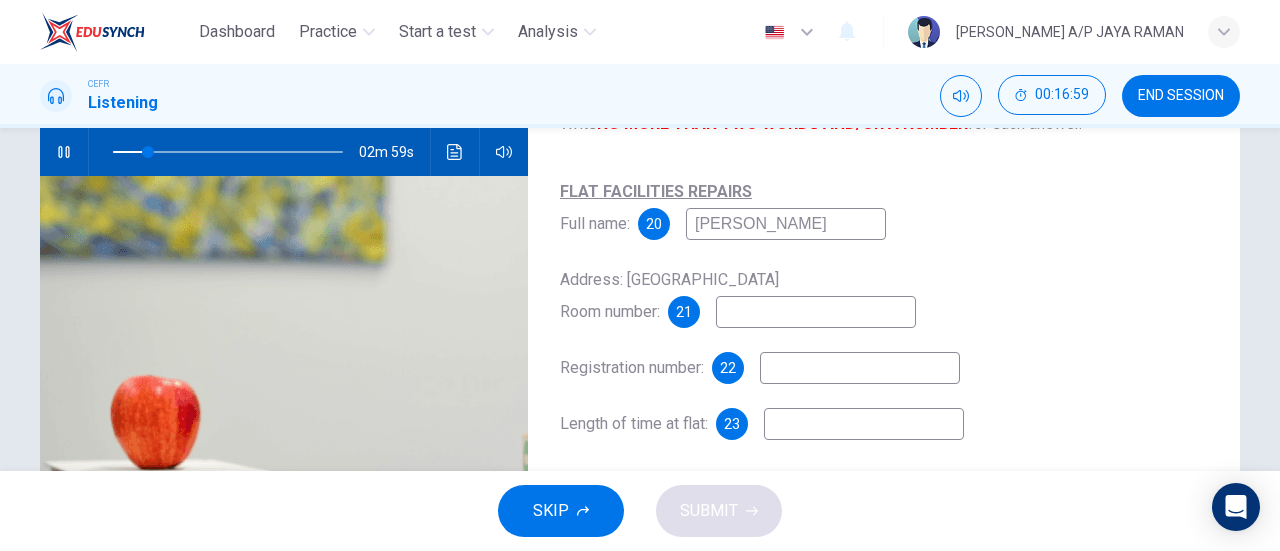 type on "[PERSON_NAME]" 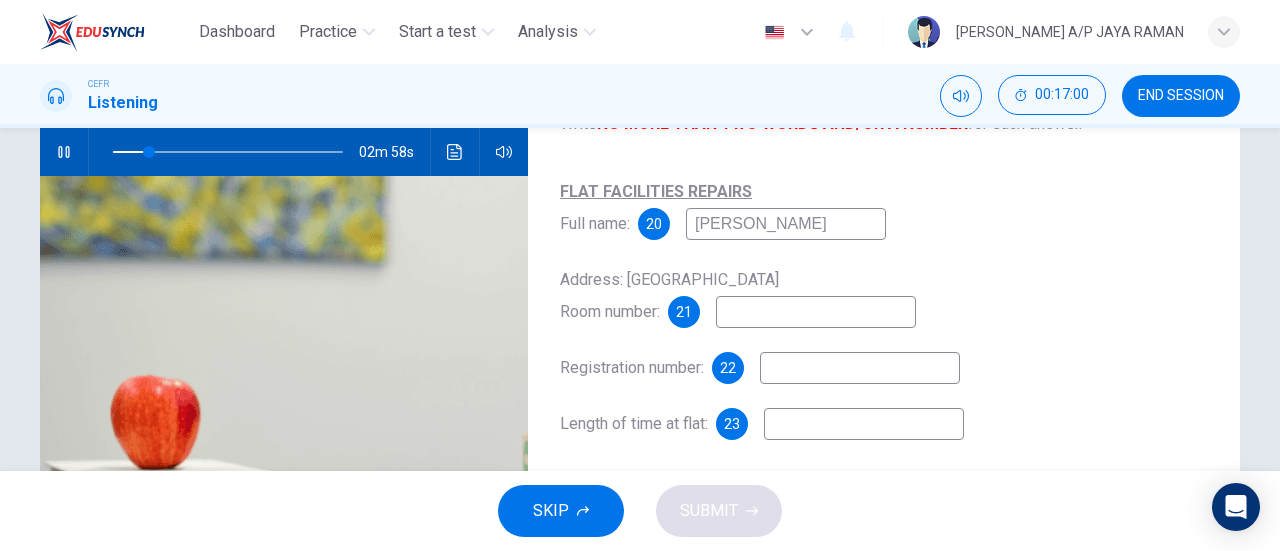 type on "16" 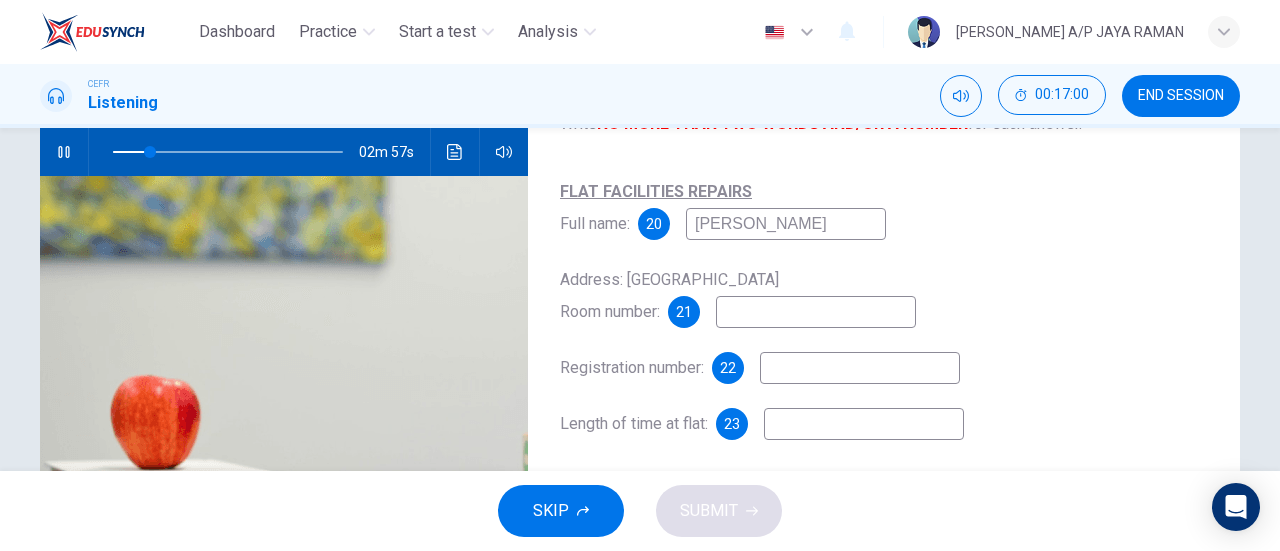 type on "[PERSON_NAME]" 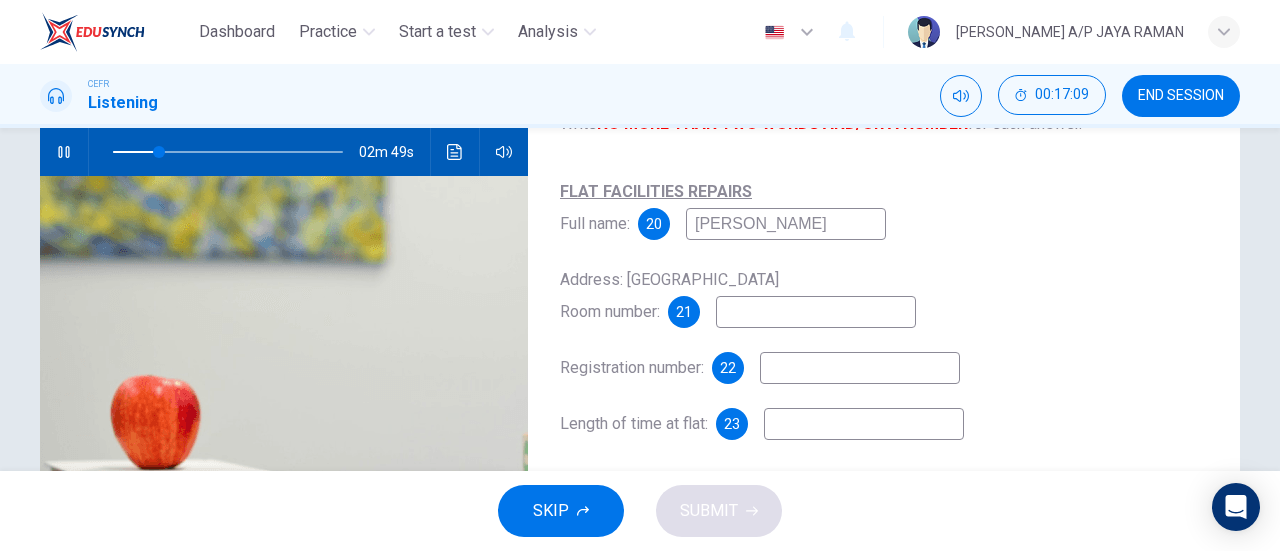 type on "20" 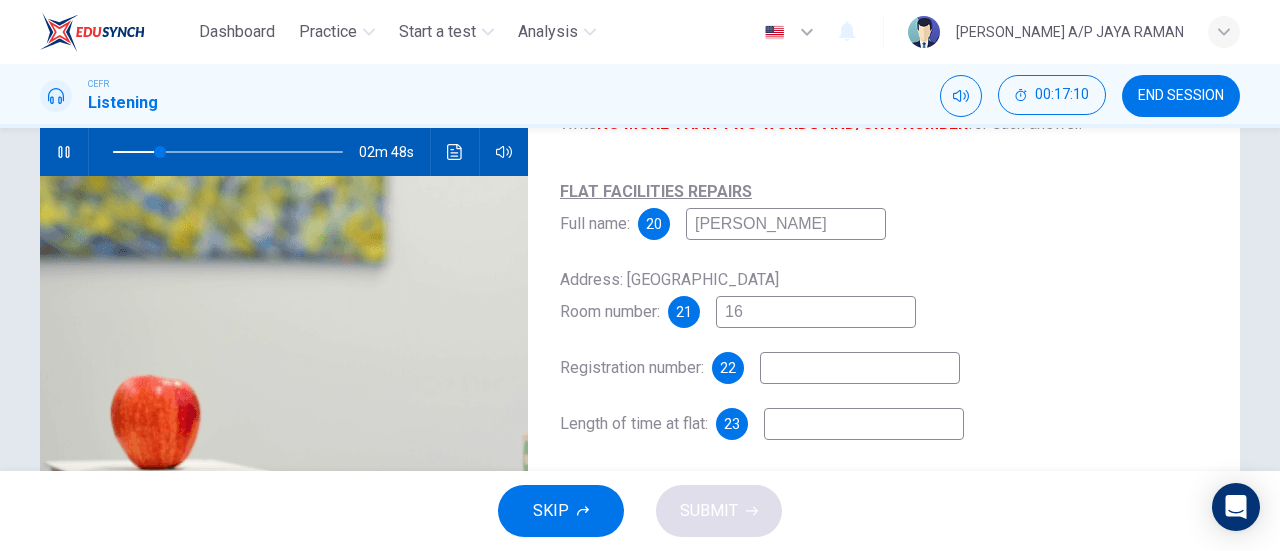 type on "16" 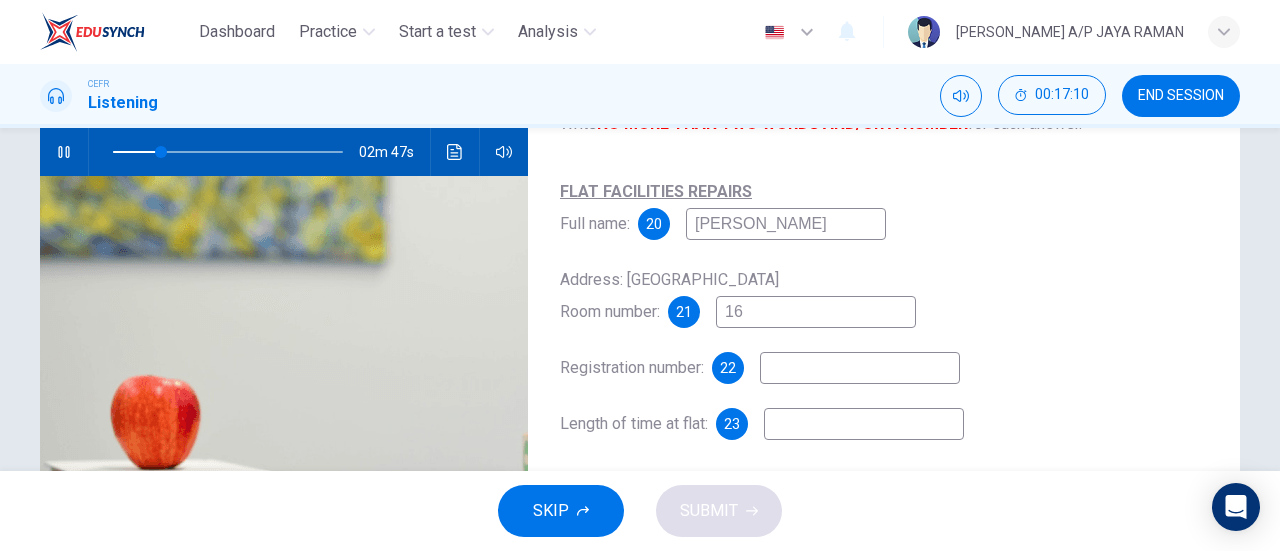type on "16 C" 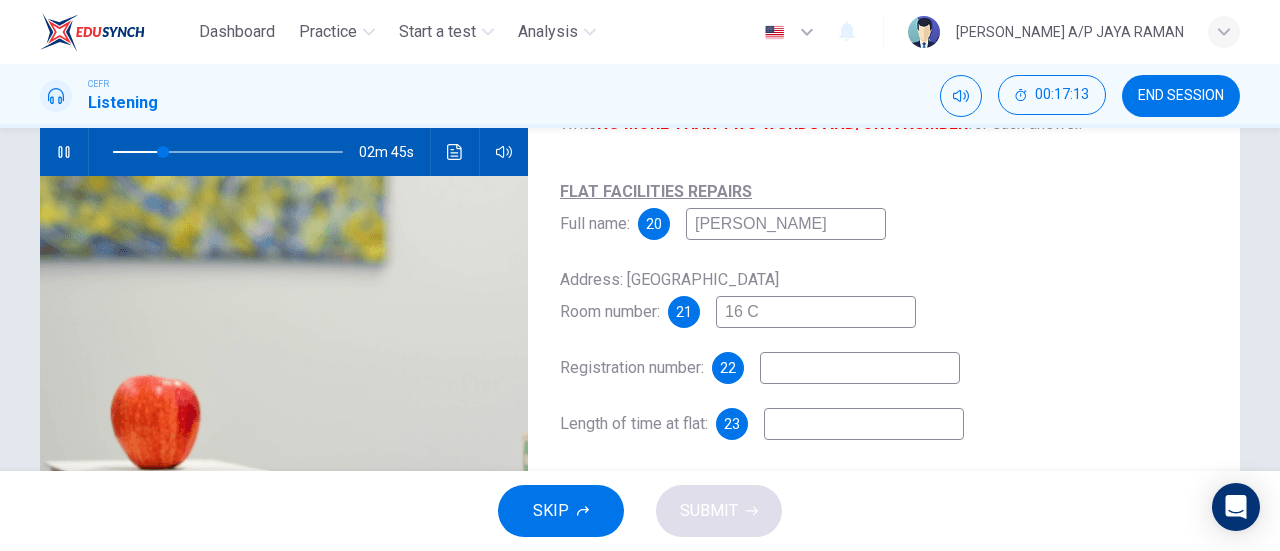 type on "22" 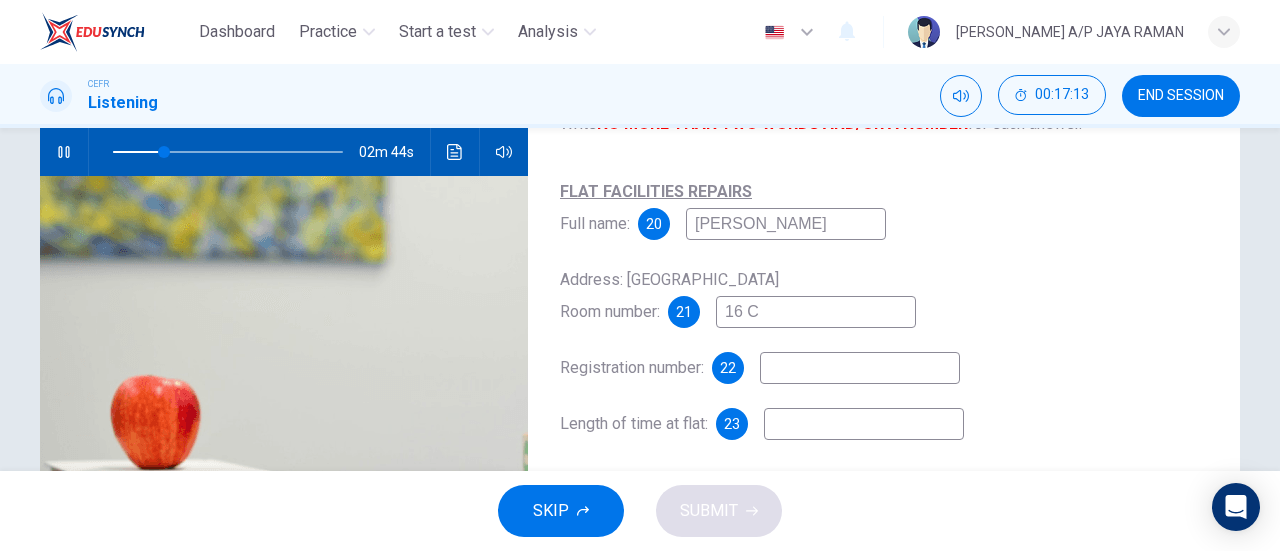 type on "16 C" 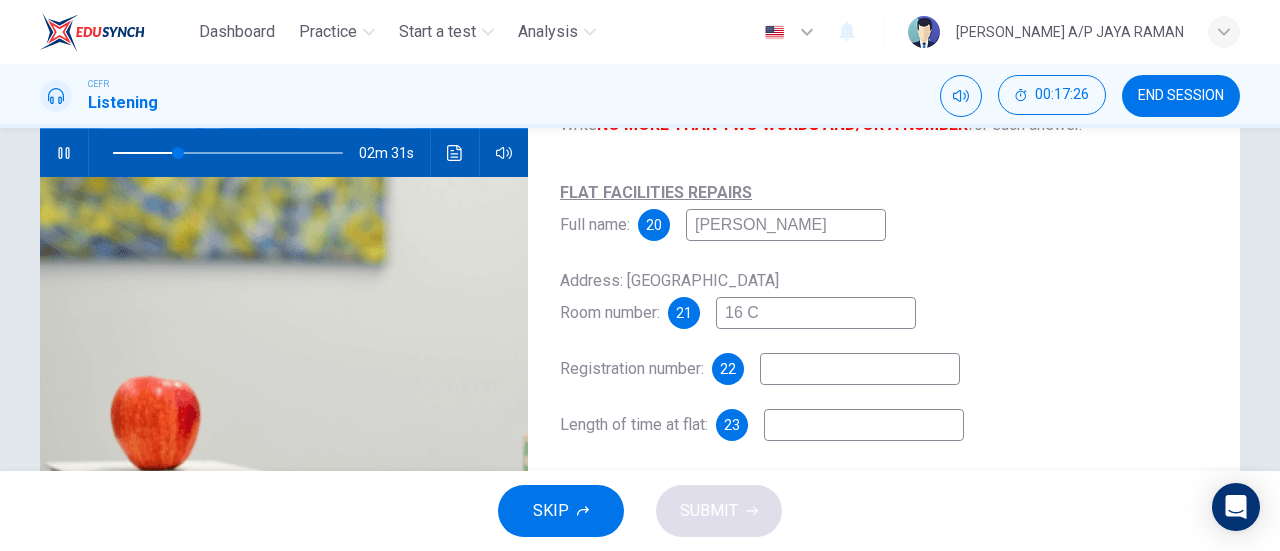 scroll, scrollTop: 200, scrollLeft: 0, axis: vertical 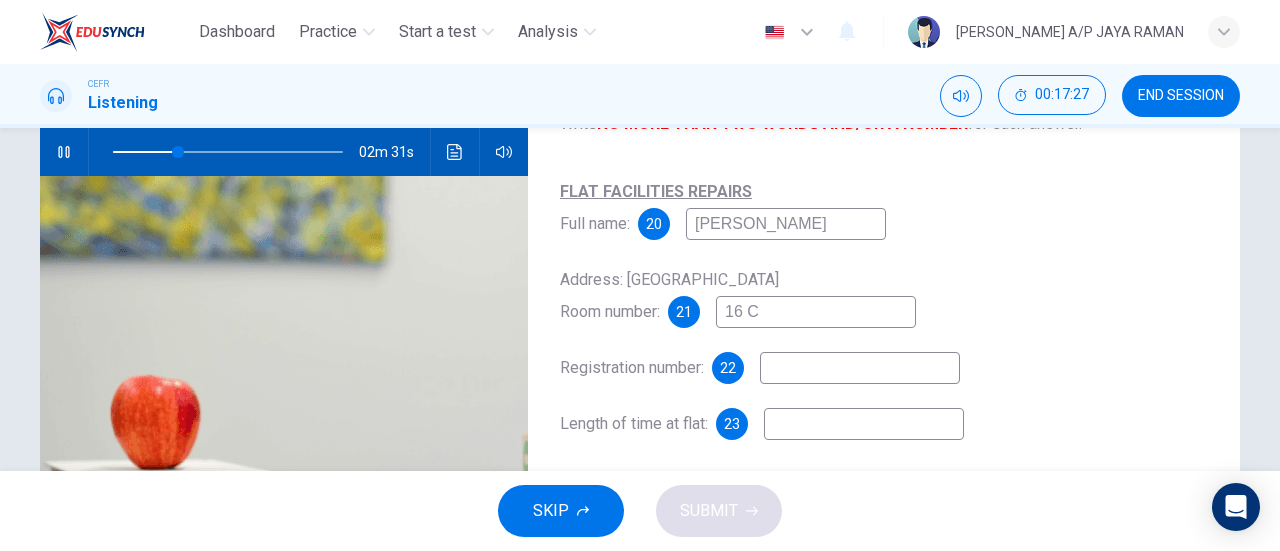 type on "29" 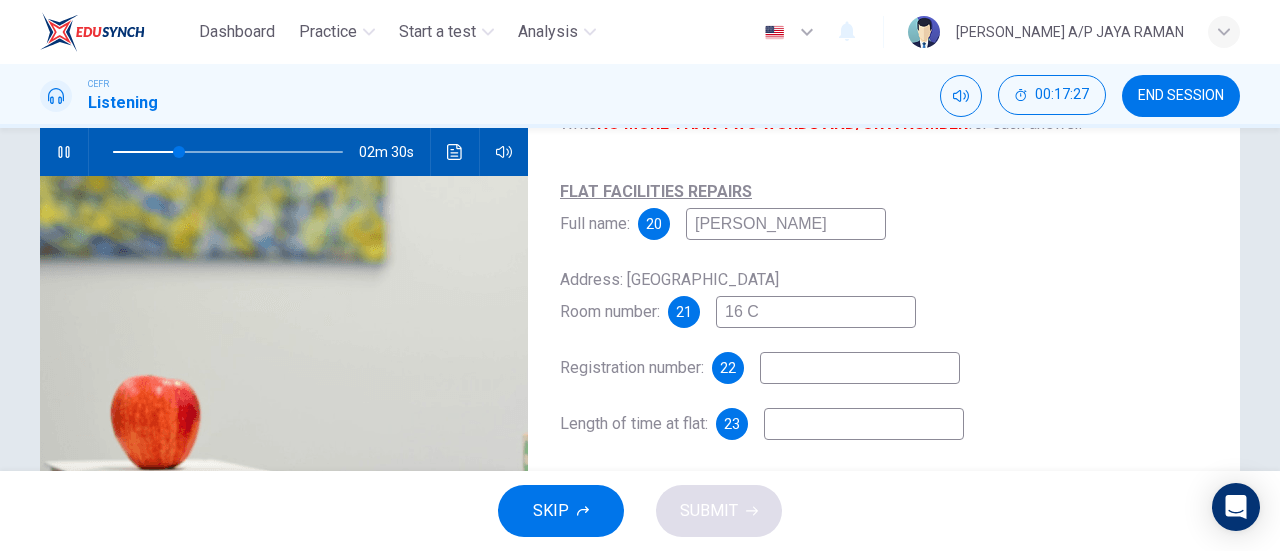 type on "K" 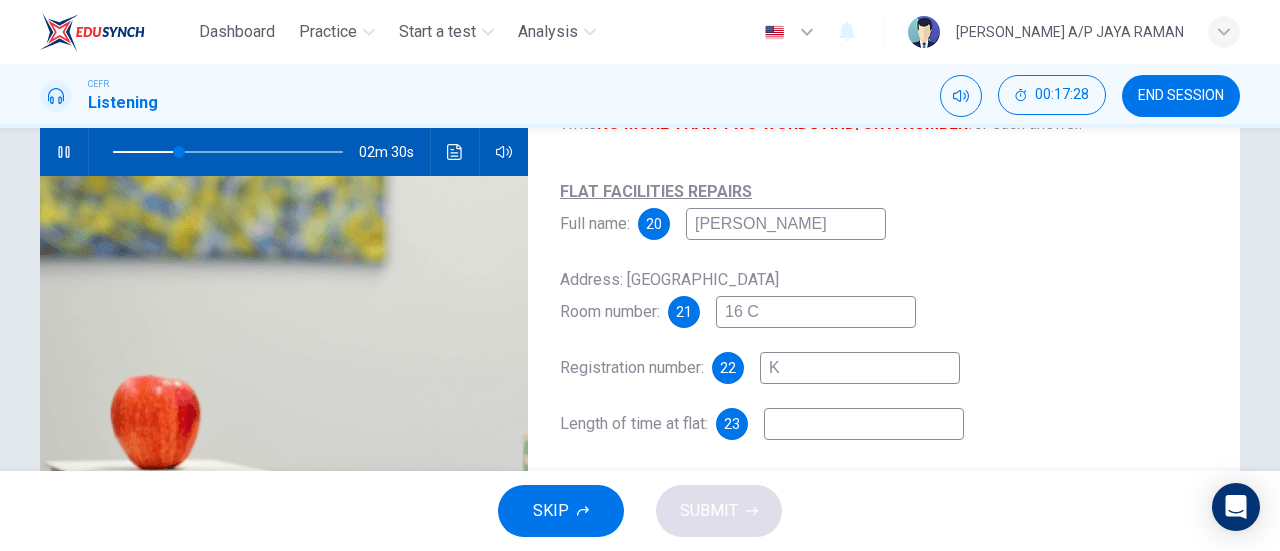 type on "29" 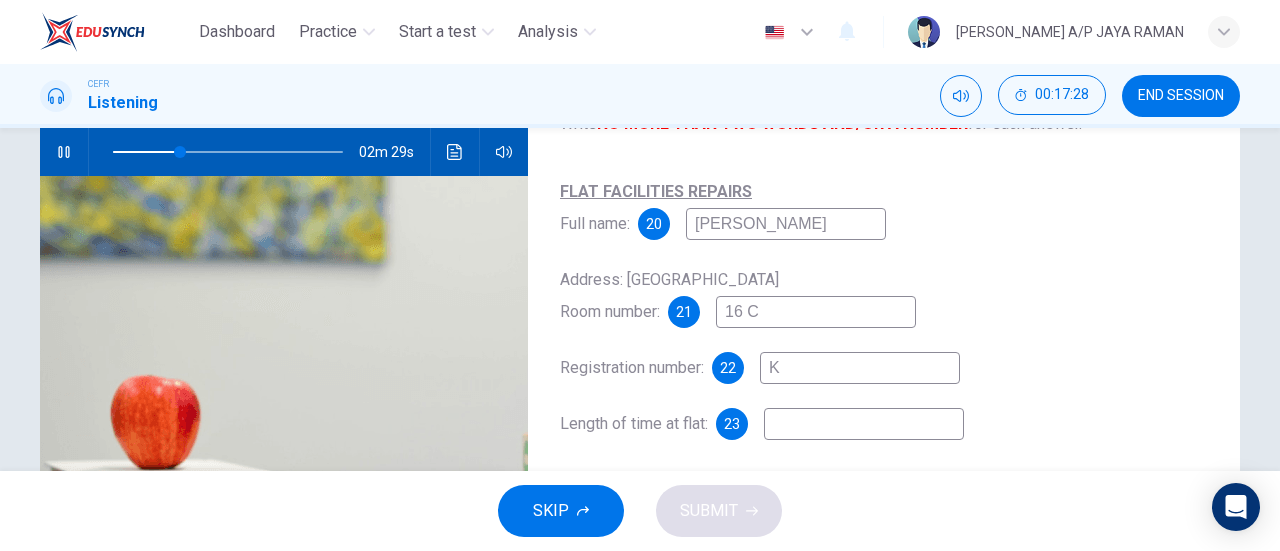type on "KG" 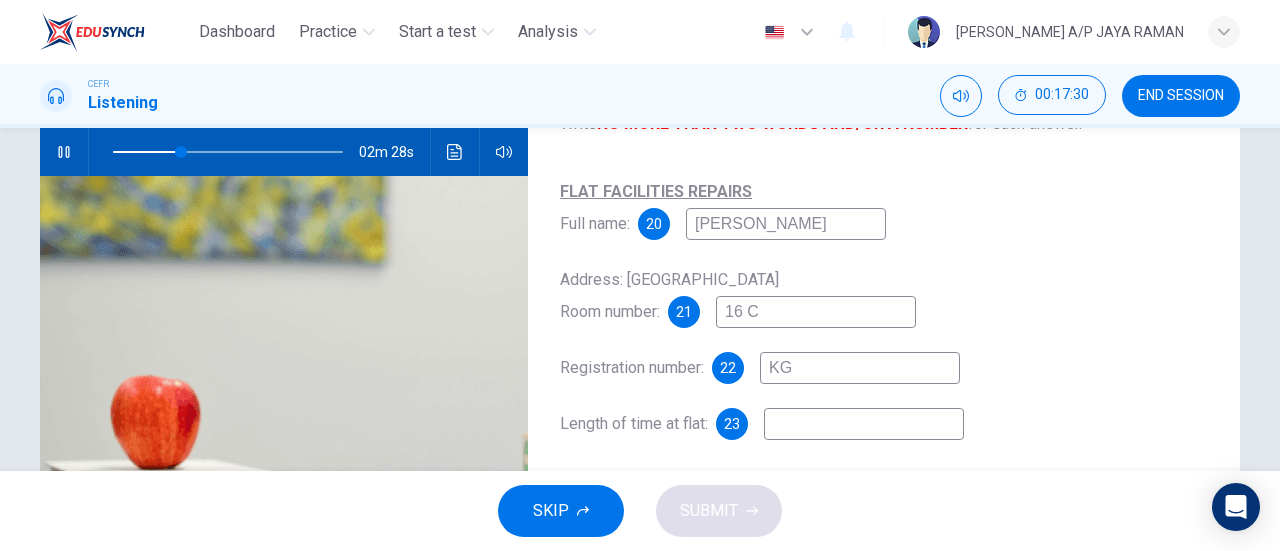 type on "30" 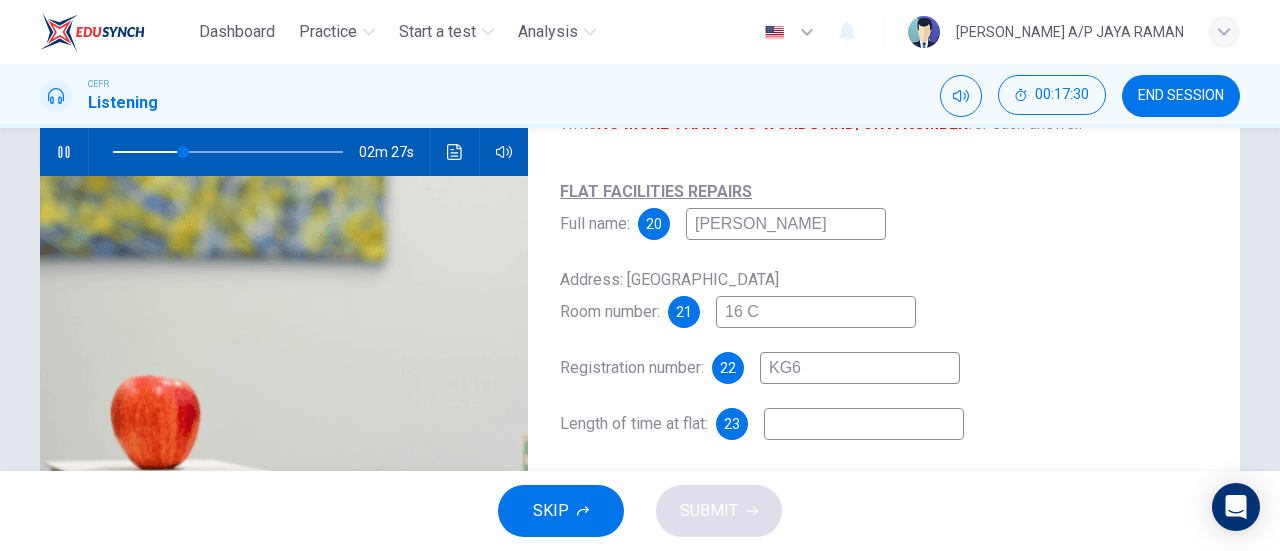 type on "KG60" 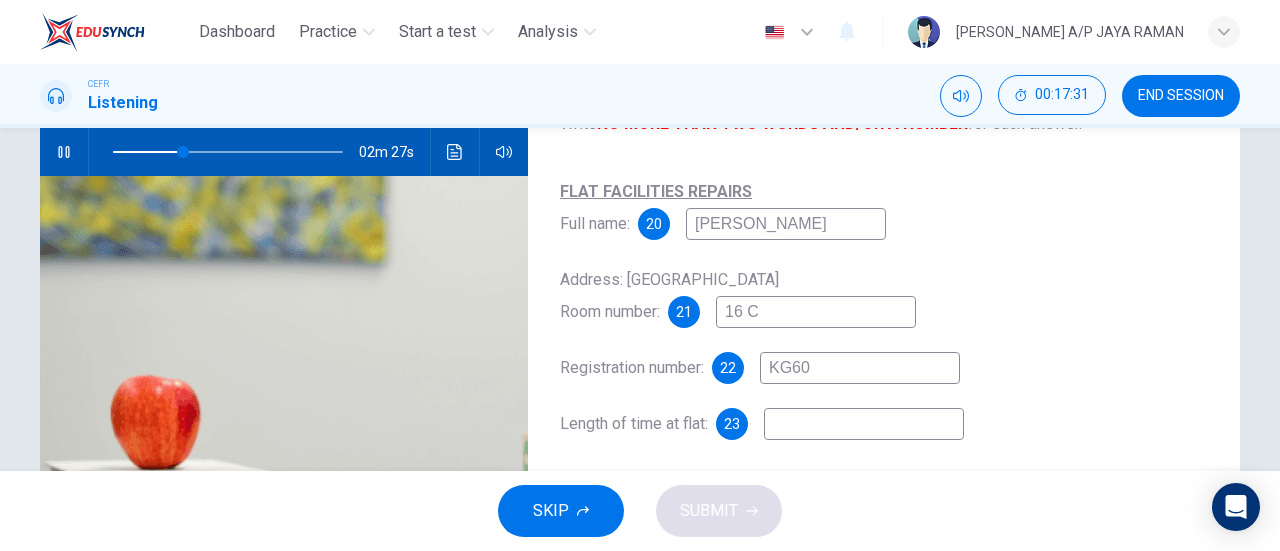 type on "31" 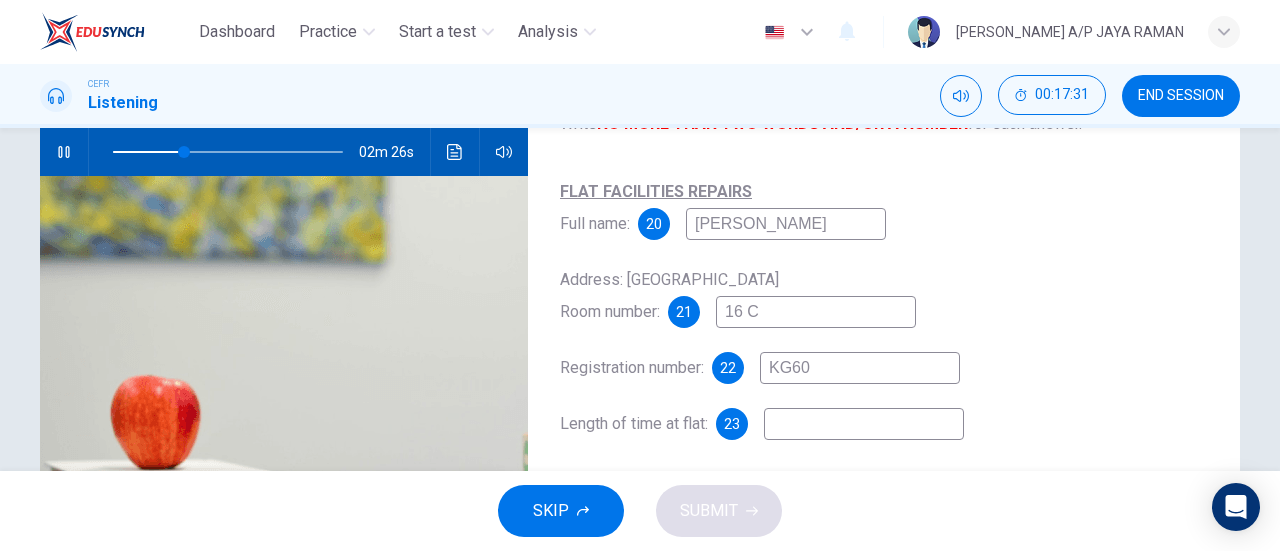 type on "KG607" 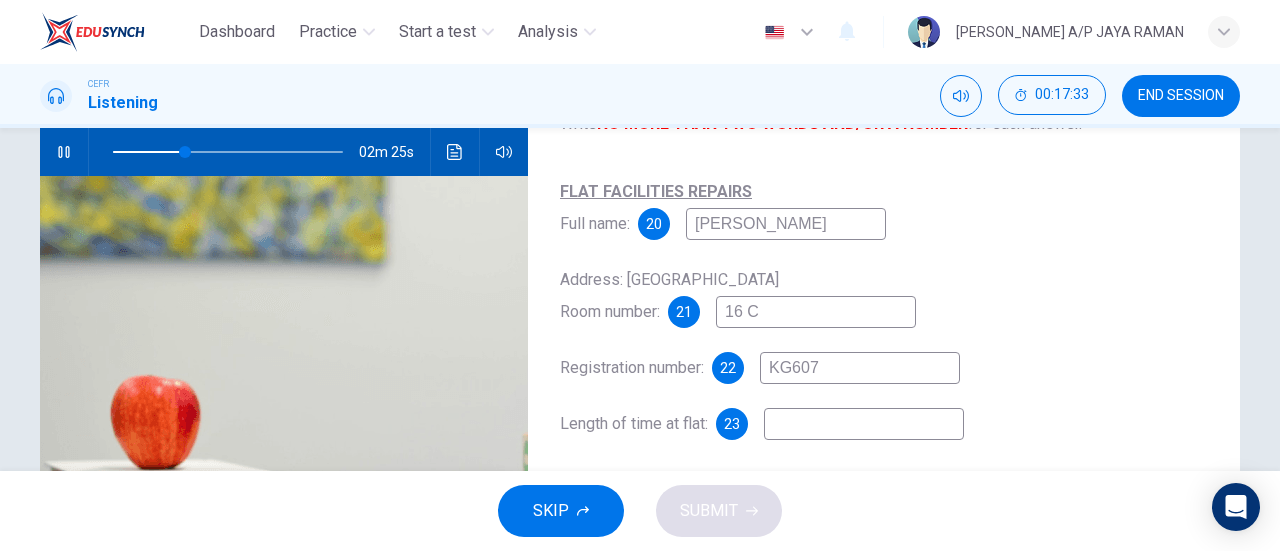 type on "32" 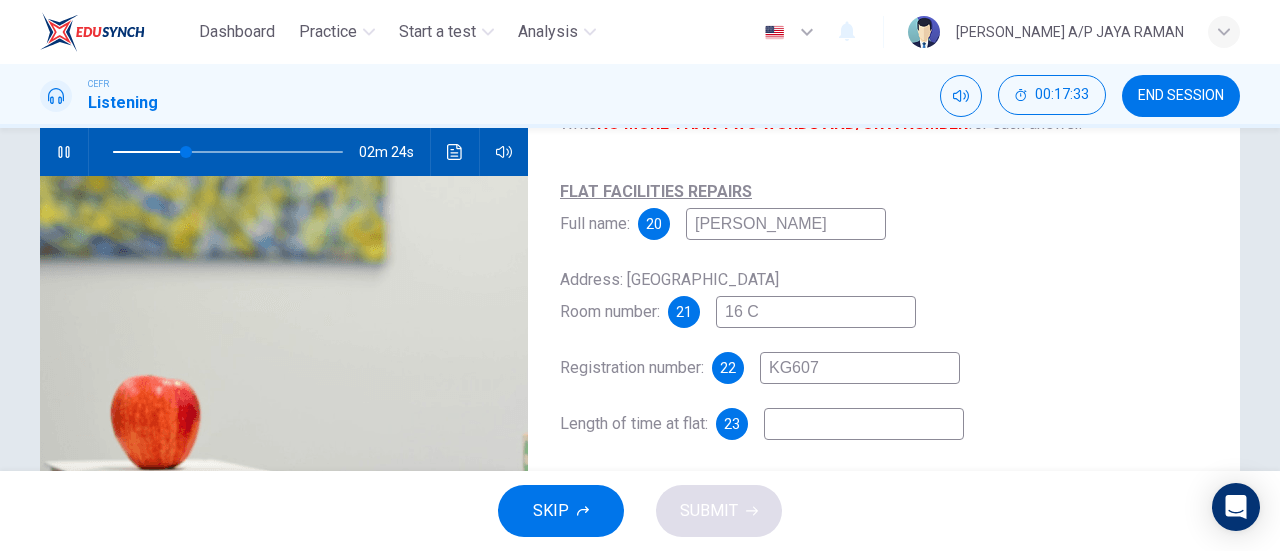 type on "KG607" 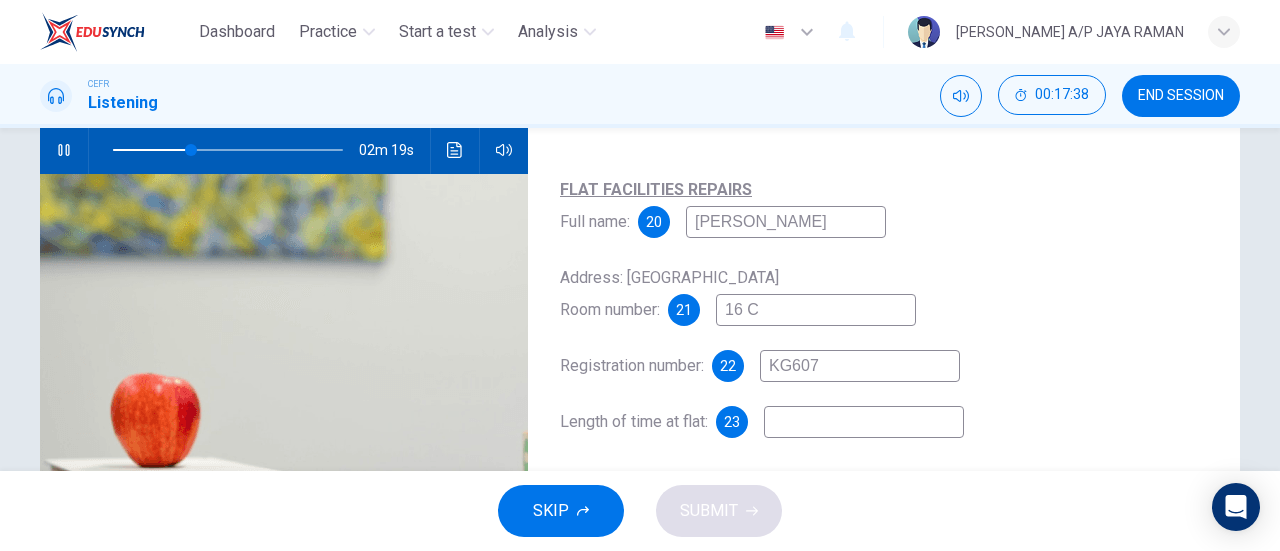 scroll, scrollTop: 202, scrollLeft: 0, axis: vertical 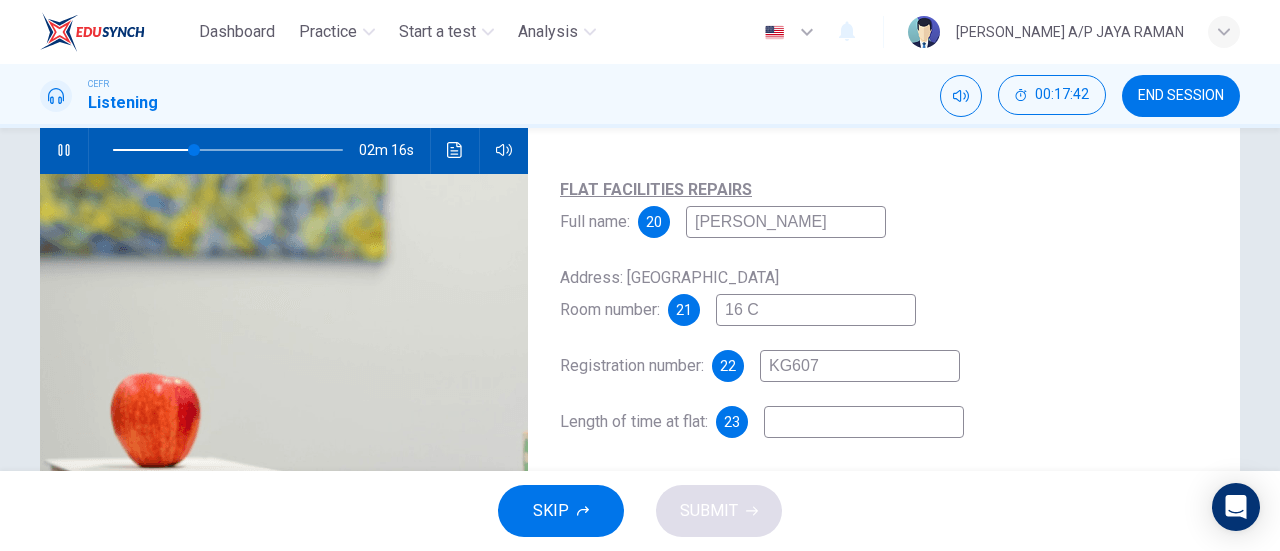 type on "36" 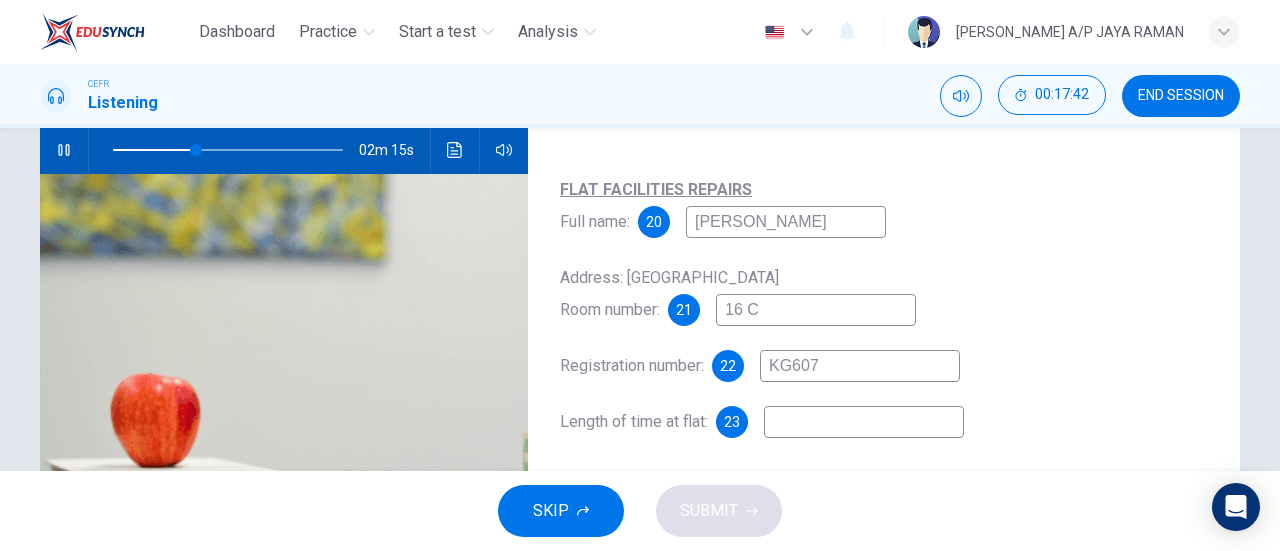 type on "1" 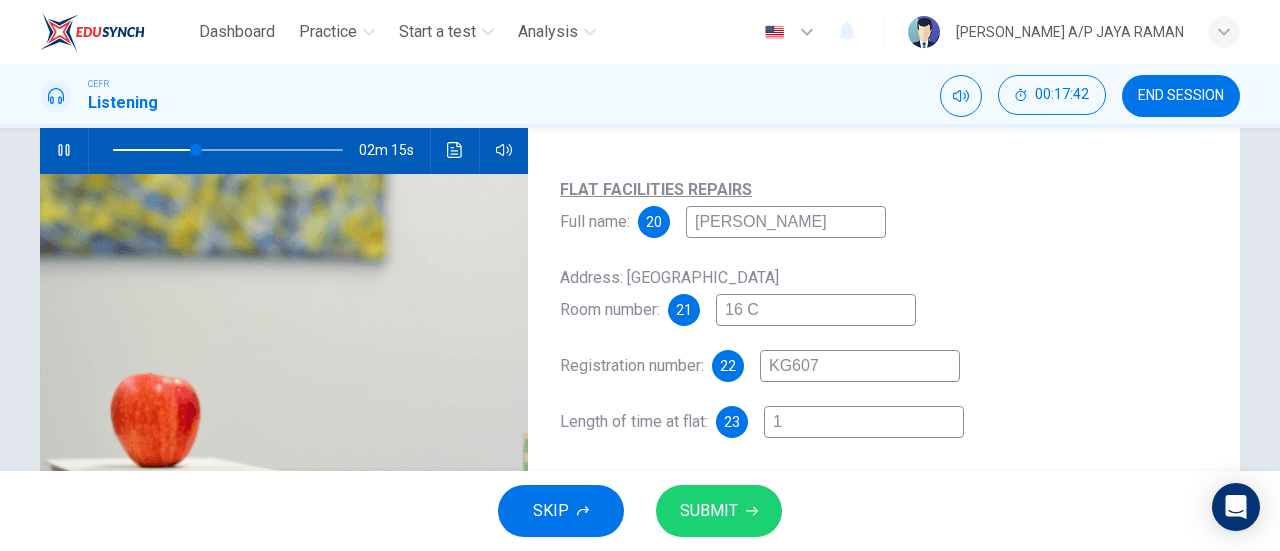 type on "1" 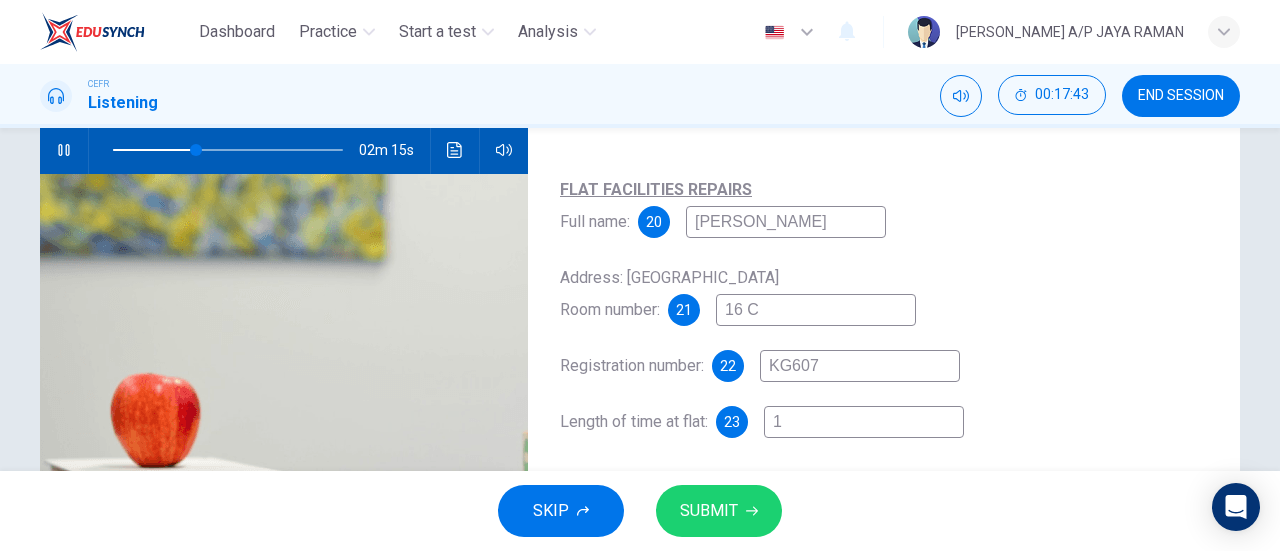 type on "36" 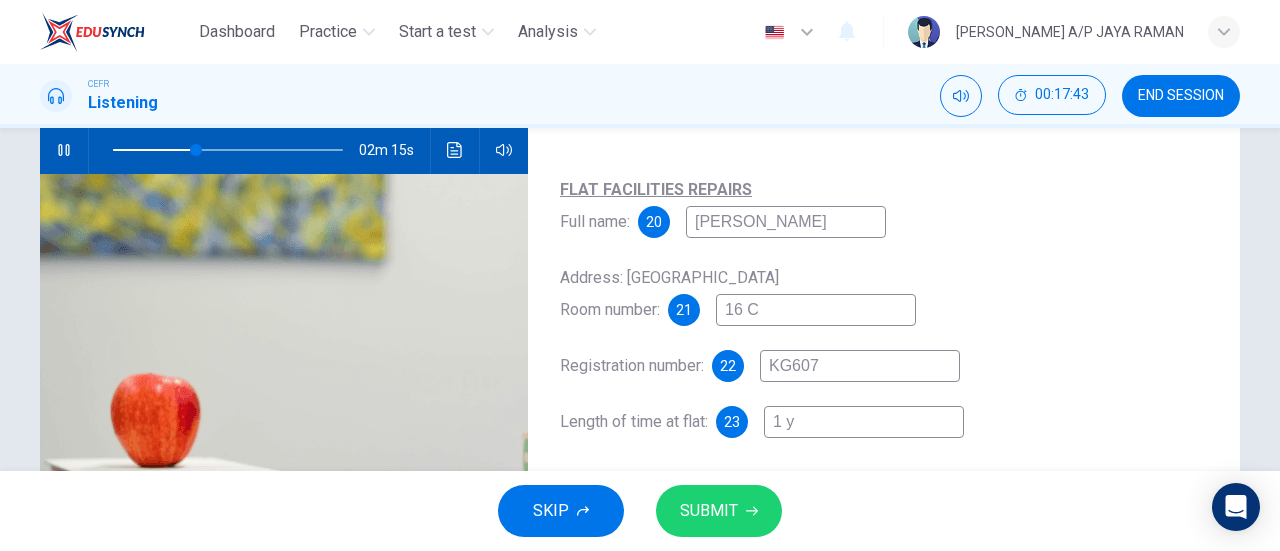type on "36" 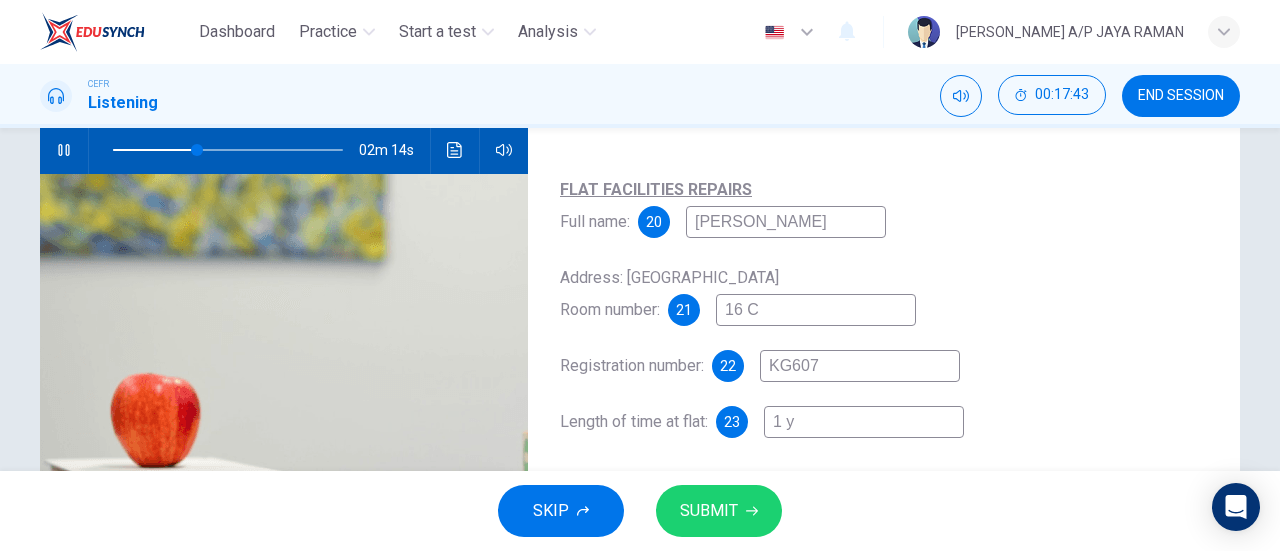 type 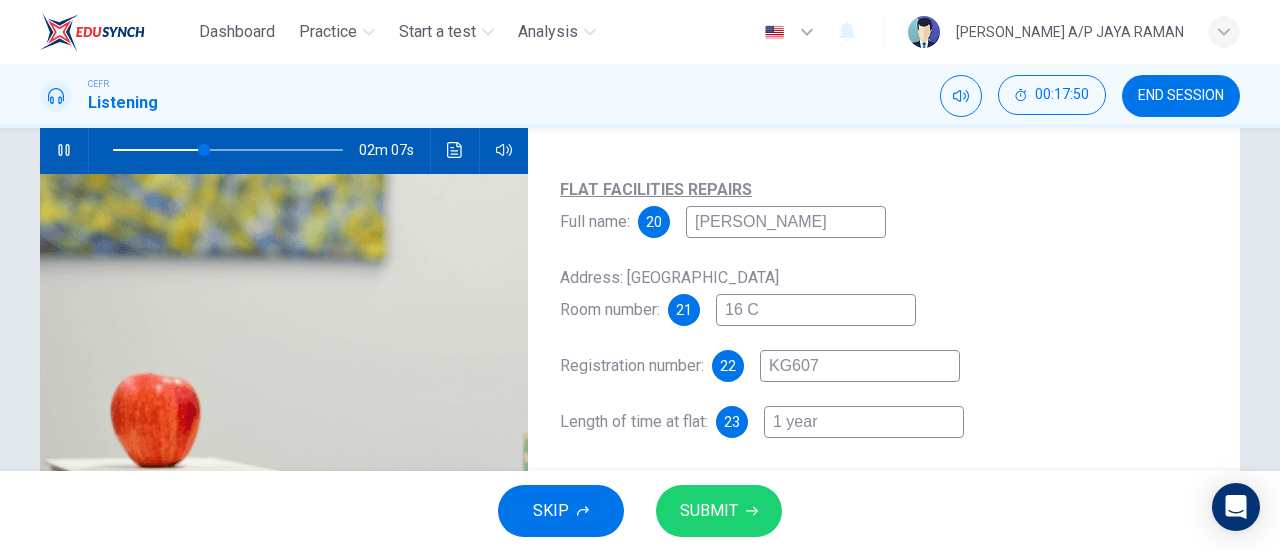 click on "SUBMIT" at bounding box center [709, 511] 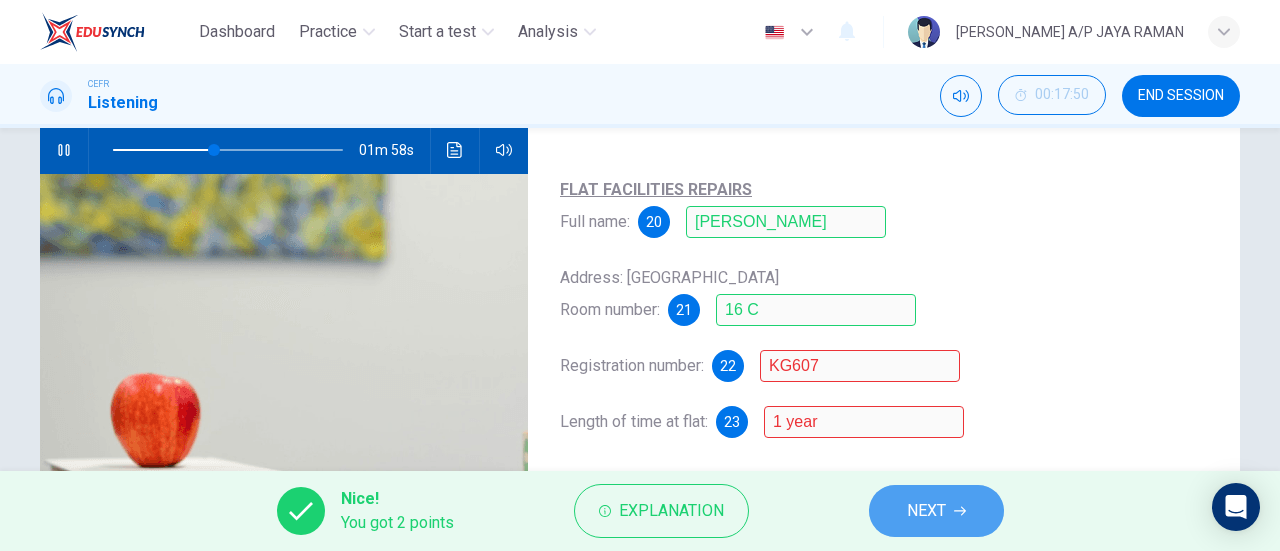 click on "NEXT" at bounding box center [936, 511] 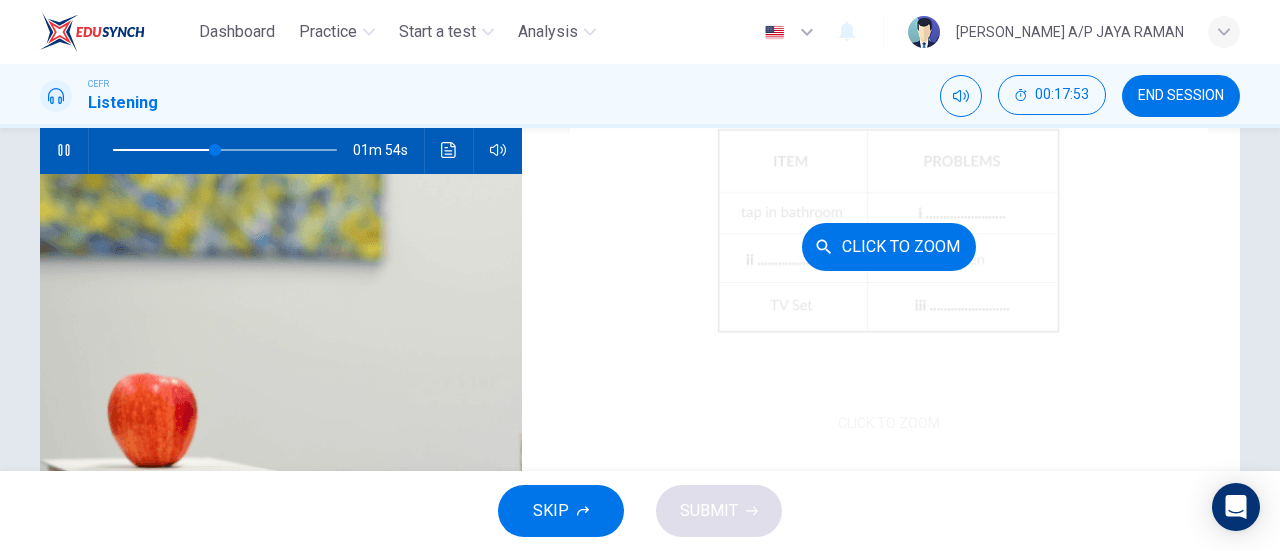 scroll, scrollTop: 0, scrollLeft: 0, axis: both 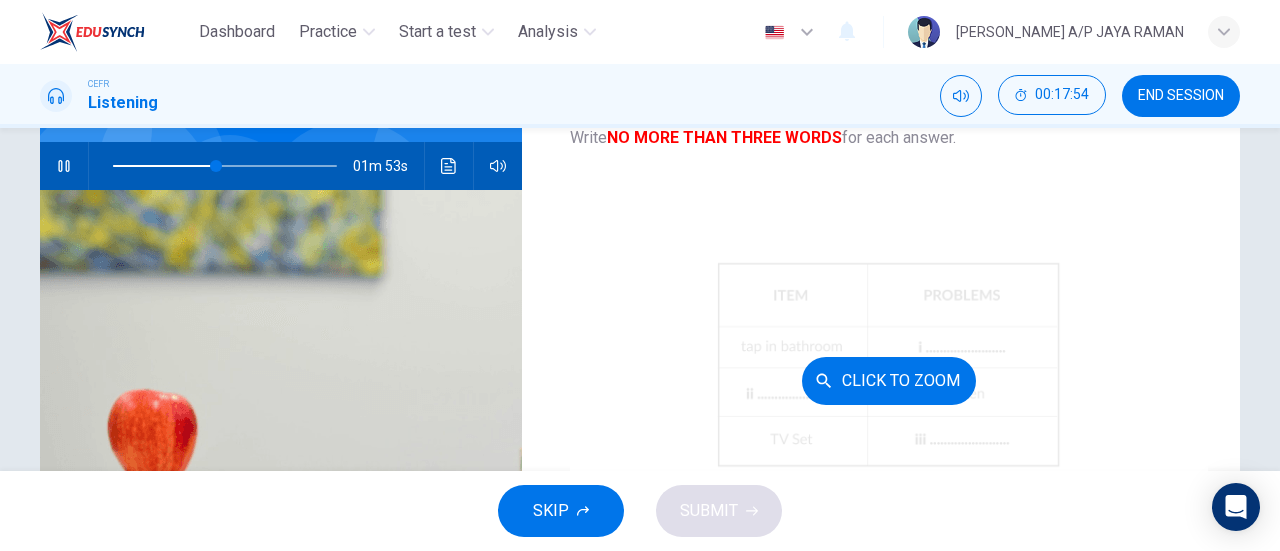 click on "Click to Zoom" at bounding box center [889, 381] 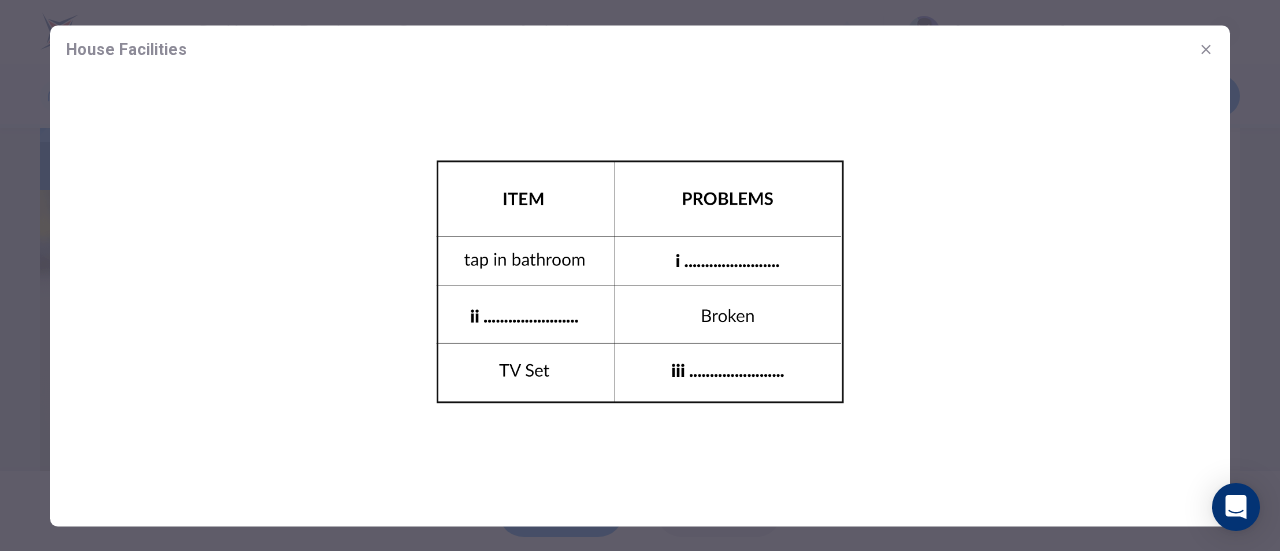 click at bounding box center [640, 281] 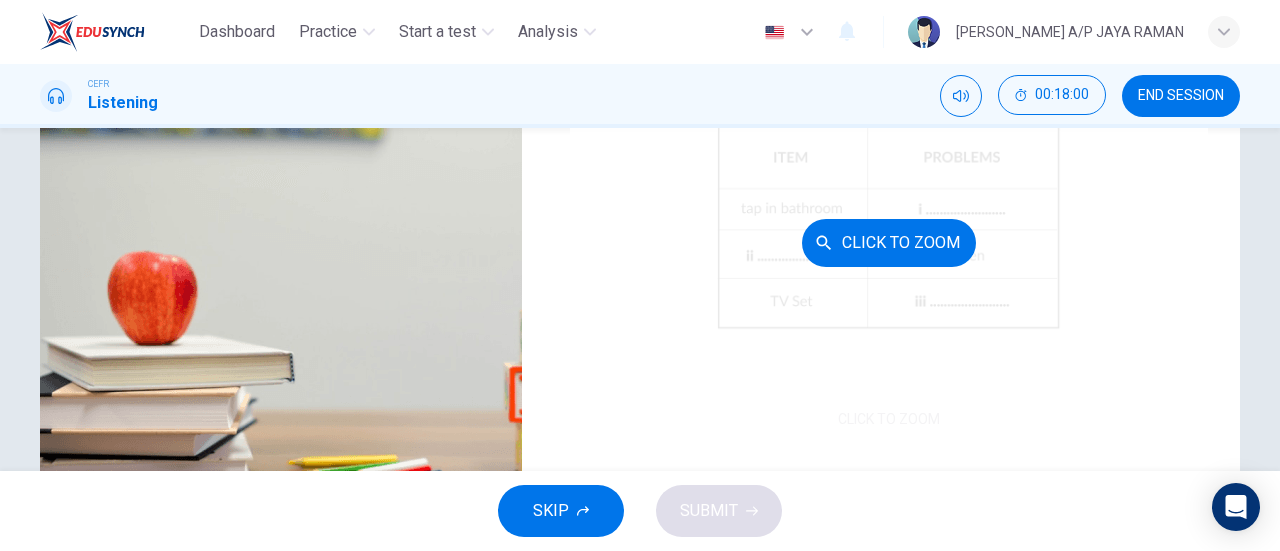 scroll, scrollTop: 432, scrollLeft: 0, axis: vertical 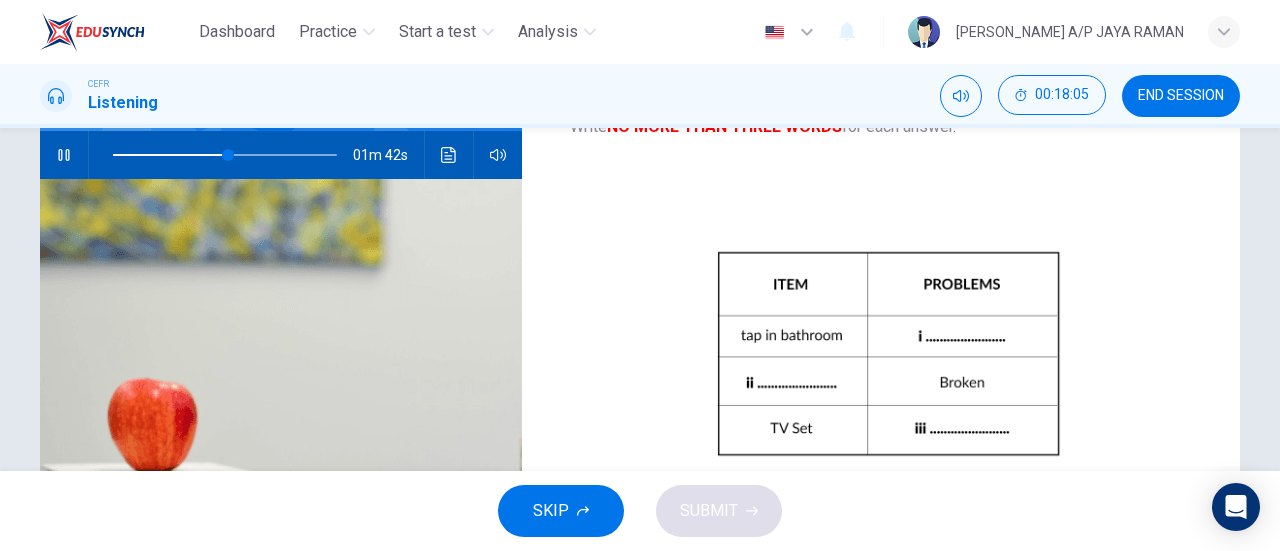 click at bounding box center [225, 155] 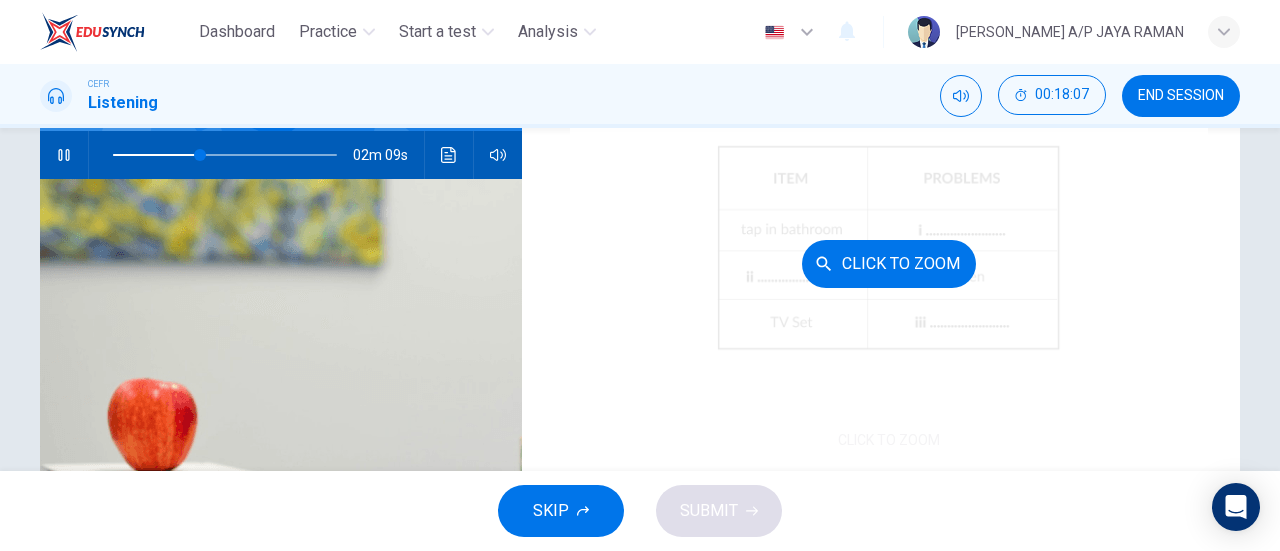 scroll, scrollTop: 118, scrollLeft: 0, axis: vertical 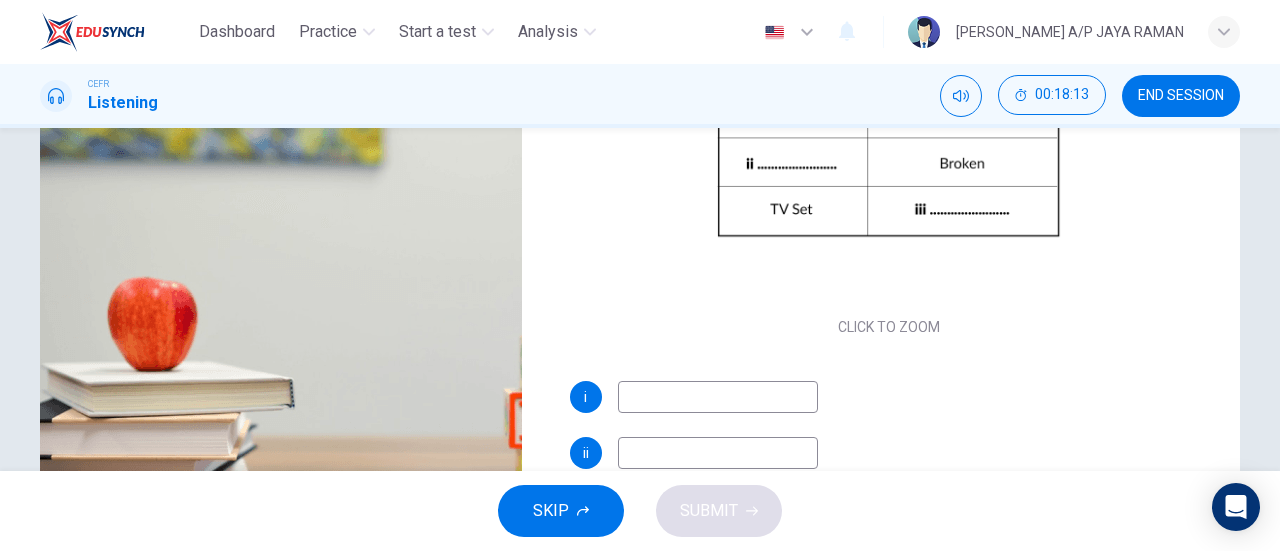 click at bounding box center (718, 397) 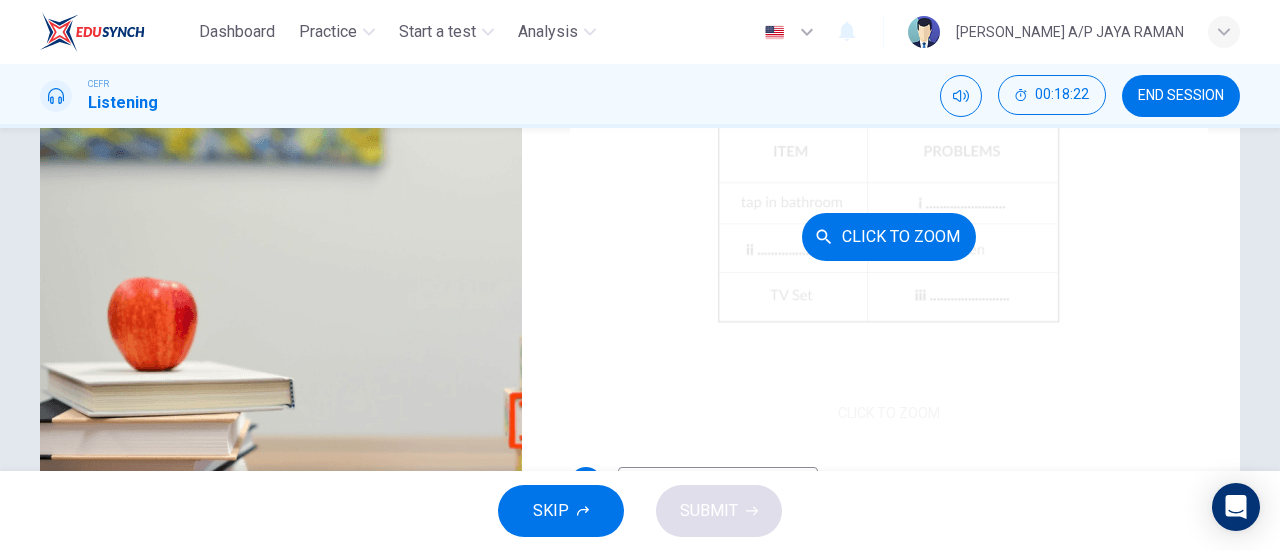 scroll, scrollTop: 0, scrollLeft: 0, axis: both 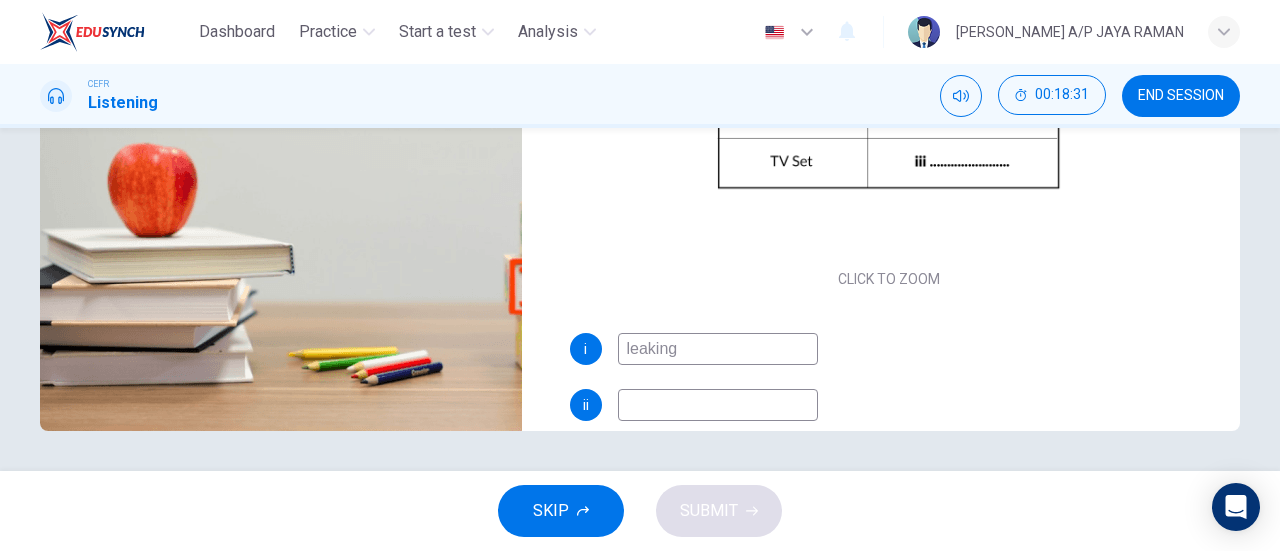 click at bounding box center (718, 405) 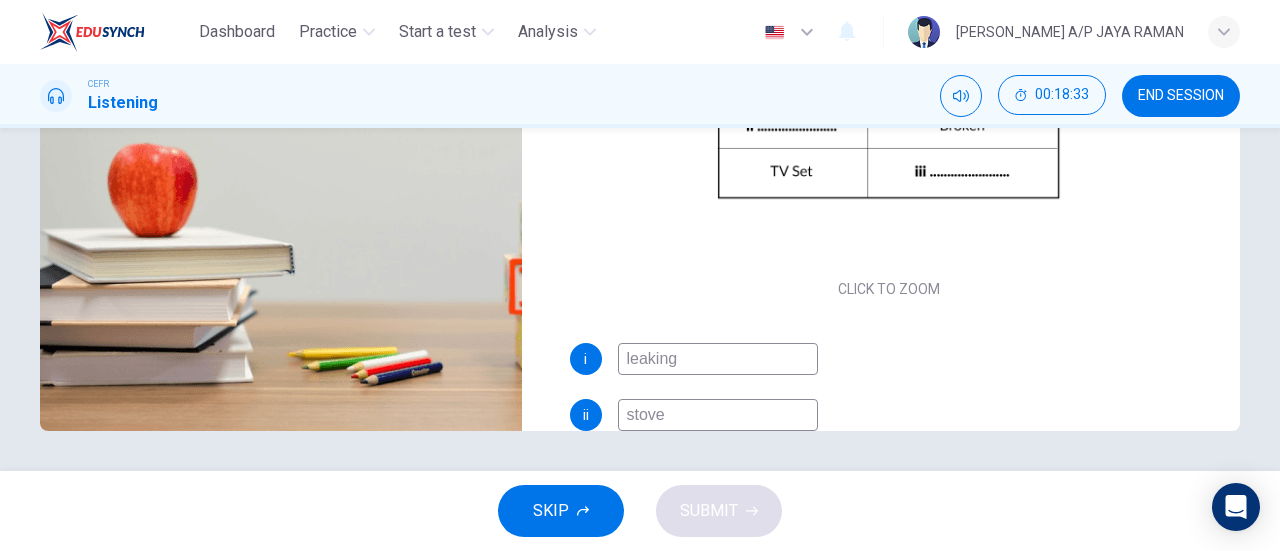scroll, scrollTop: 0, scrollLeft: 0, axis: both 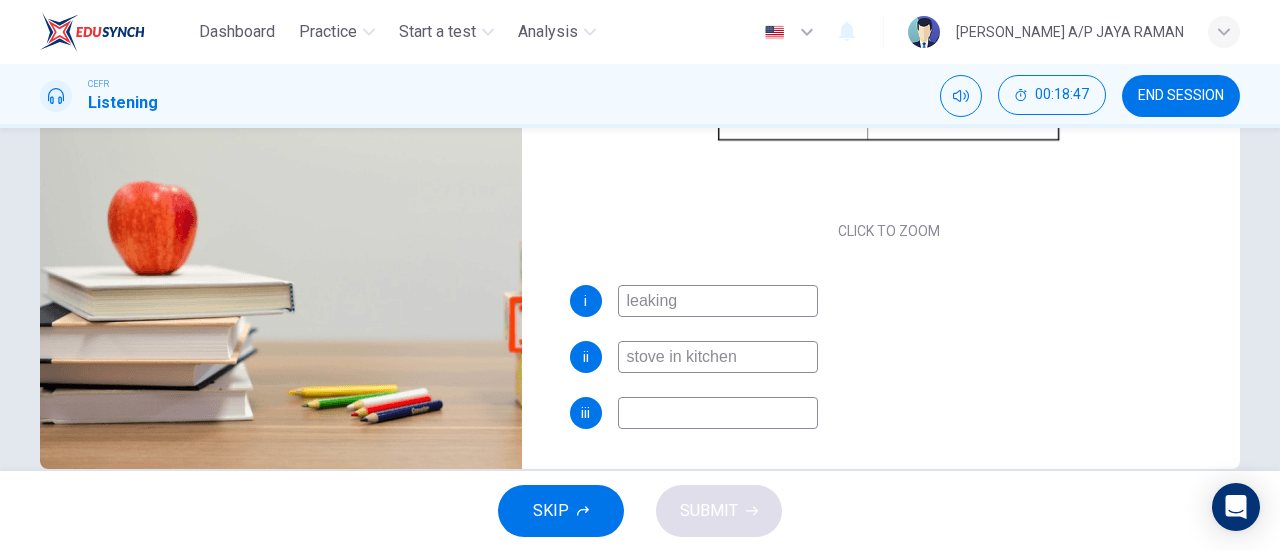 click at bounding box center (718, 413) 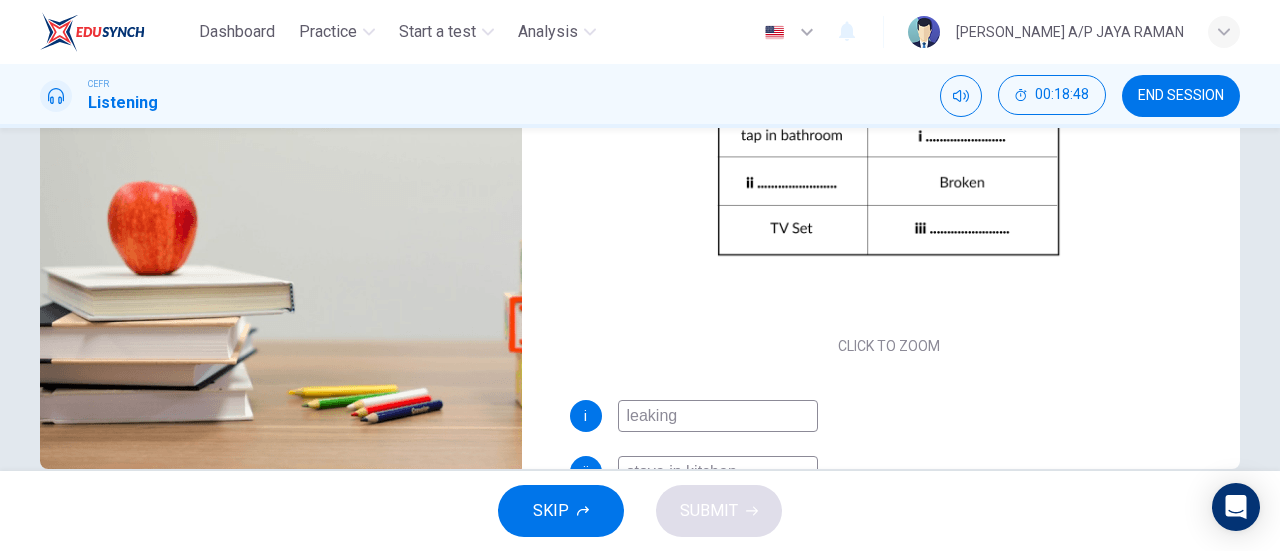 scroll, scrollTop: 0, scrollLeft: 0, axis: both 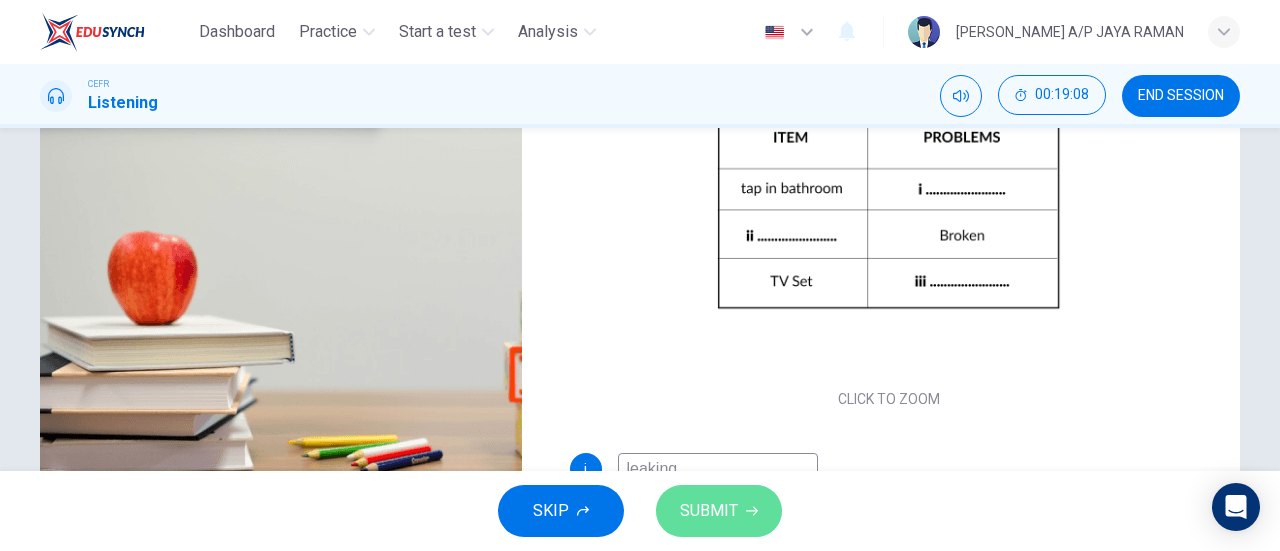 click on "SUBMIT" at bounding box center (709, 511) 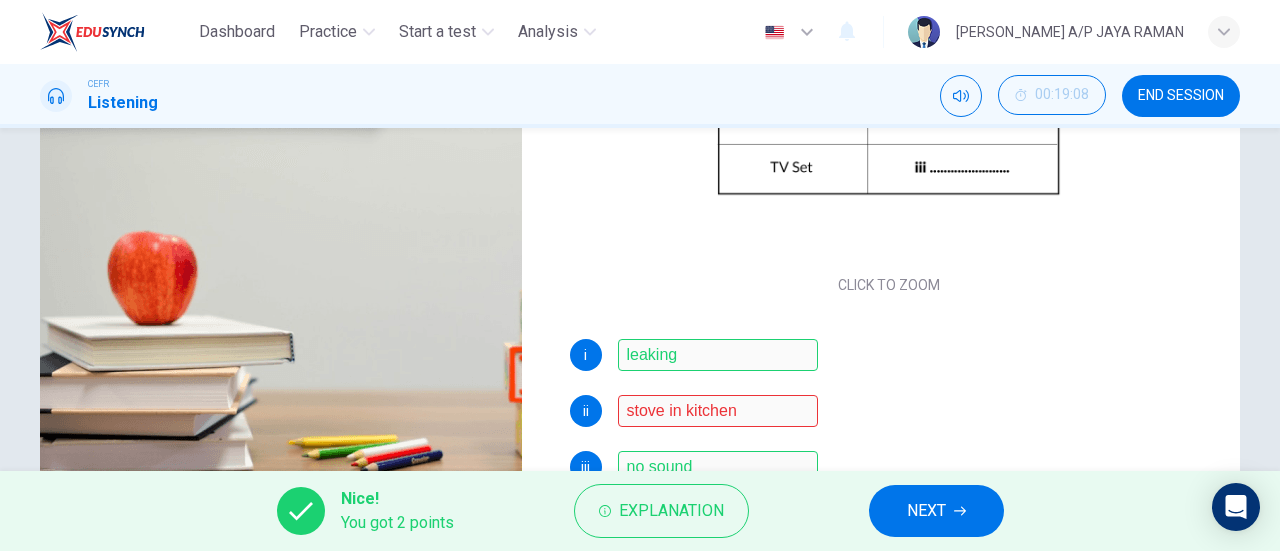 scroll, scrollTop: 118, scrollLeft: 0, axis: vertical 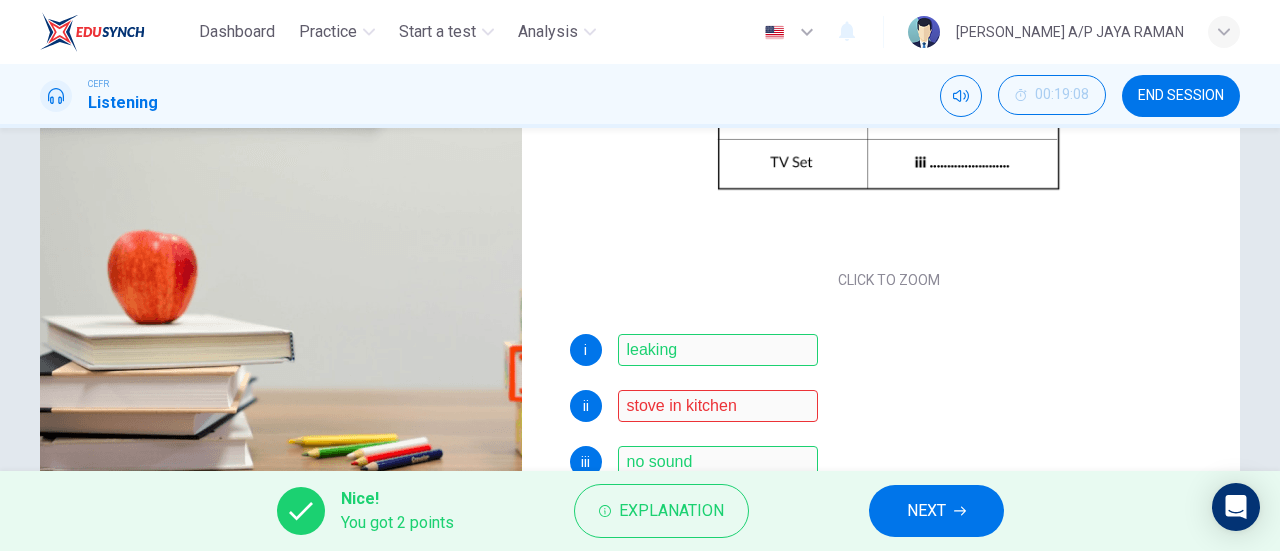 click on "NEXT" at bounding box center (936, 511) 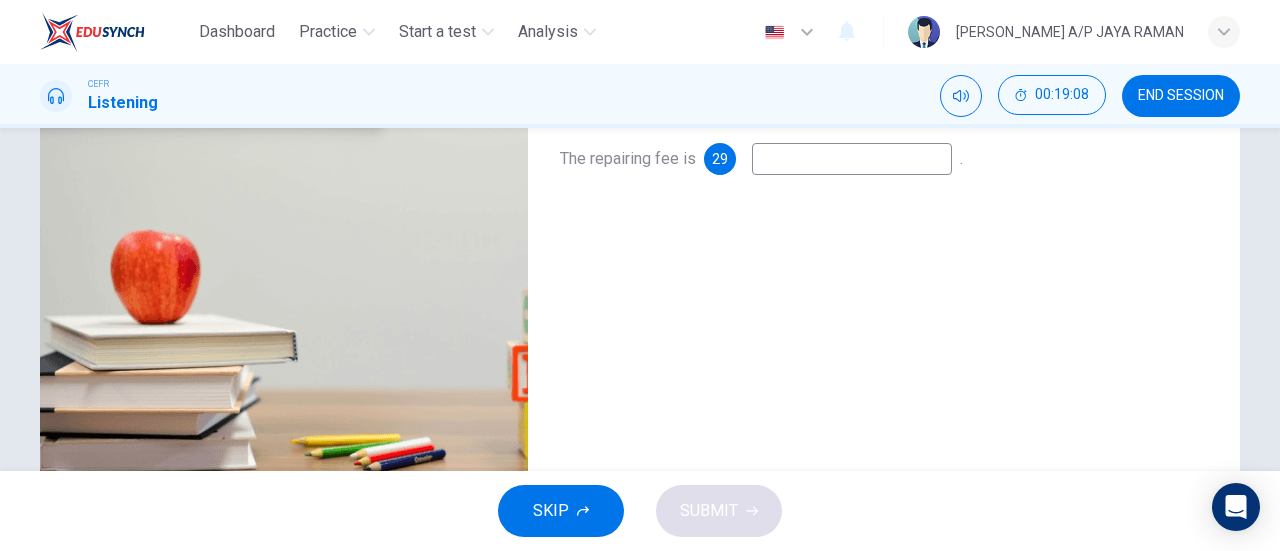 scroll, scrollTop: 0, scrollLeft: 0, axis: both 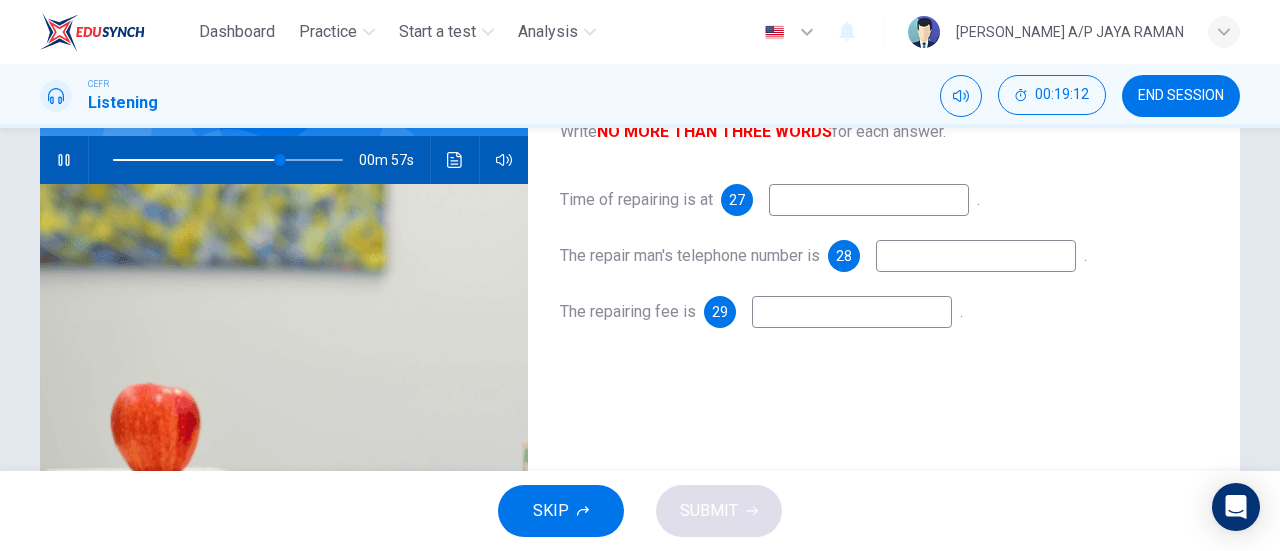 click at bounding box center [869, 200] 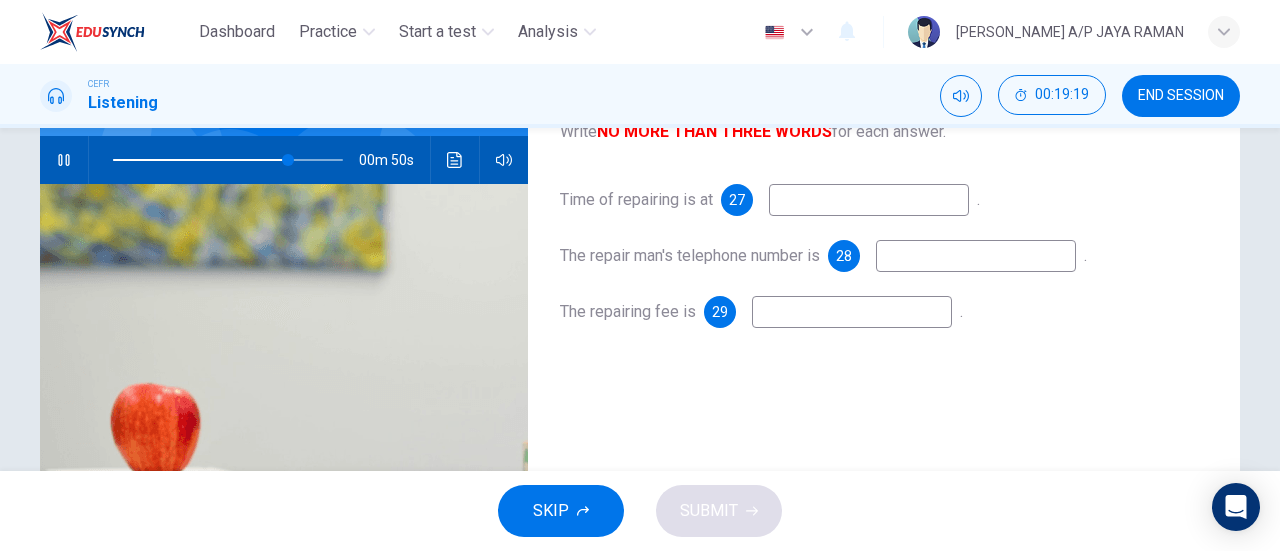 click at bounding box center [976, 256] 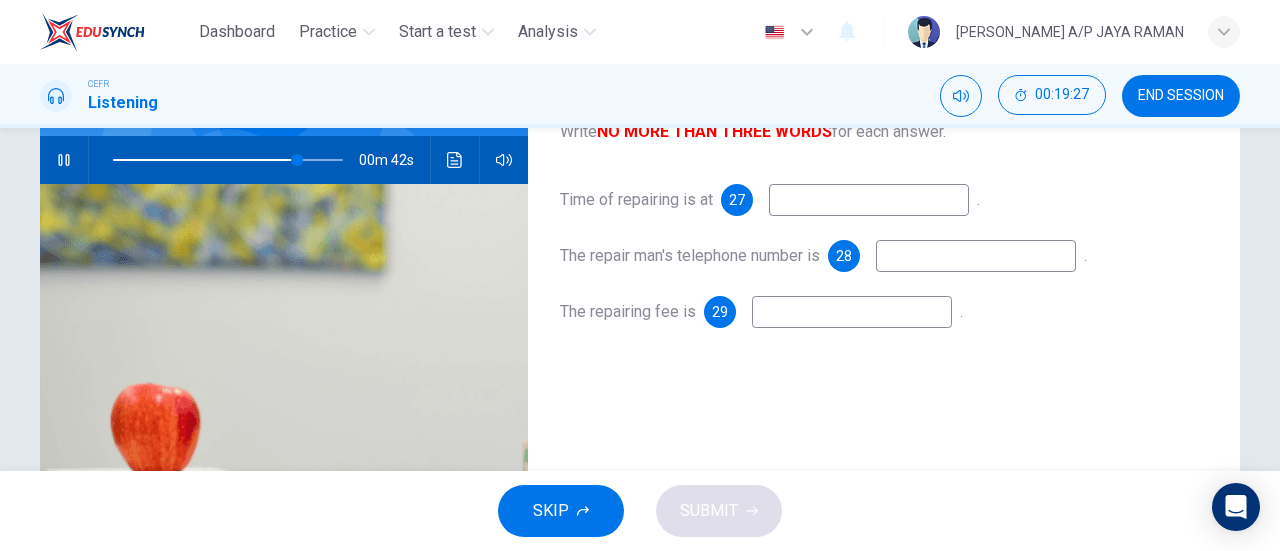 click at bounding box center (869, 200) 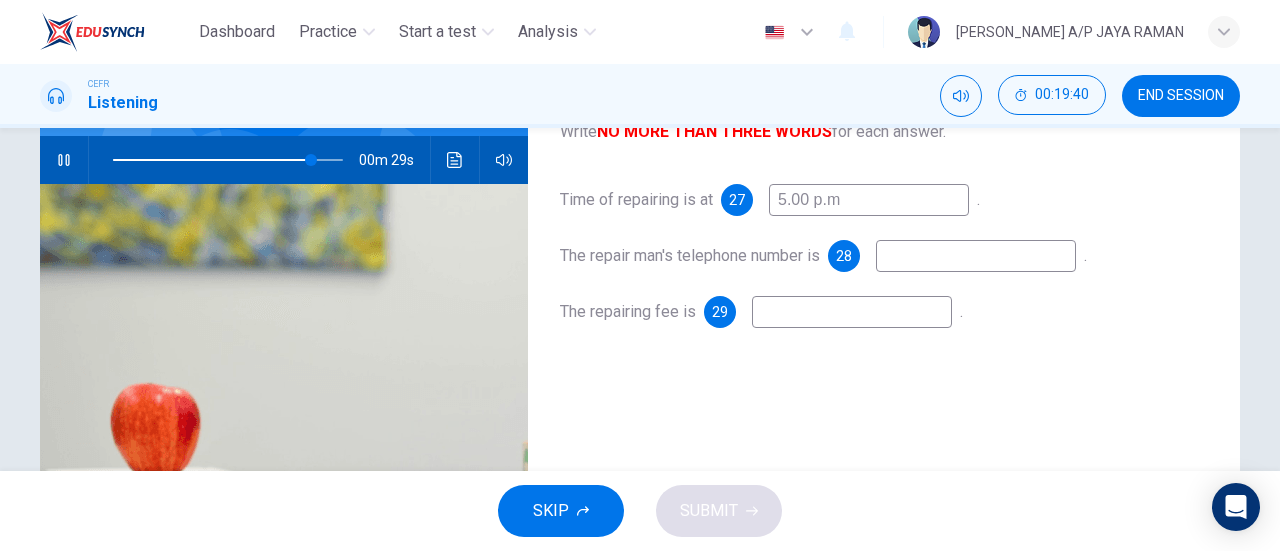 click at bounding box center [976, 256] 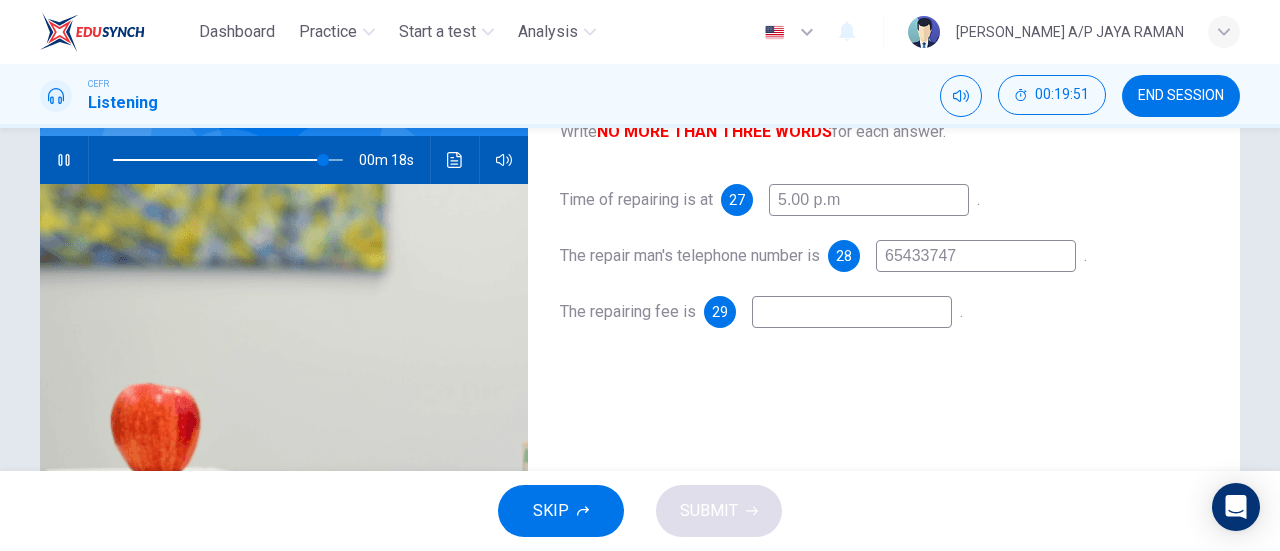 click at bounding box center [852, 312] 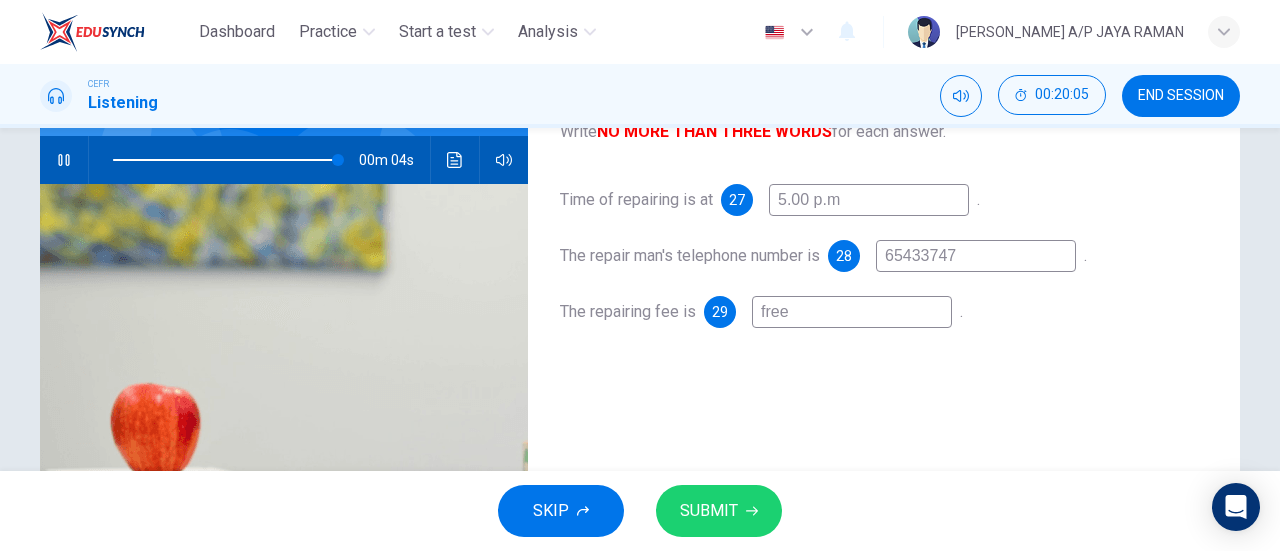 click on "SUBMIT" at bounding box center (709, 511) 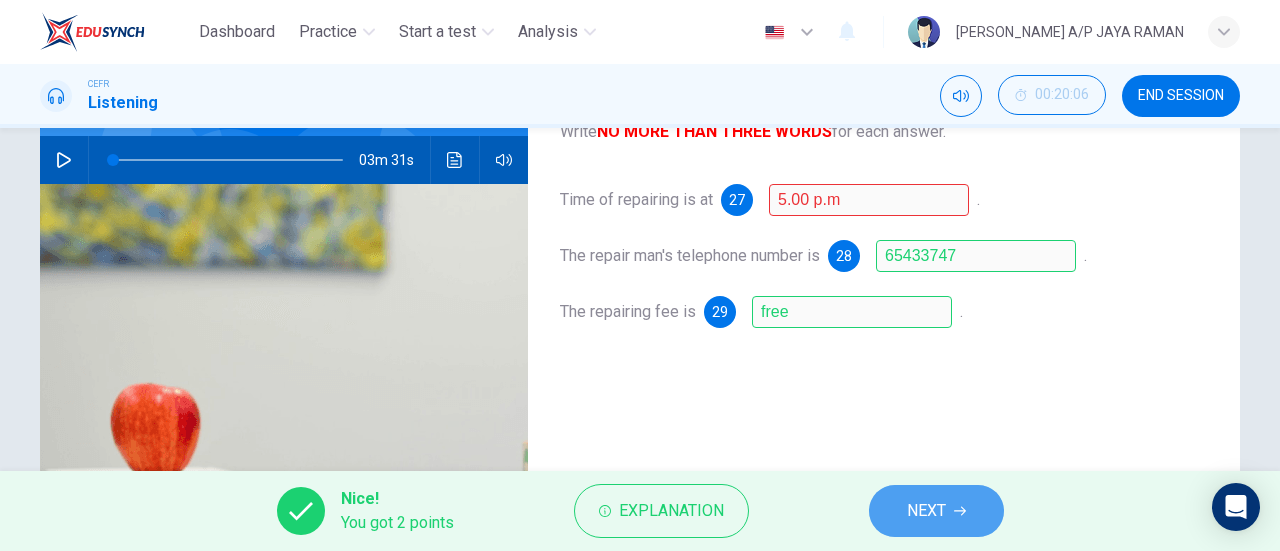 click on "NEXT" at bounding box center [936, 511] 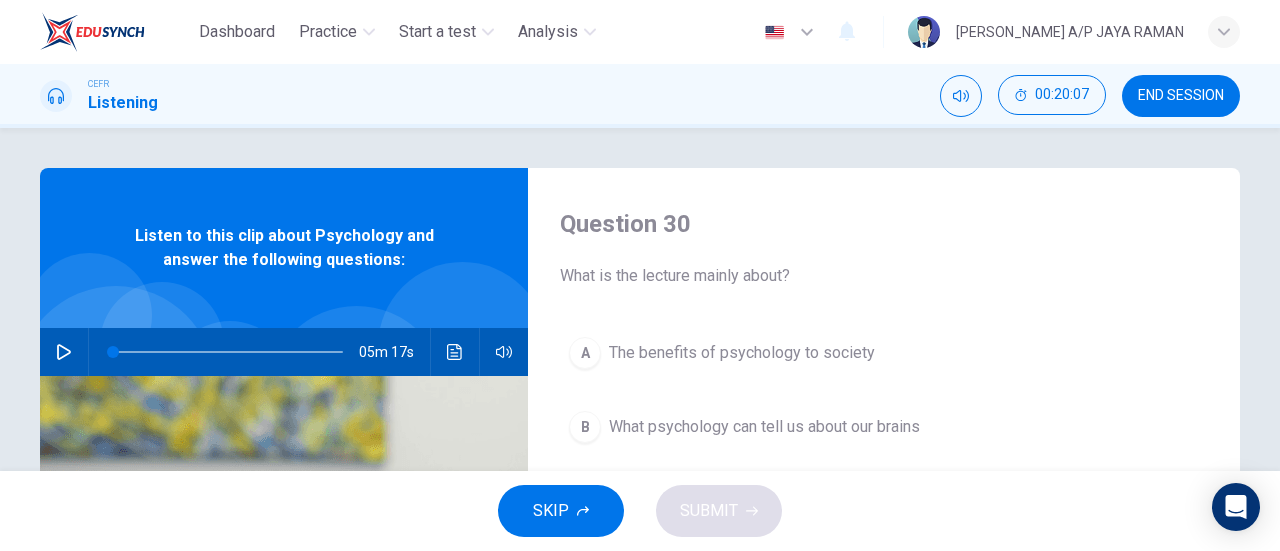 click at bounding box center (64, 352) 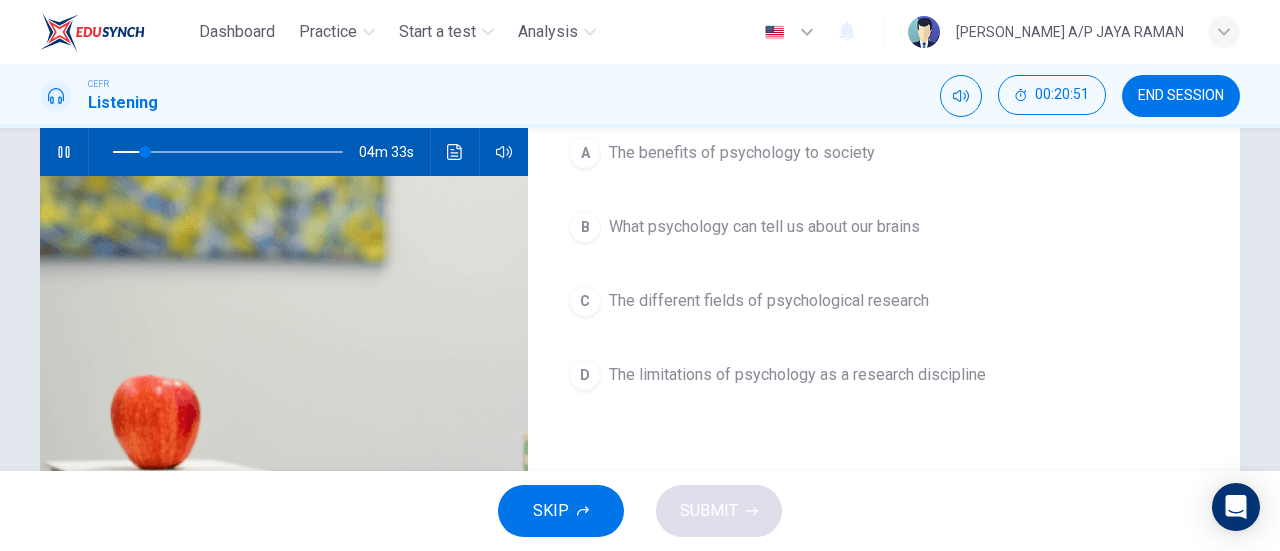 scroll, scrollTop: 200, scrollLeft: 0, axis: vertical 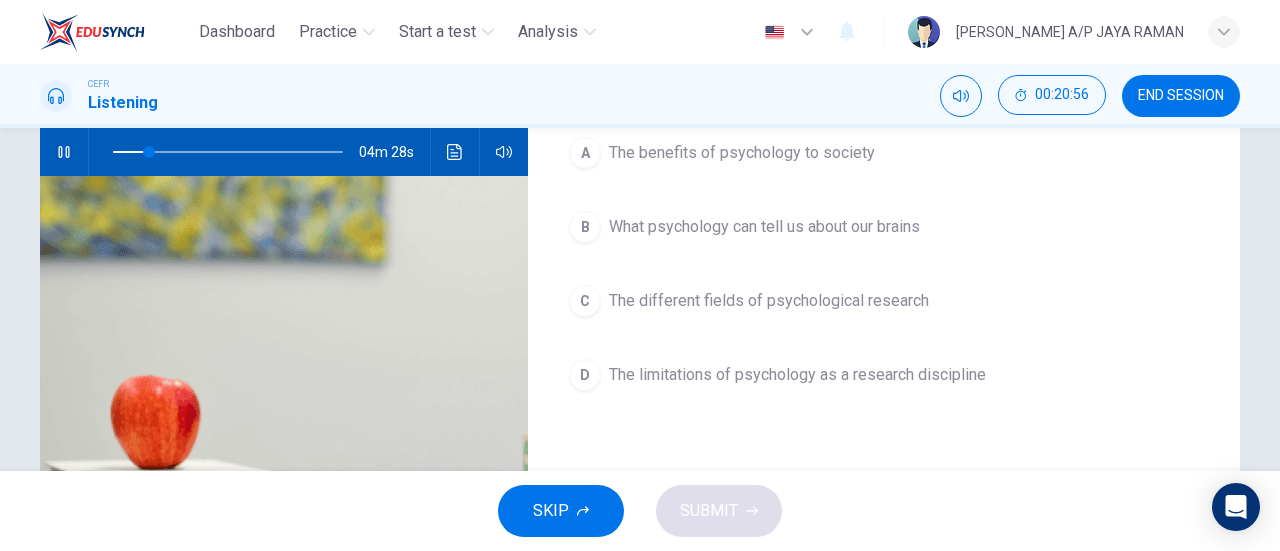 click on "B What psychology can tell us about our brains" at bounding box center (884, 227) 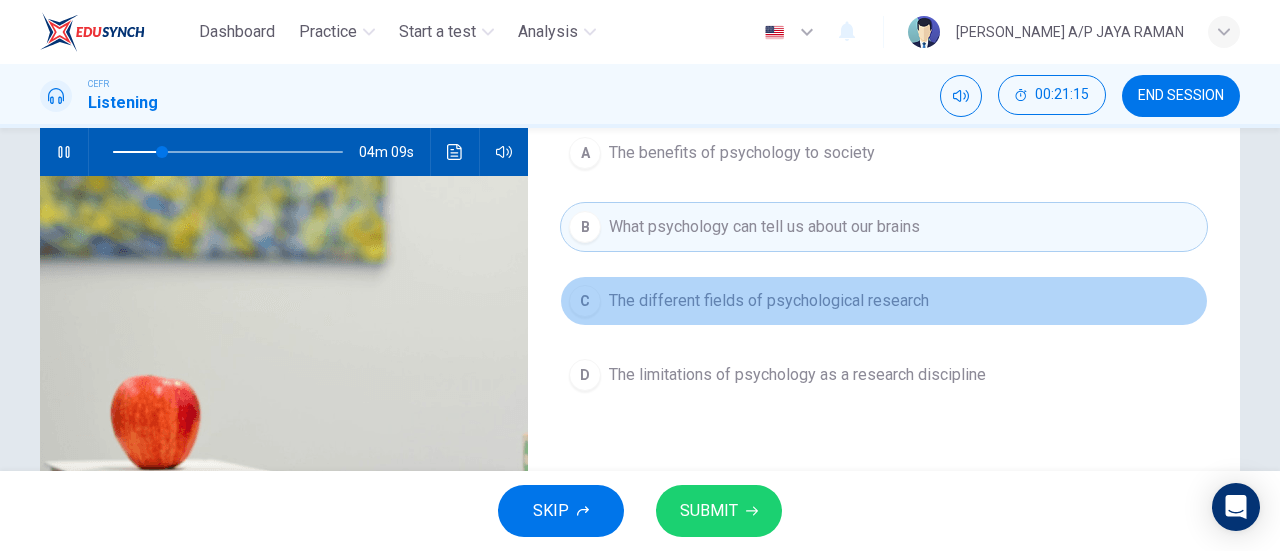 click on "C The different fields of psychological research" at bounding box center (884, 301) 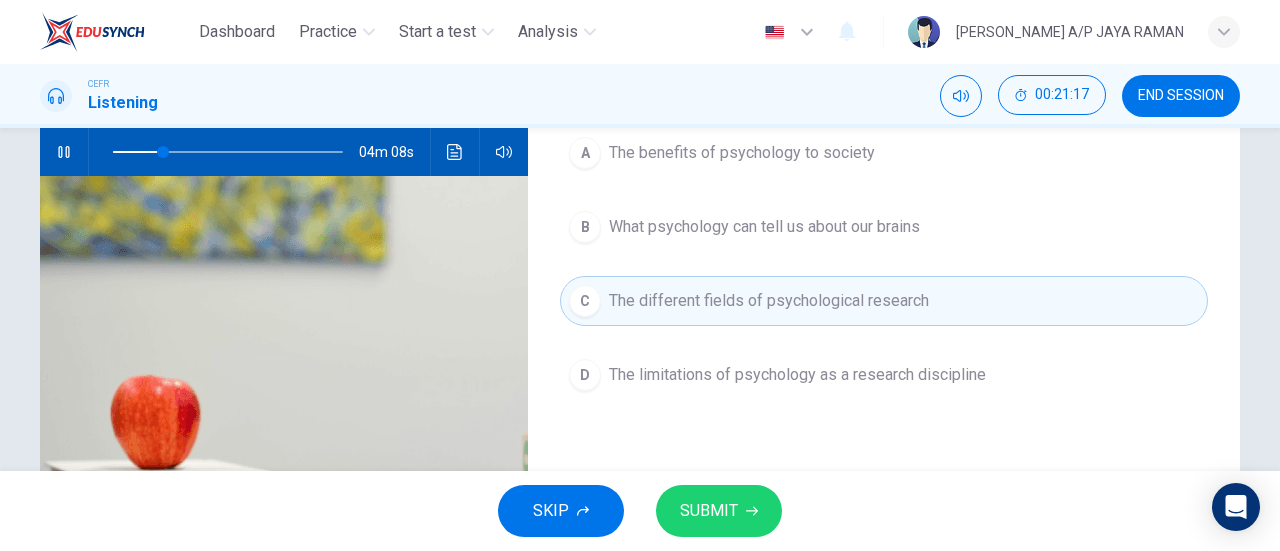 click on "SUBMIT" at bounding box center (709, 511) 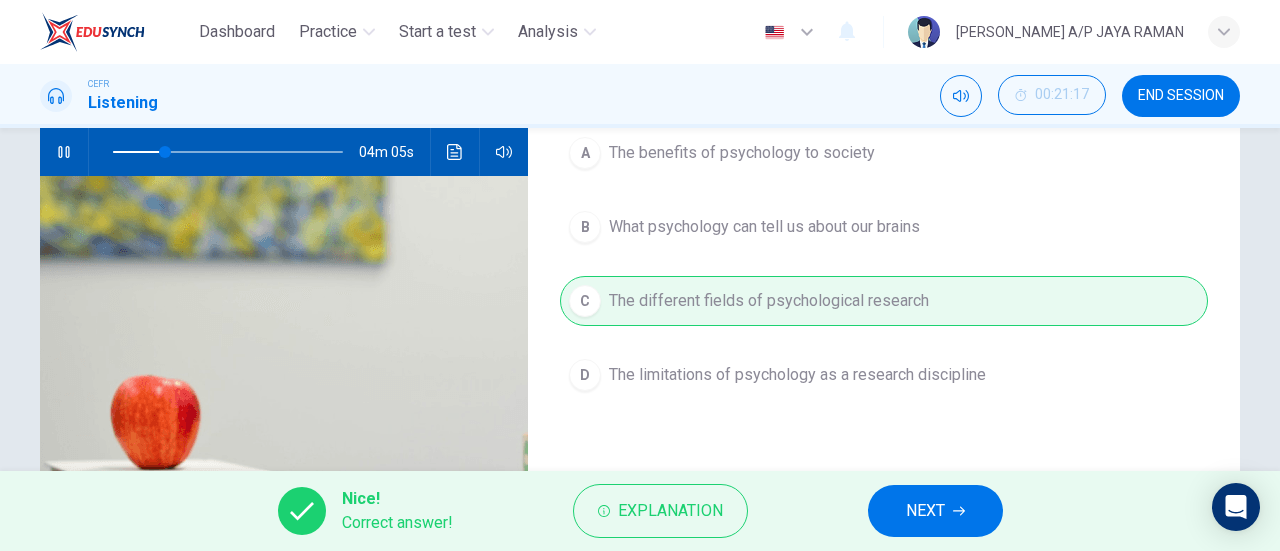 click on "NEXT" at bounding box center (935, 511) 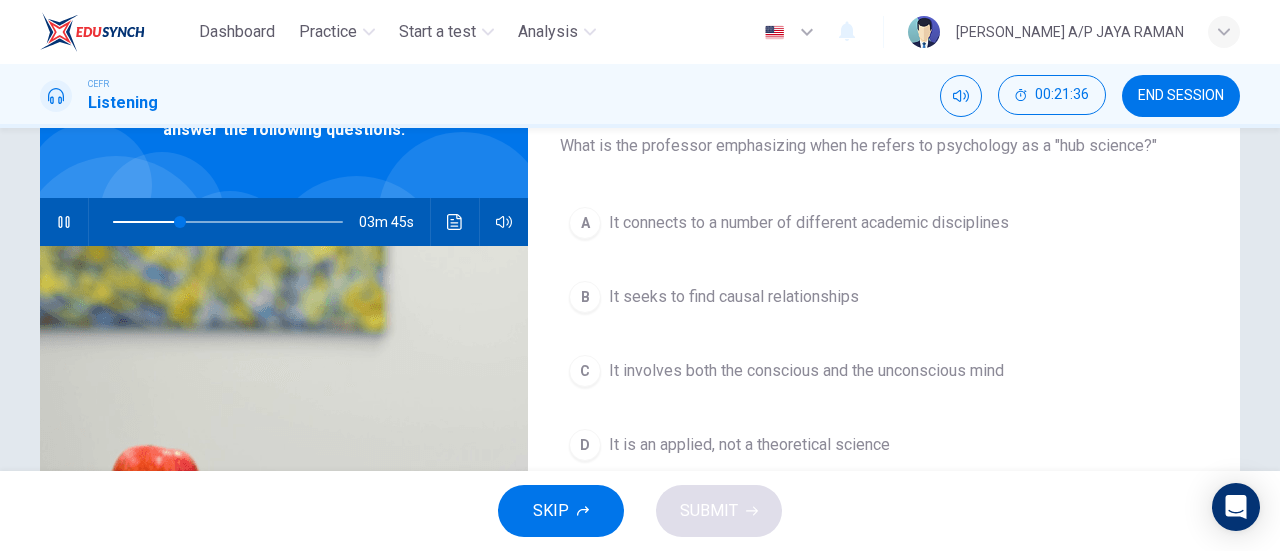 scroll, scrollTop: 145, scrollLeft: 0, axis: vertical 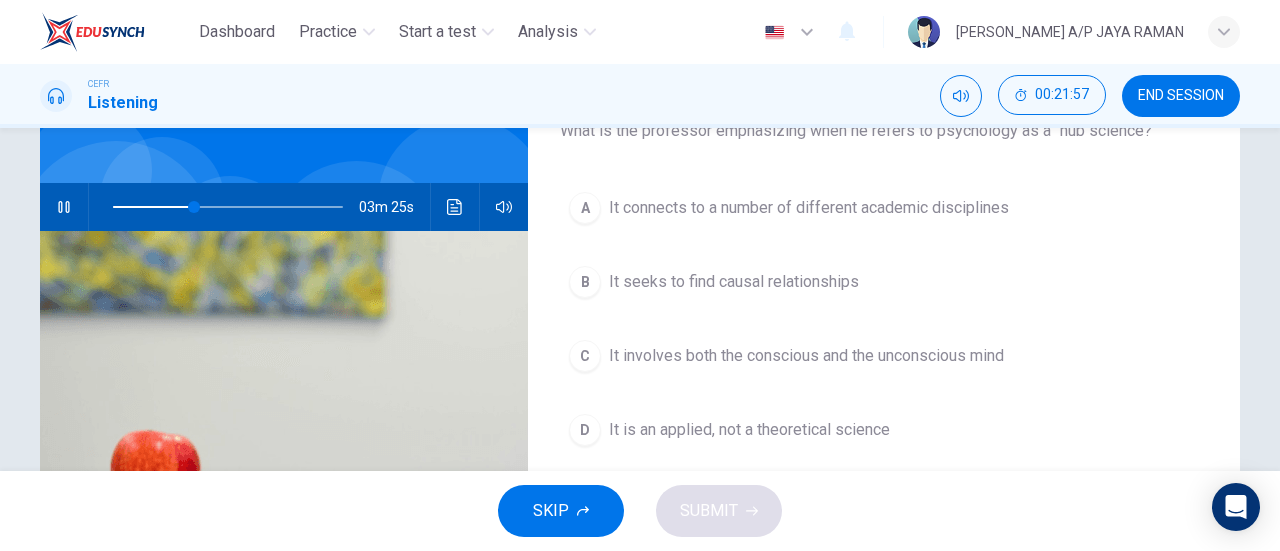 click on "C It involves both the conscious and the unconscious mind" at bounding box center [884, 356] 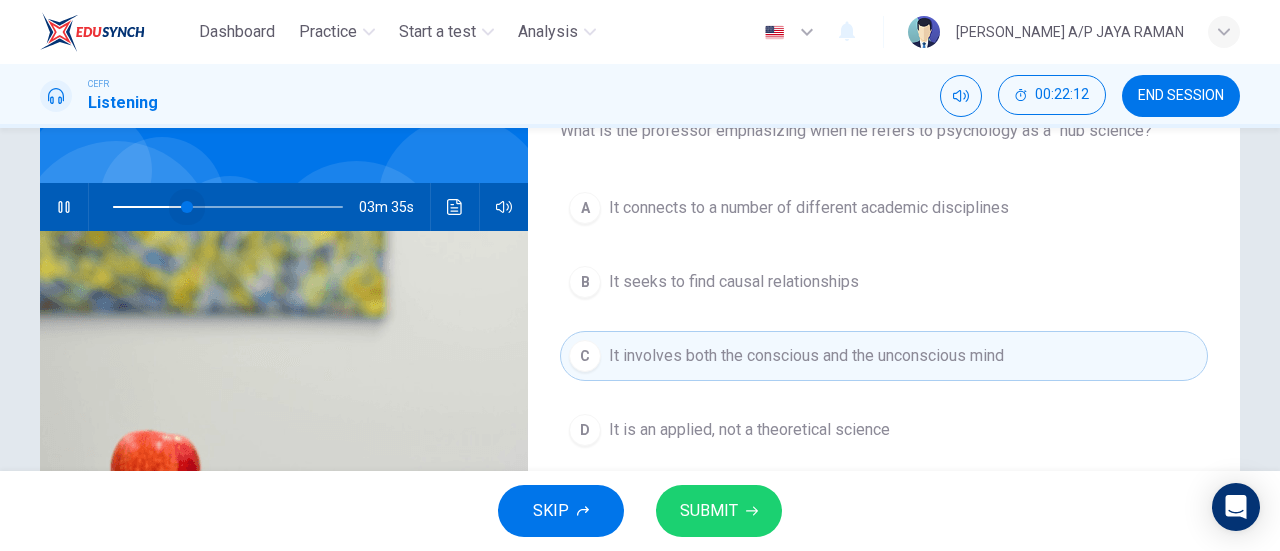click at bounding box center [187, 207] 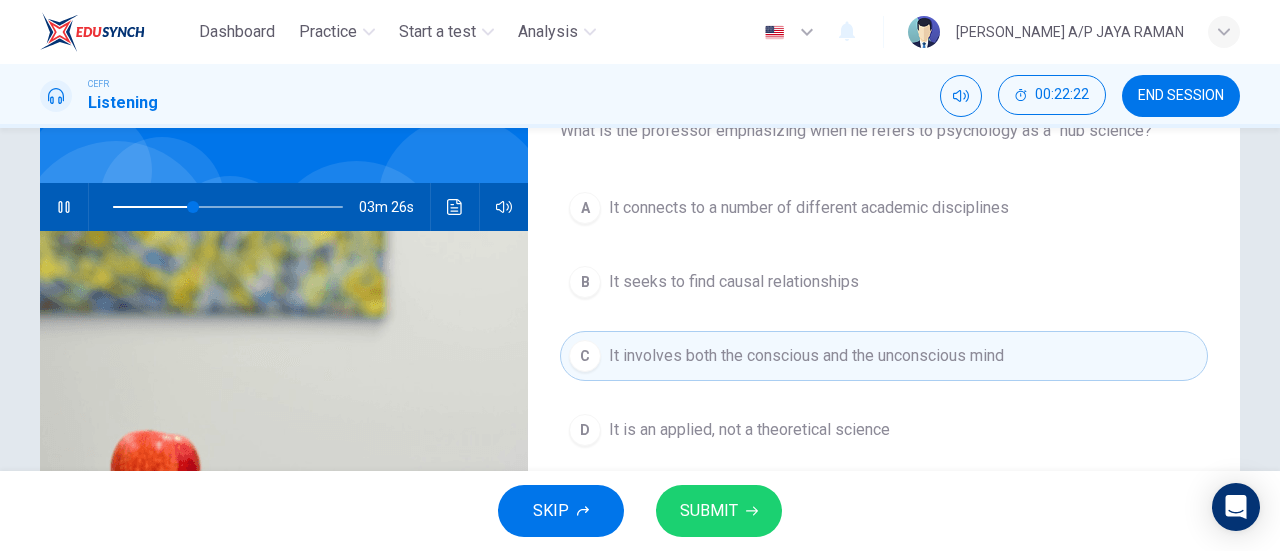 click on "It is an applied, not a theoretical science" at bounding box center [749, 430] 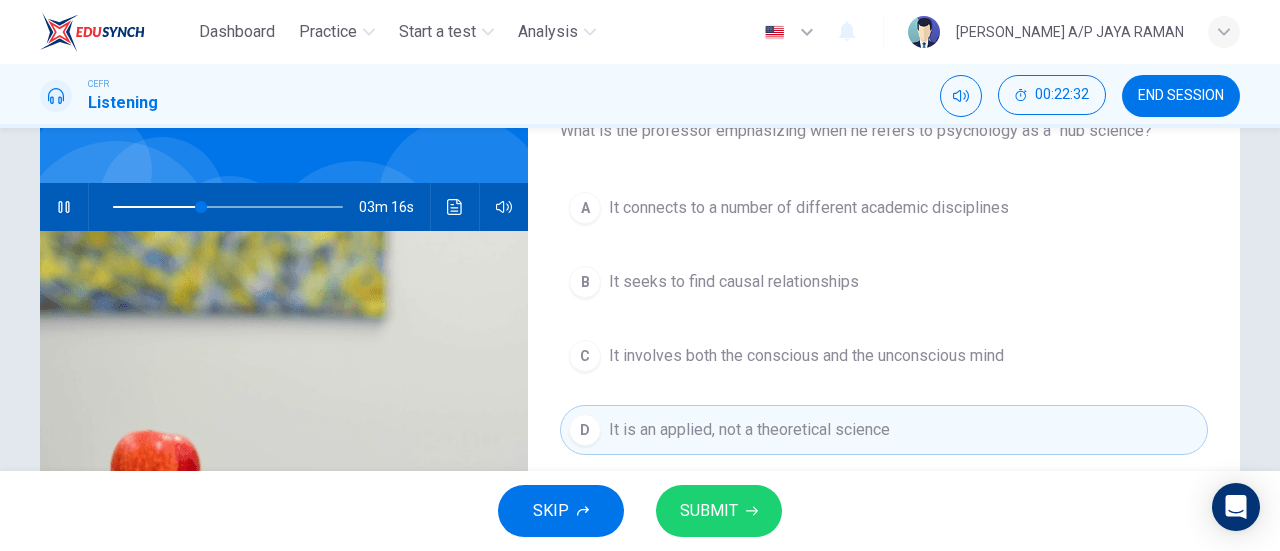click on "A It connects to a number of different academic disciplines" at bounding box center [884, 208] 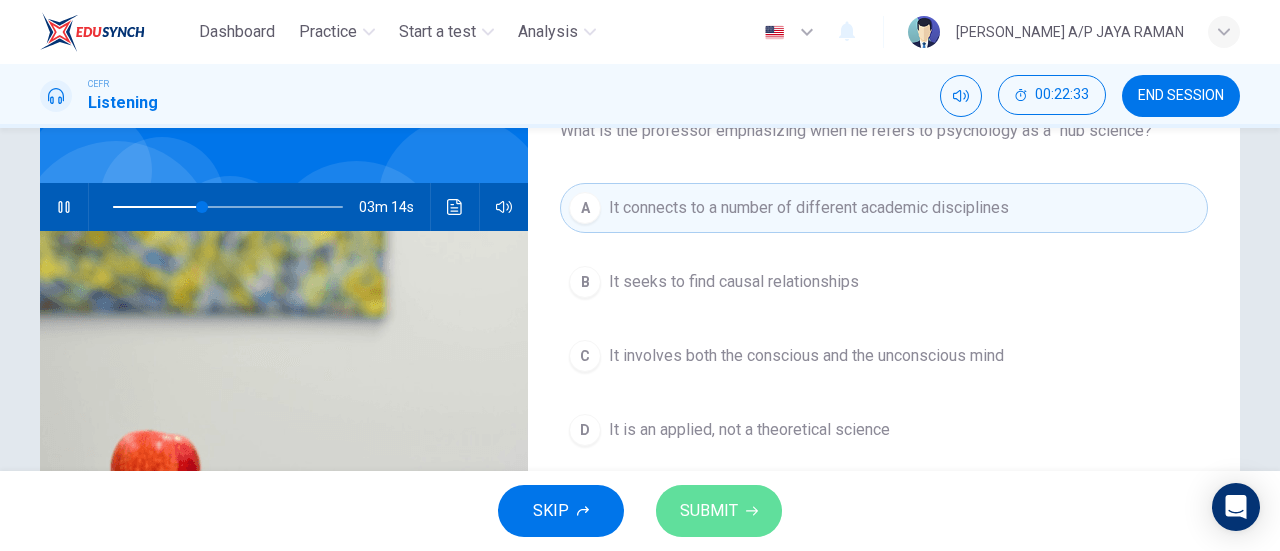 click 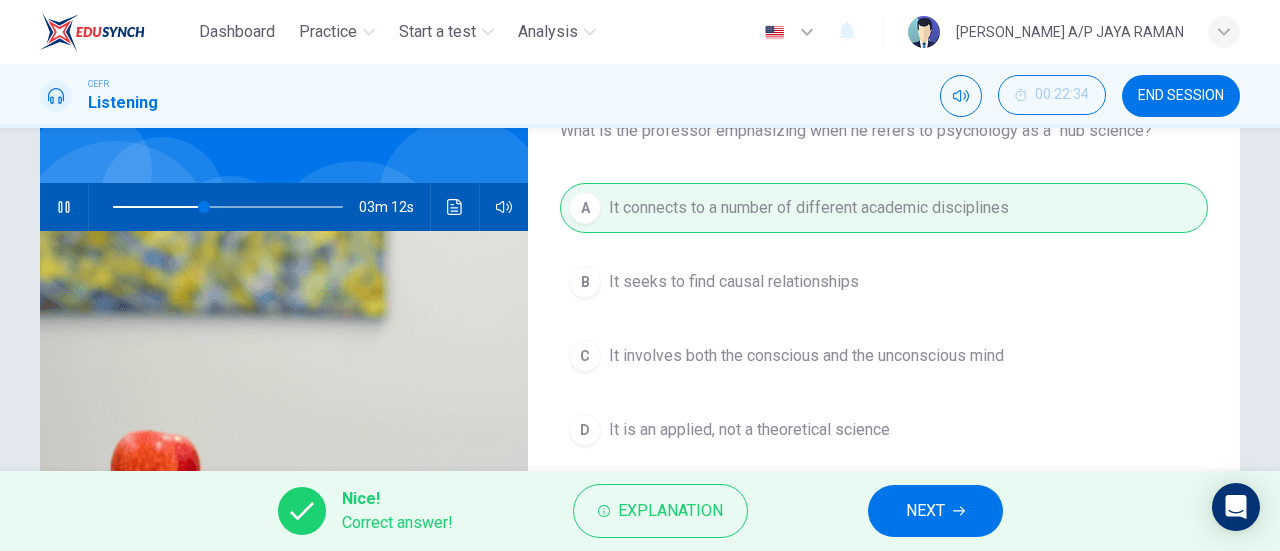 click on "NEXT" at bounding box center (935, 511) 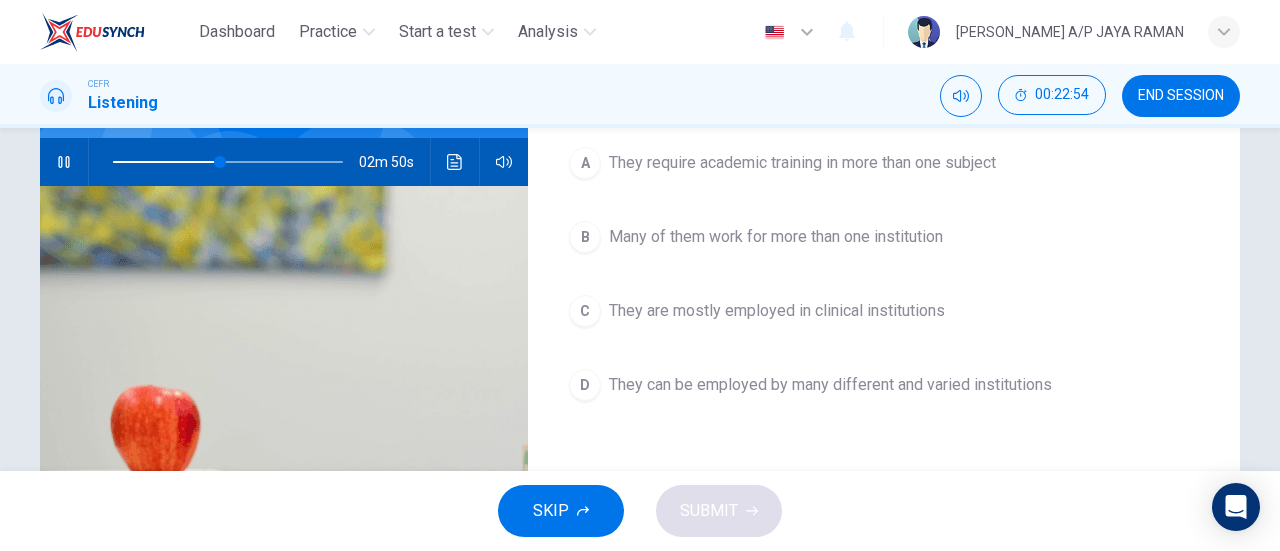 scroll, scrollTop: 190, scrollLeft: 0, axis: vertical 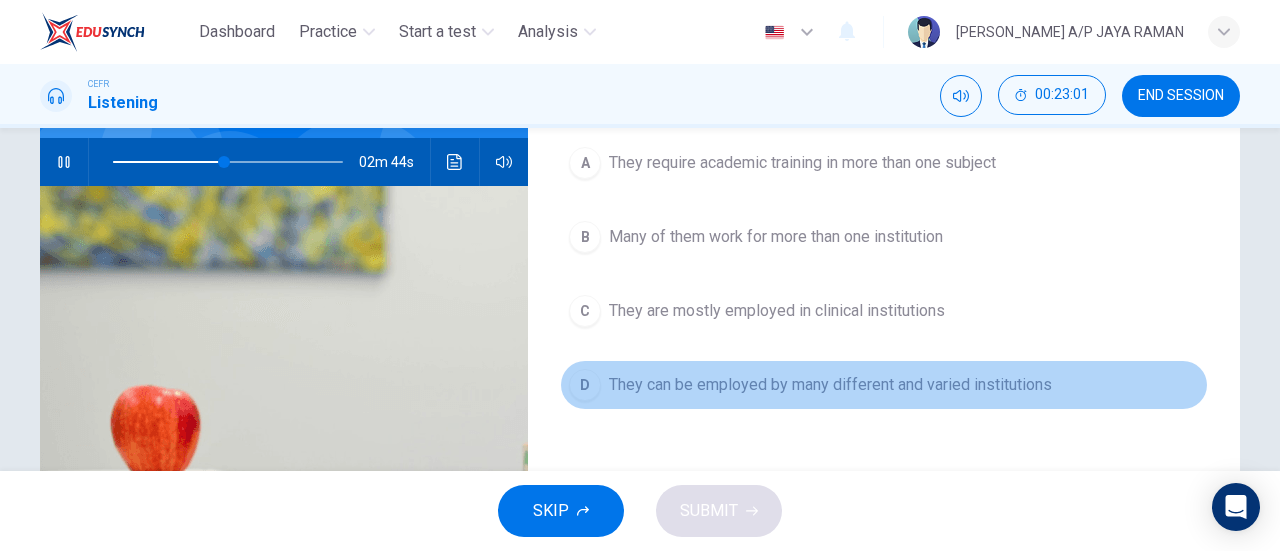 click on "They can be employed by many different and varied institutions" at bounding box center [830, 385] 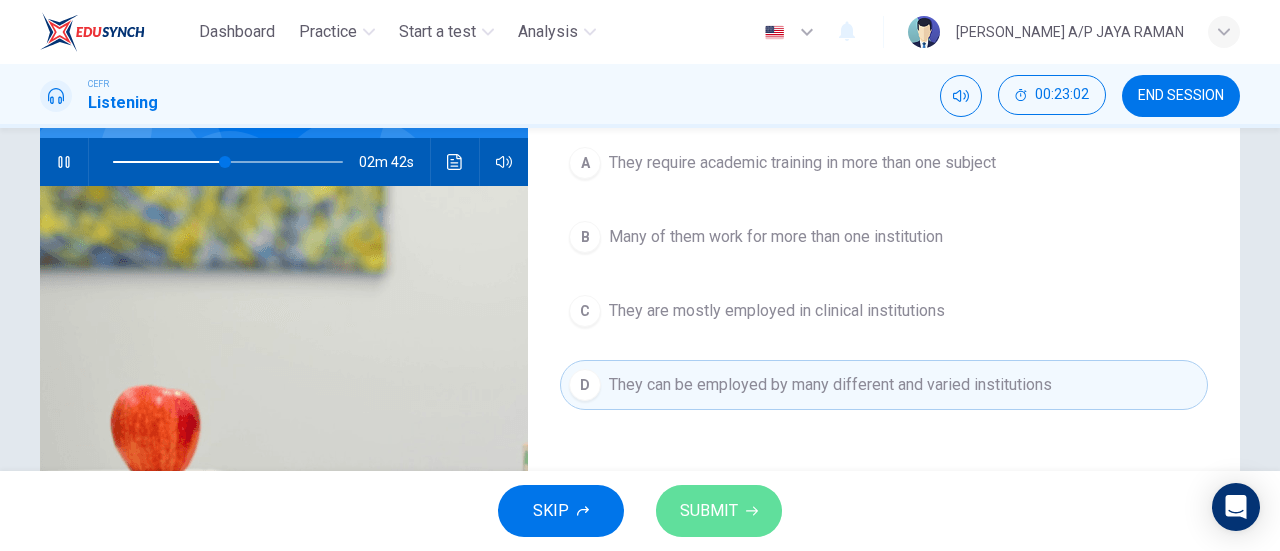 click on "SUBMIT" at bounding box center (709, 511) 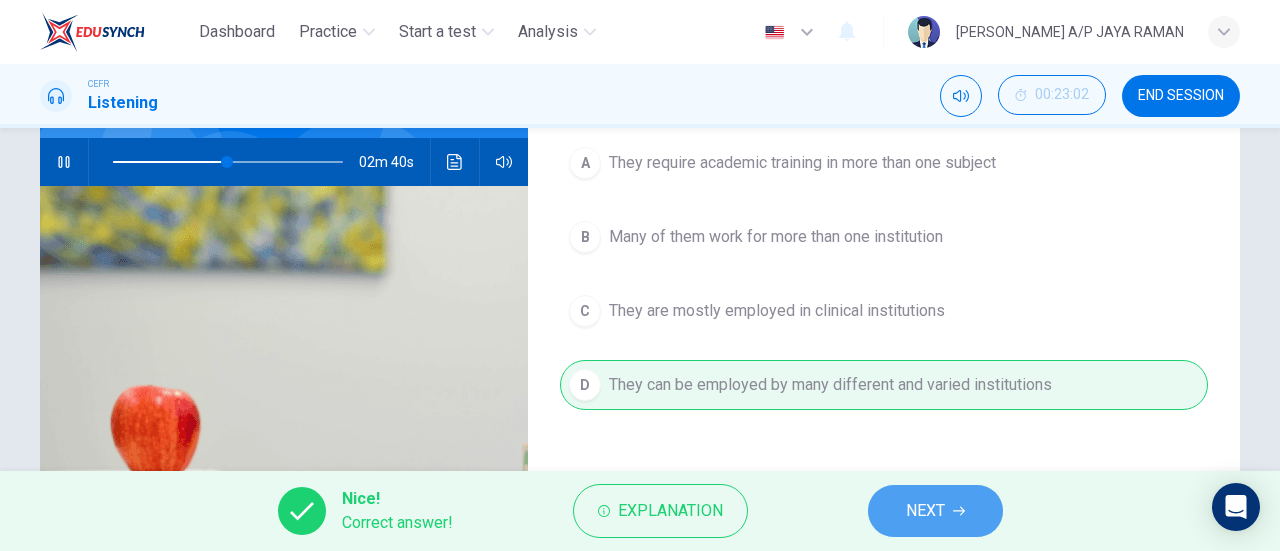 click on "NEXT" at bounding box center (935, 511) 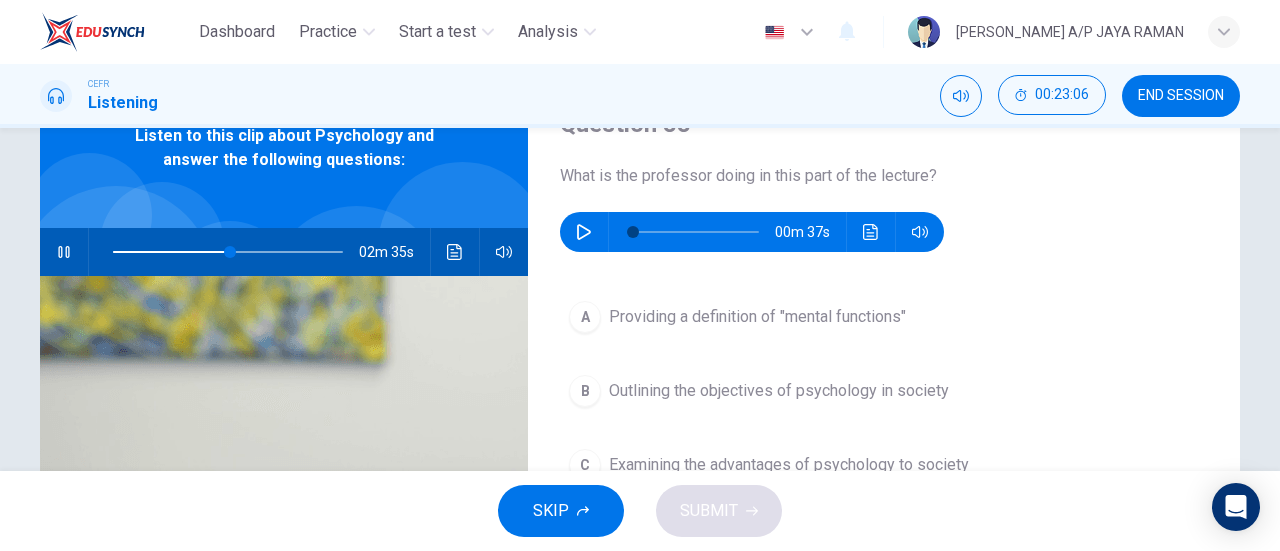 scroll, scrollTop: 100, scrollLeft: 0, axis: vertical 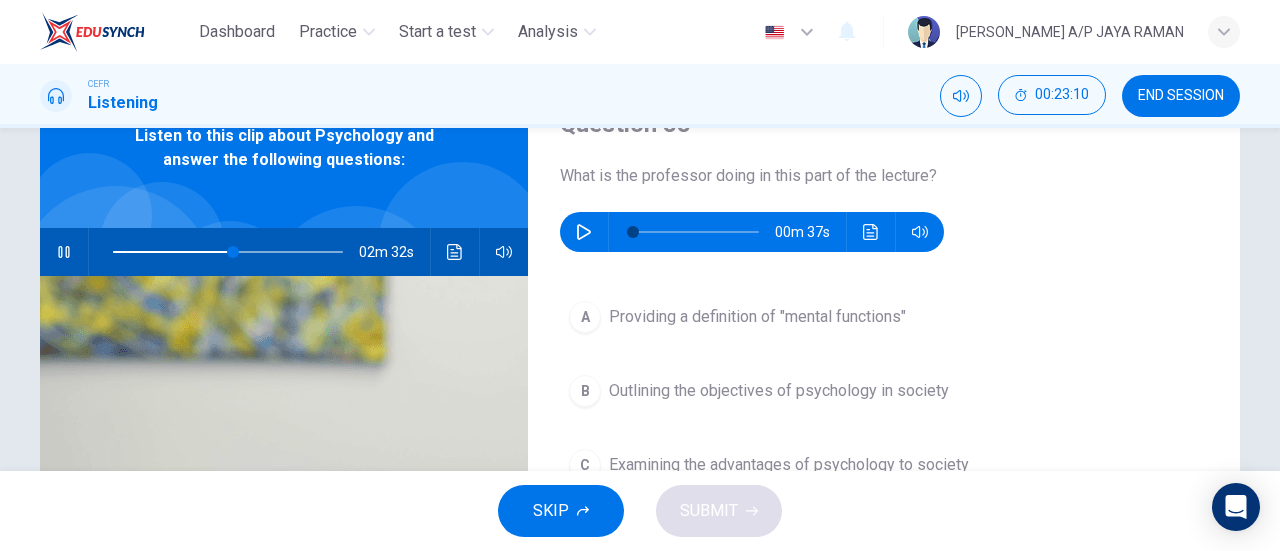 click at bounding box center (64, 252) 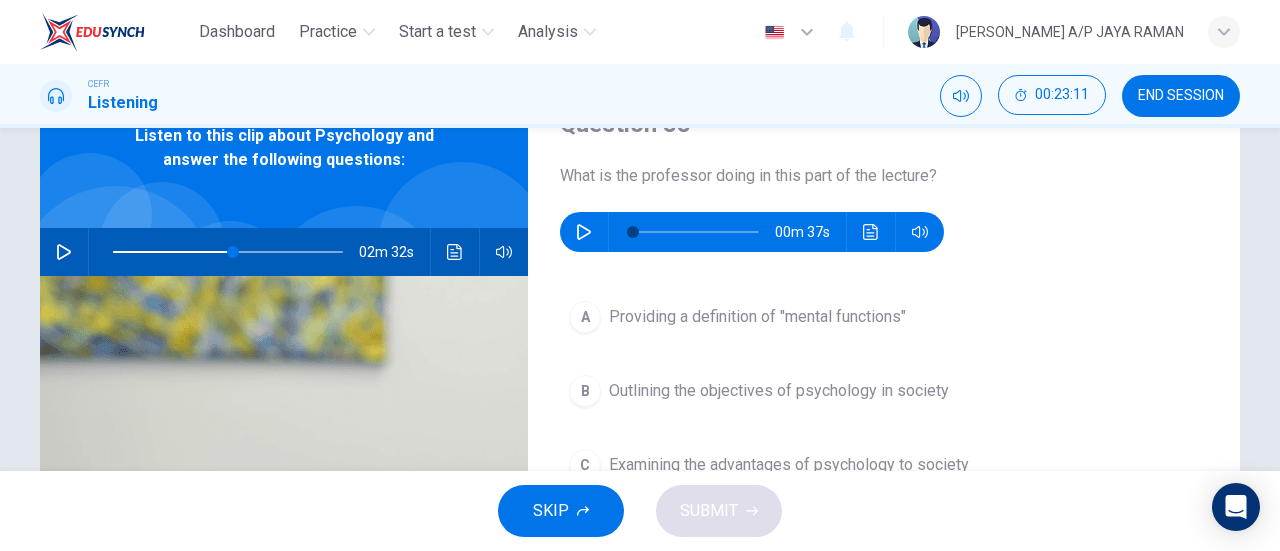 click 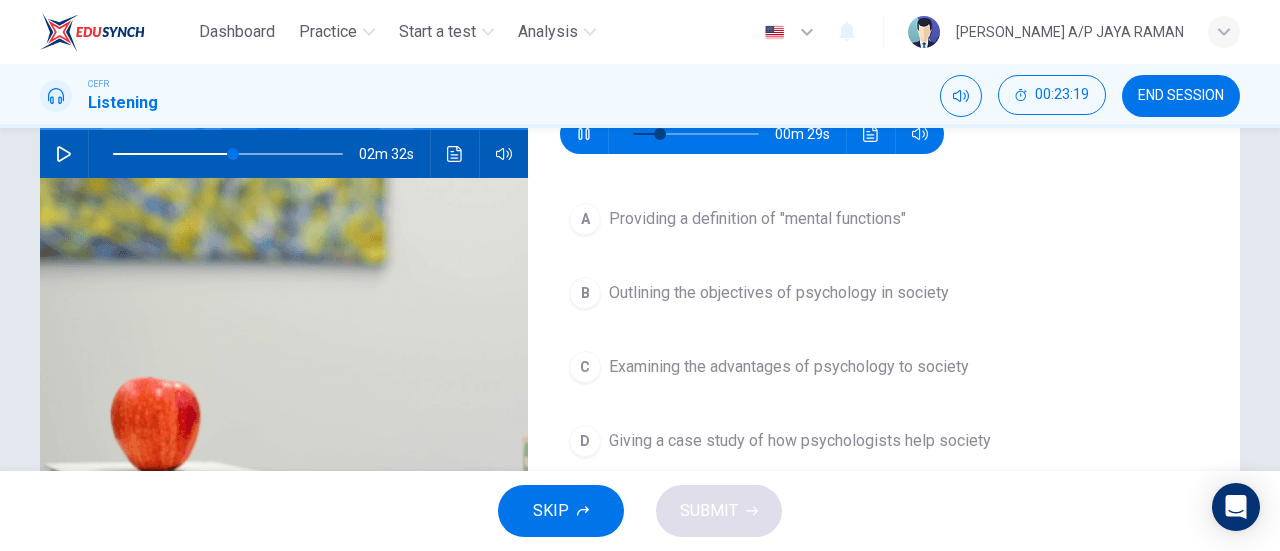 scroll, scrollTop: 199, scrollLeft: 0, axis: vertical 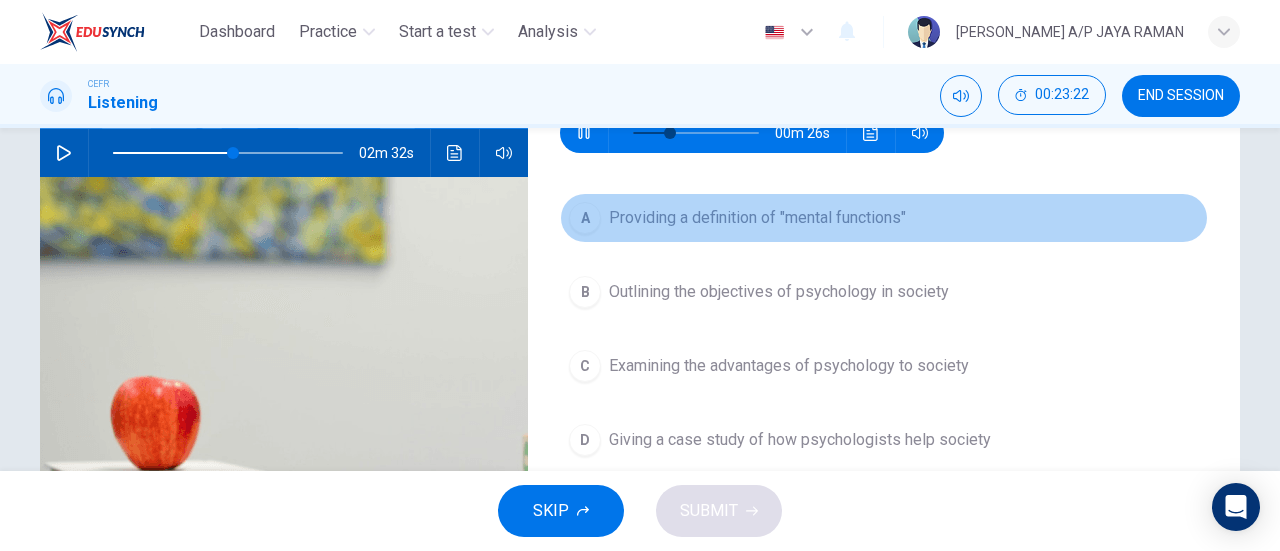 click on "Providing a definition of "mental functions"" at bounding box center [757, 218] 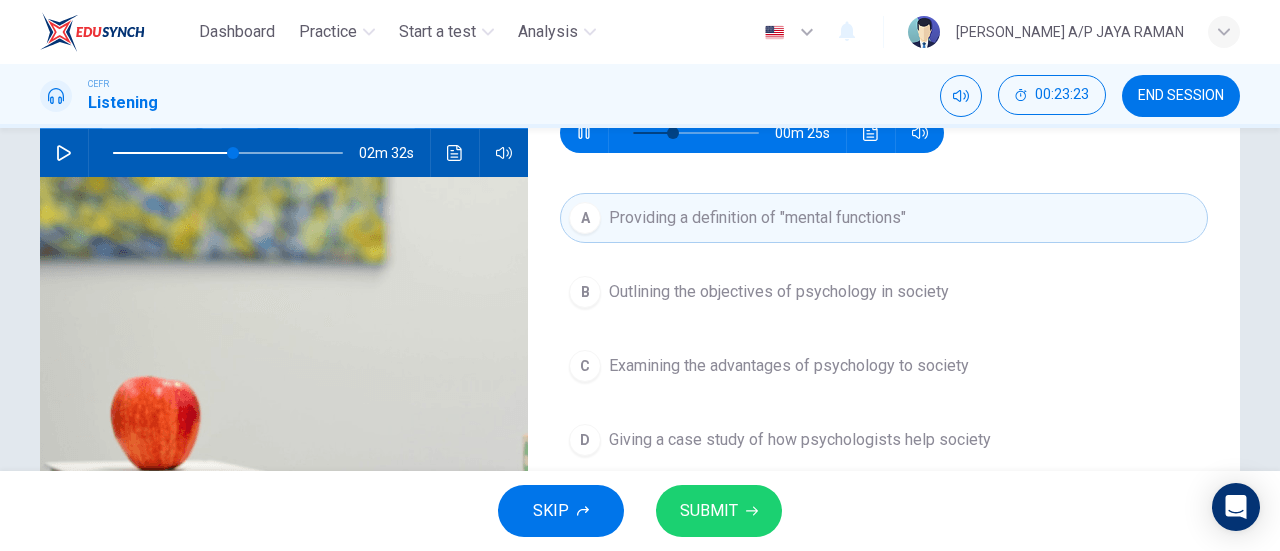 click on "SUBMIT" at bounding box center [719, 511] 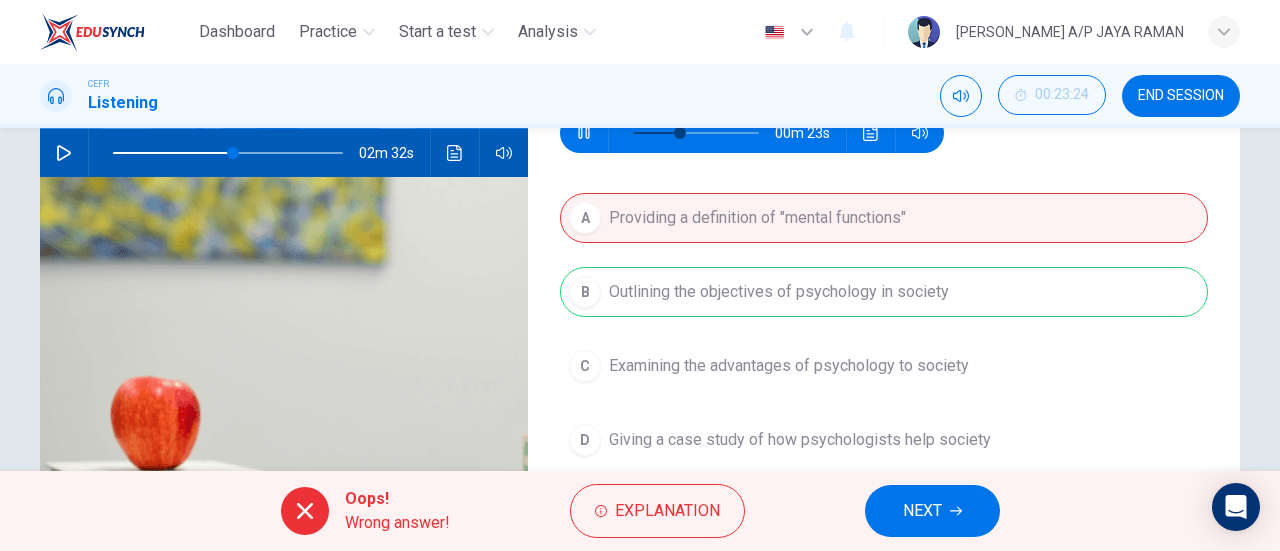 click on "NEXT" at bounding box center [922, 511] 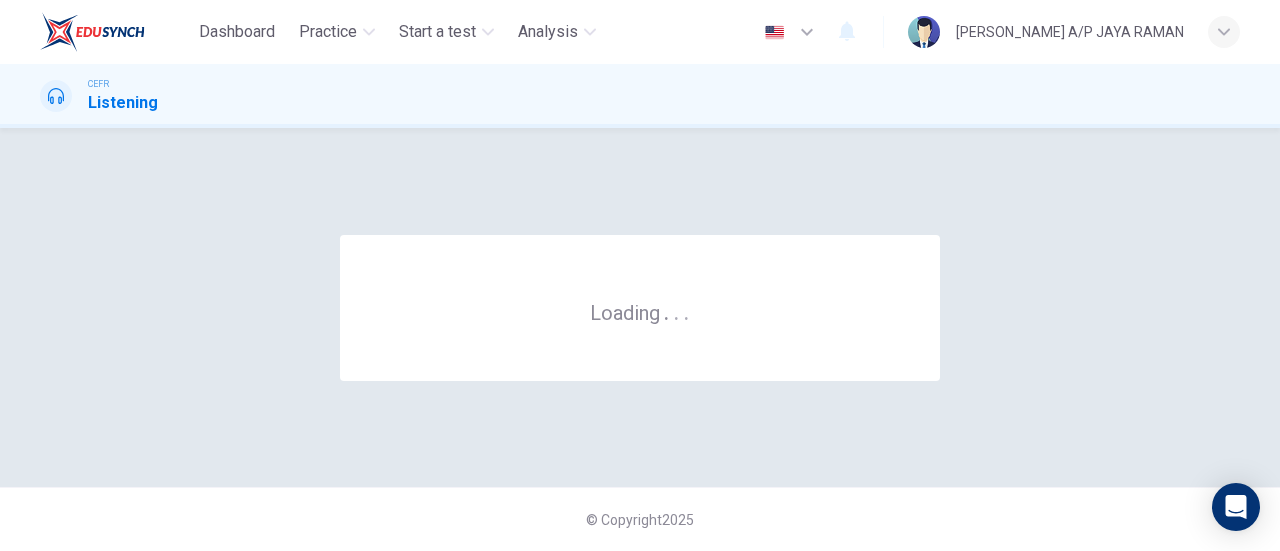 scroll, scrollTop: 0, scrollLeft: 0, axis: both 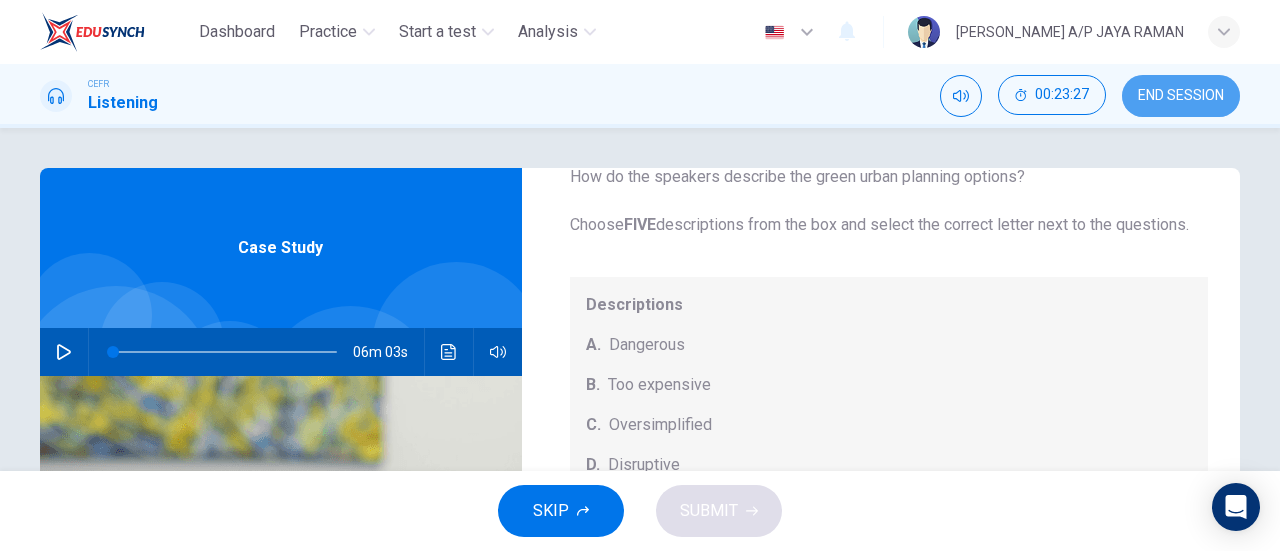 drag, startPoint x: 1176, startPoint y: 92, endPoint x: 722, endPoint y: 102, distance: 454.1101 